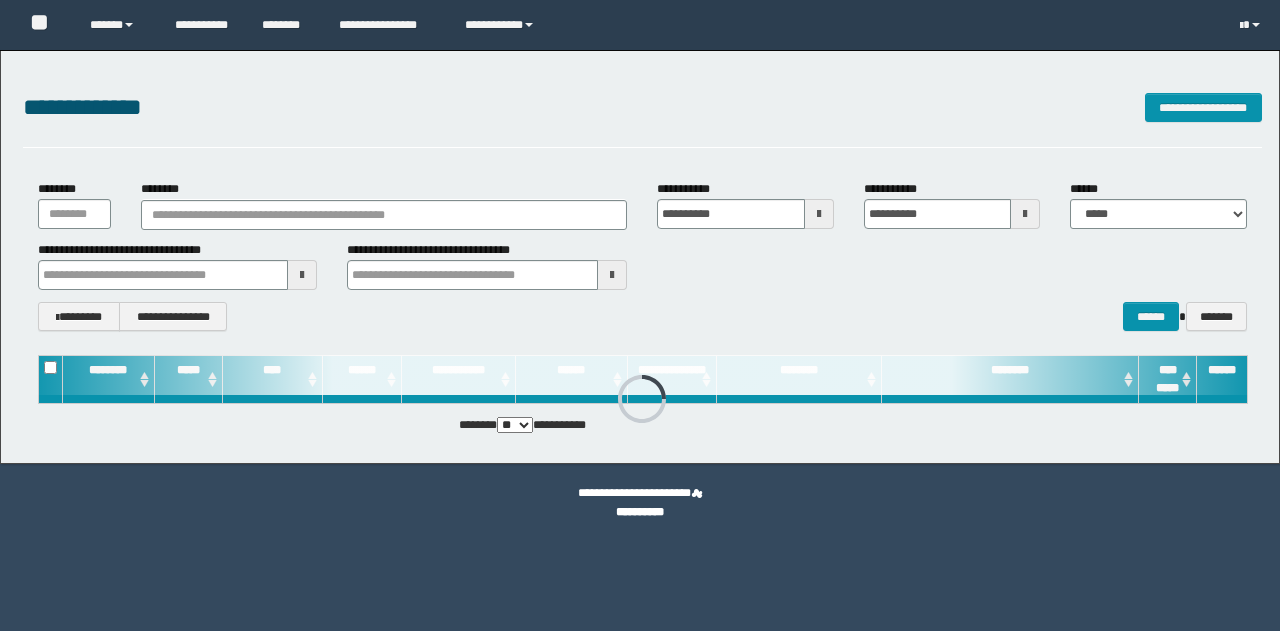 scroll, scrollTop: 0, scrollLeft: 0, axis: both 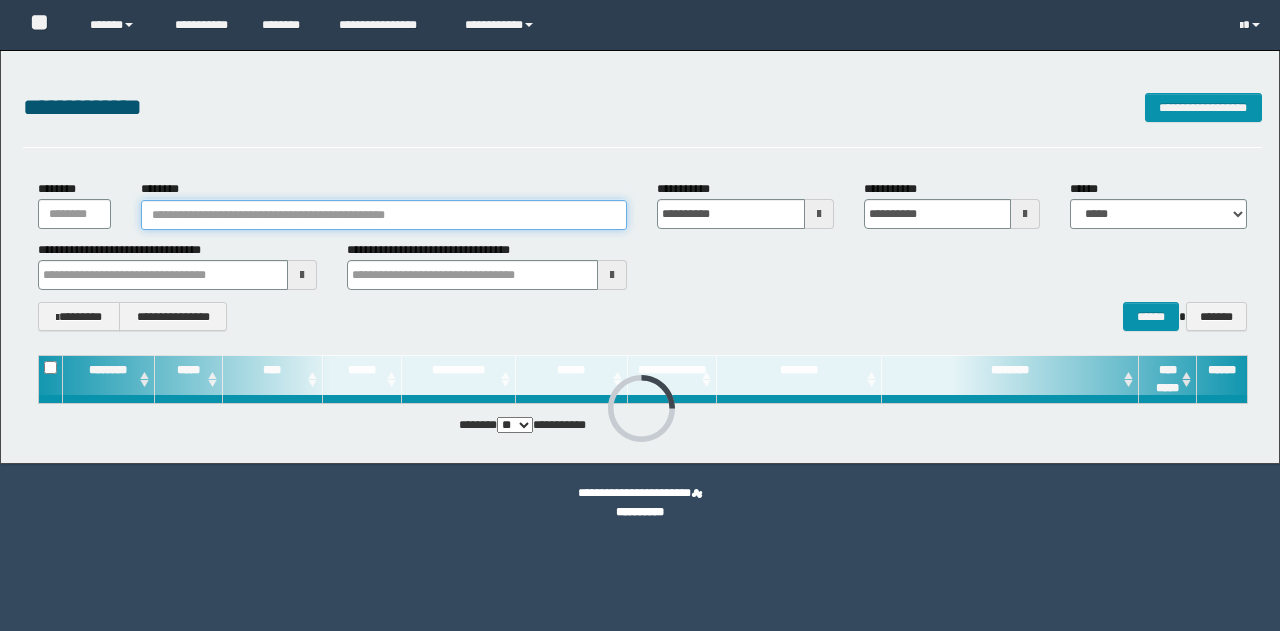 click on "********" at bounding box center [384, 215] 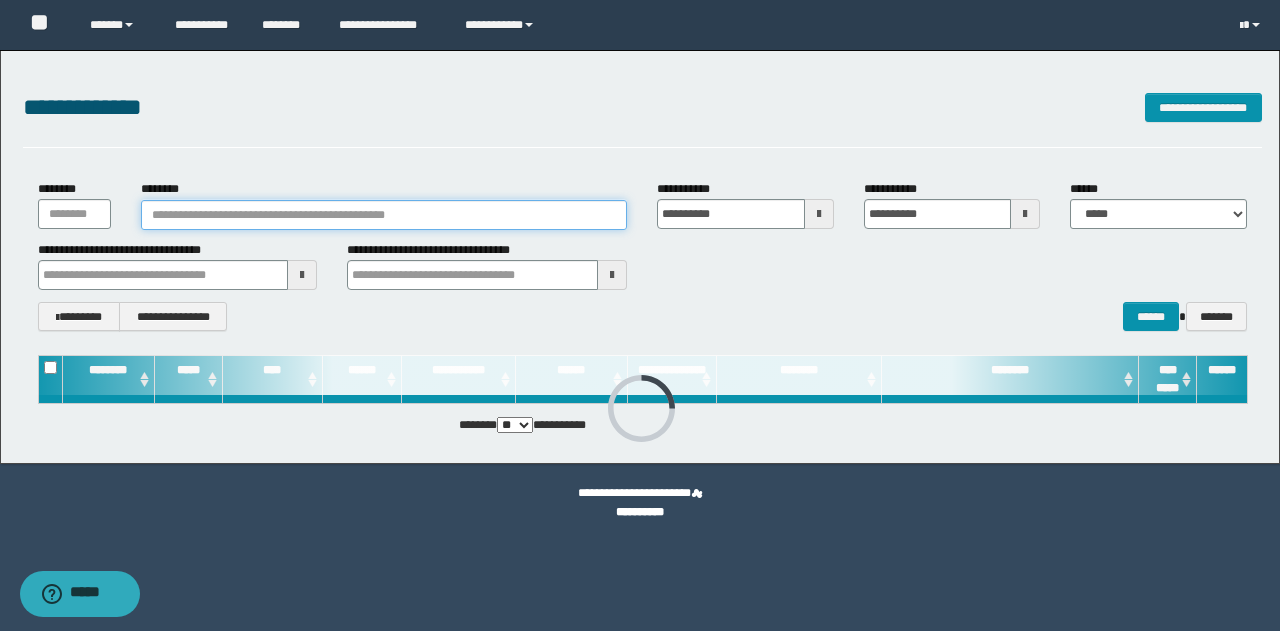 paste on "**********" 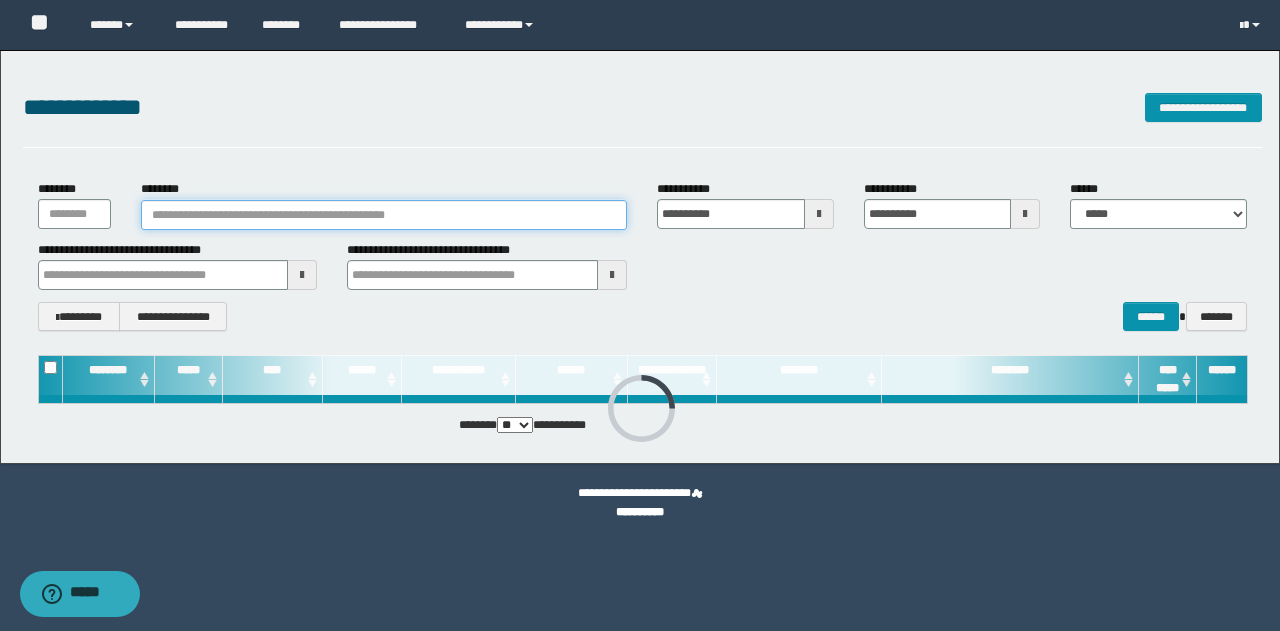 type on "**********" 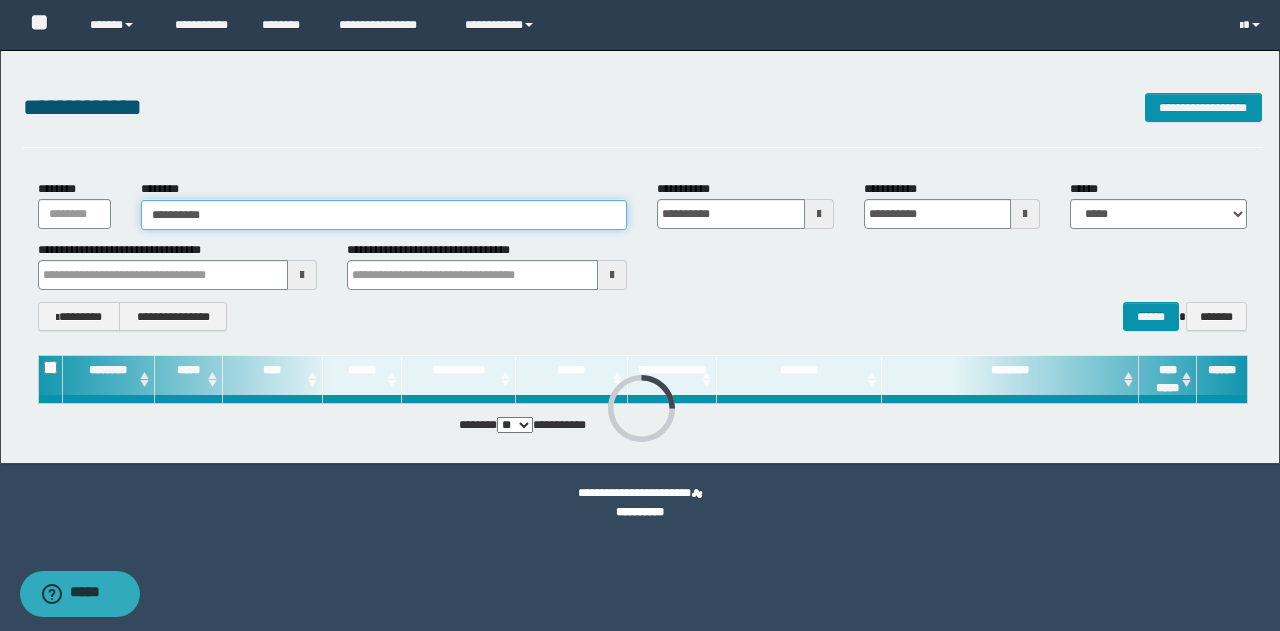 type on "**********" 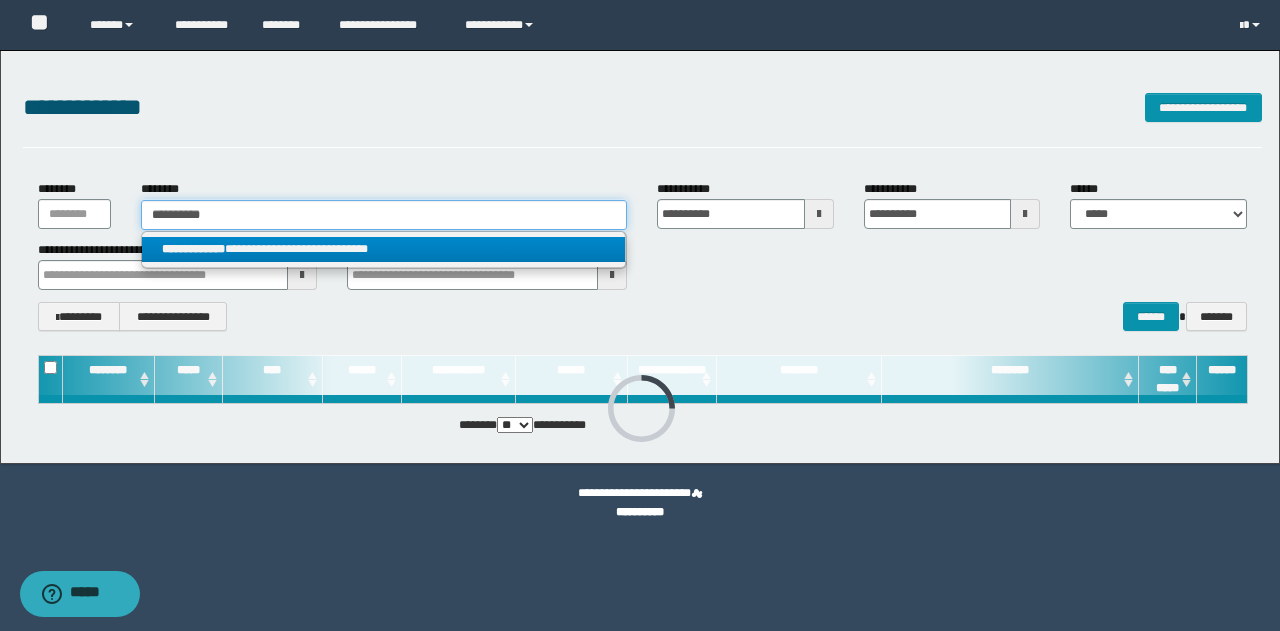 type on "**********" 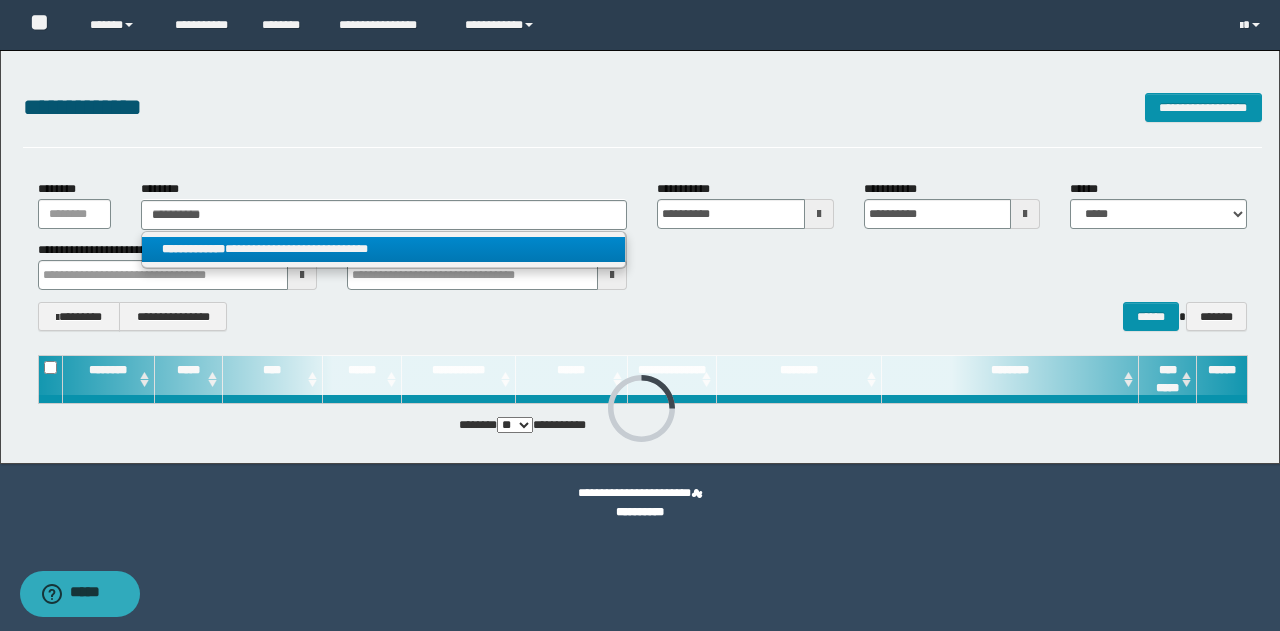 click on "**********" at bounding box center (384, 249) 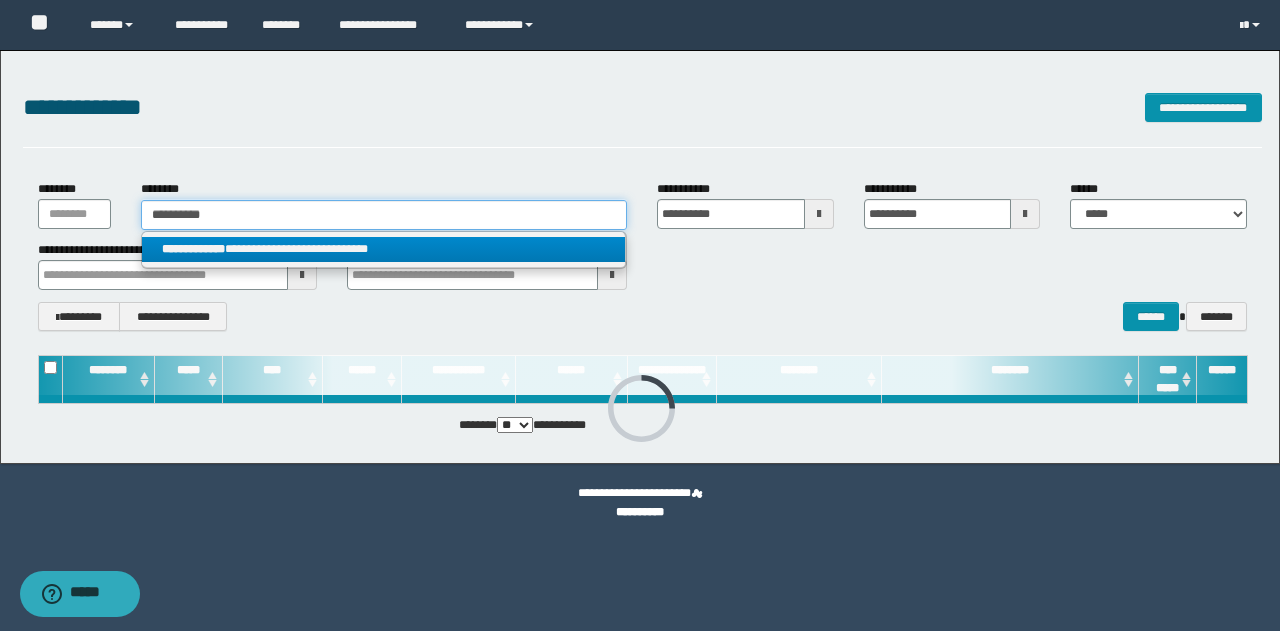 type 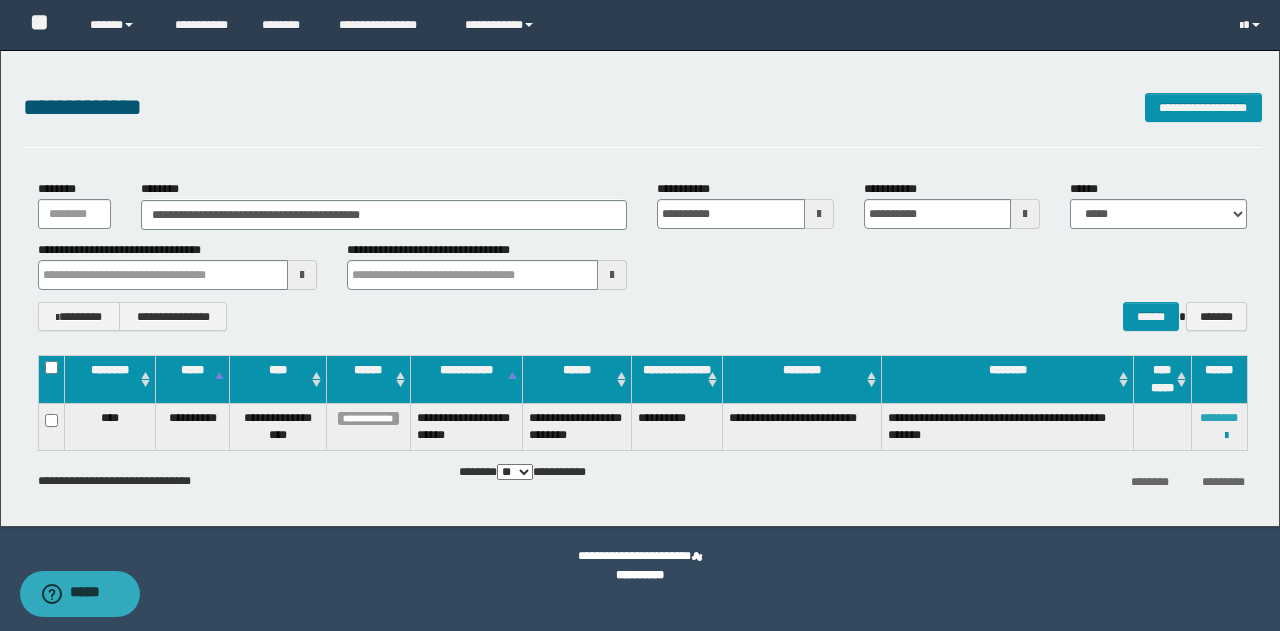 click on "********" at bounding box center [1219, 418] 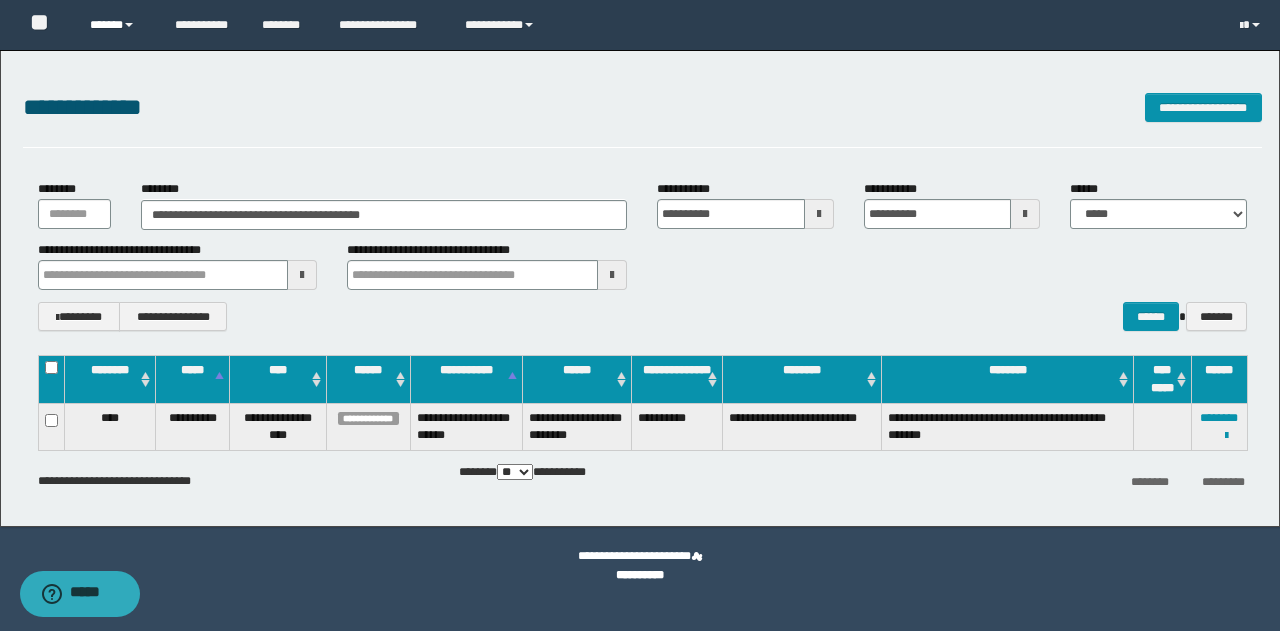 click on "******" at bounding box center [117, 25] 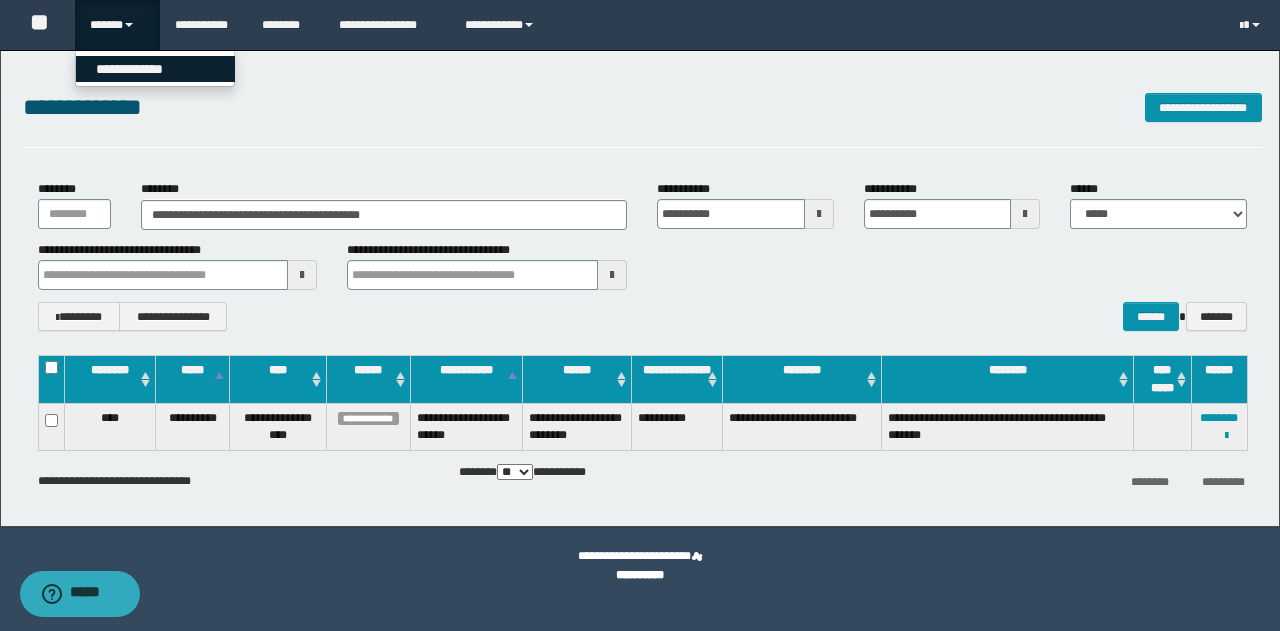 click on "**********" at bounding box center (155, 69) 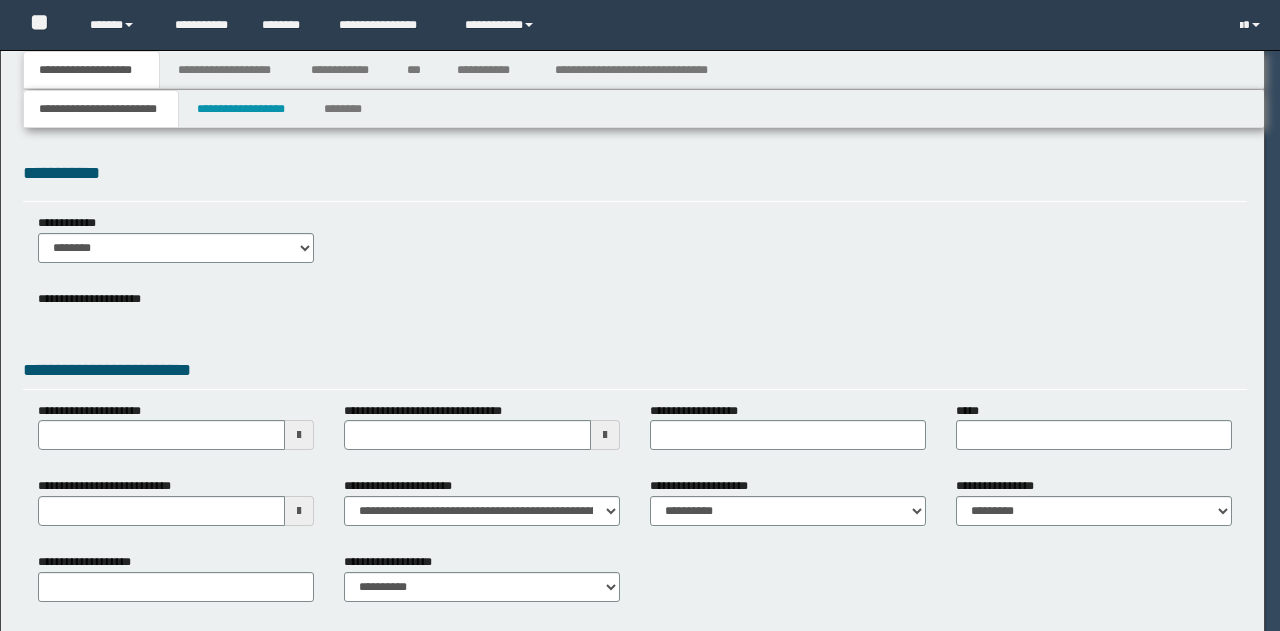 scroll, scrollTop: 0, scrollLeft: 0, axis: both 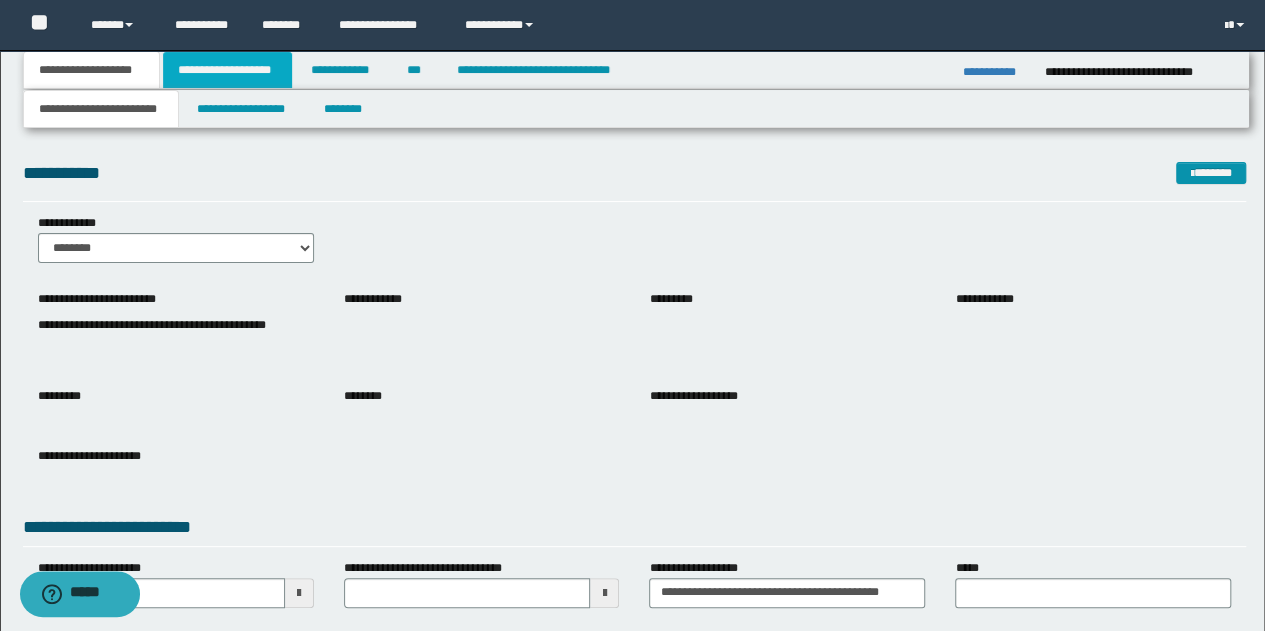 click on "**********" at bounding box center (227, 70) 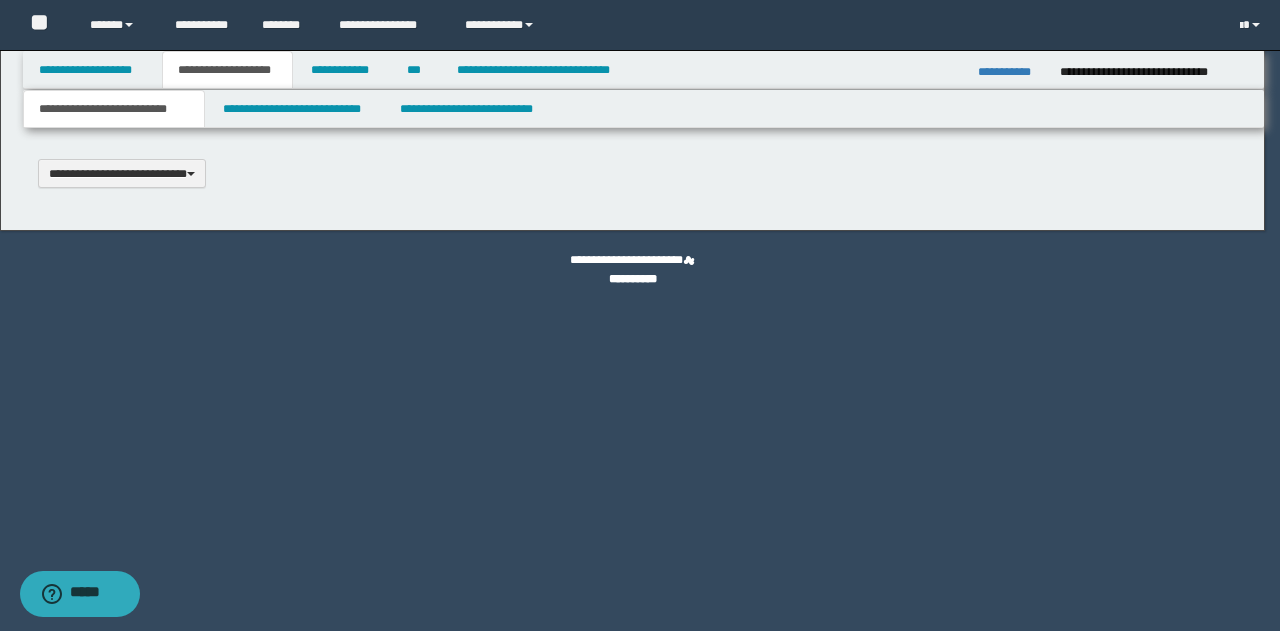 type 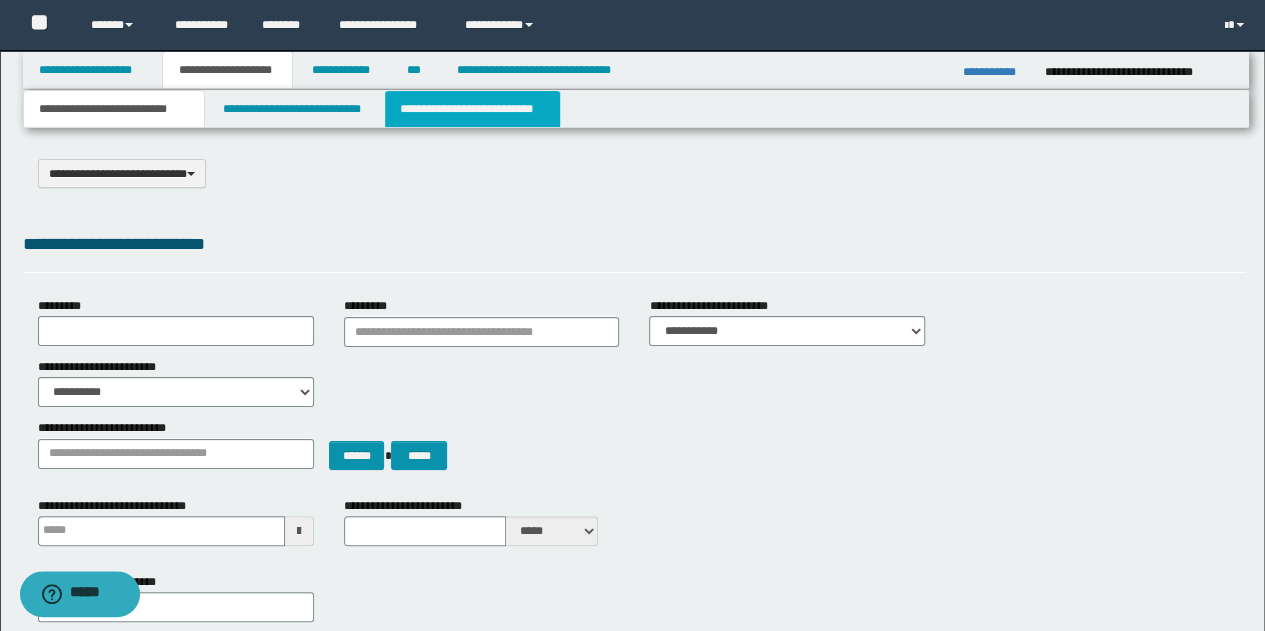 click on "**********" at bounding box center [472, 109] 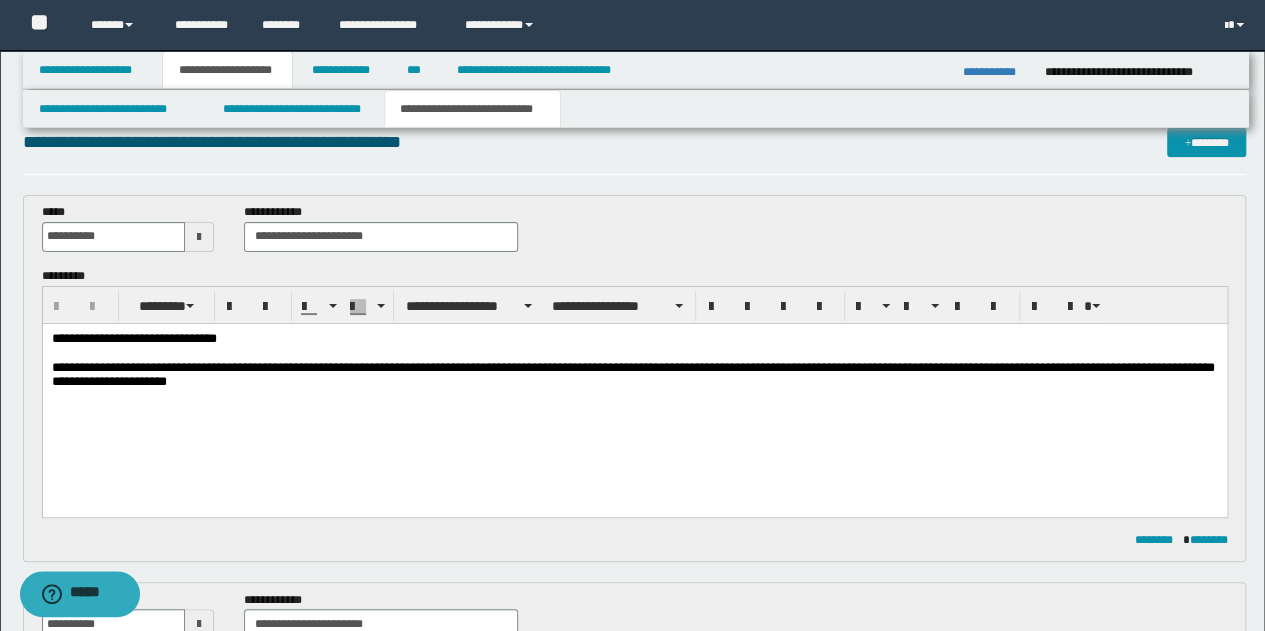 scroll, scrollTop: 0, scrollLeft: 0, axis: both 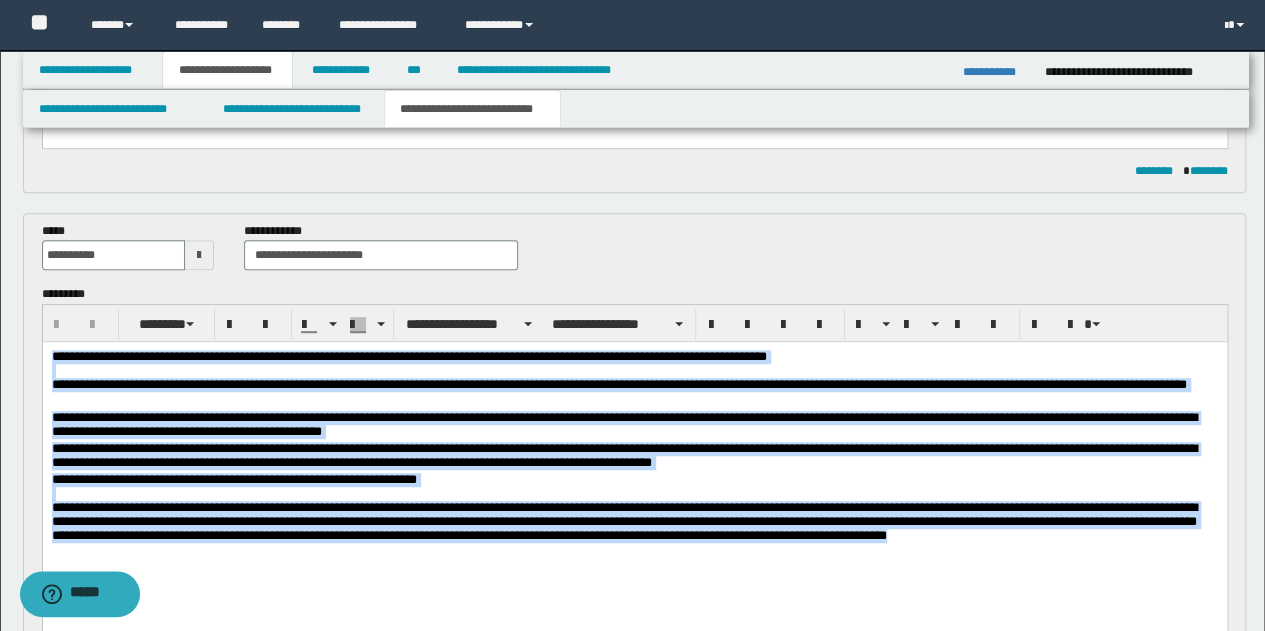 drag, startPoint x: 50, startPoint y: 358, endPoint x: 1073, endPoint y: 562, distance: 1043.1418 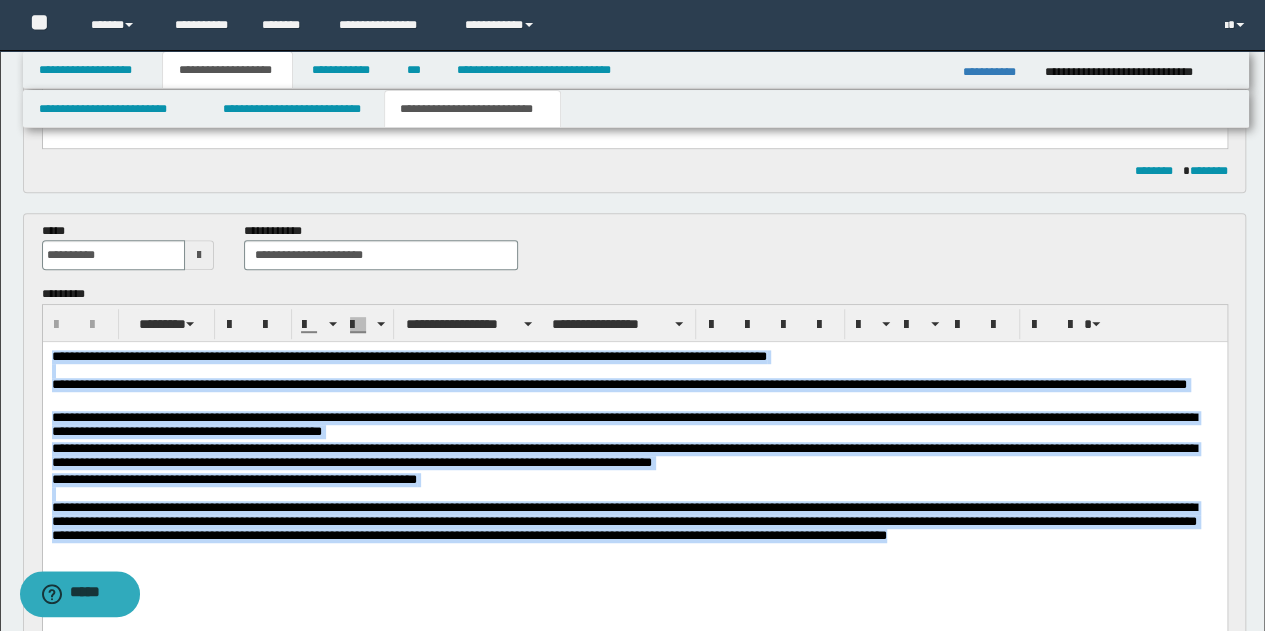 click on "**********" at bounding box center [634, 474] 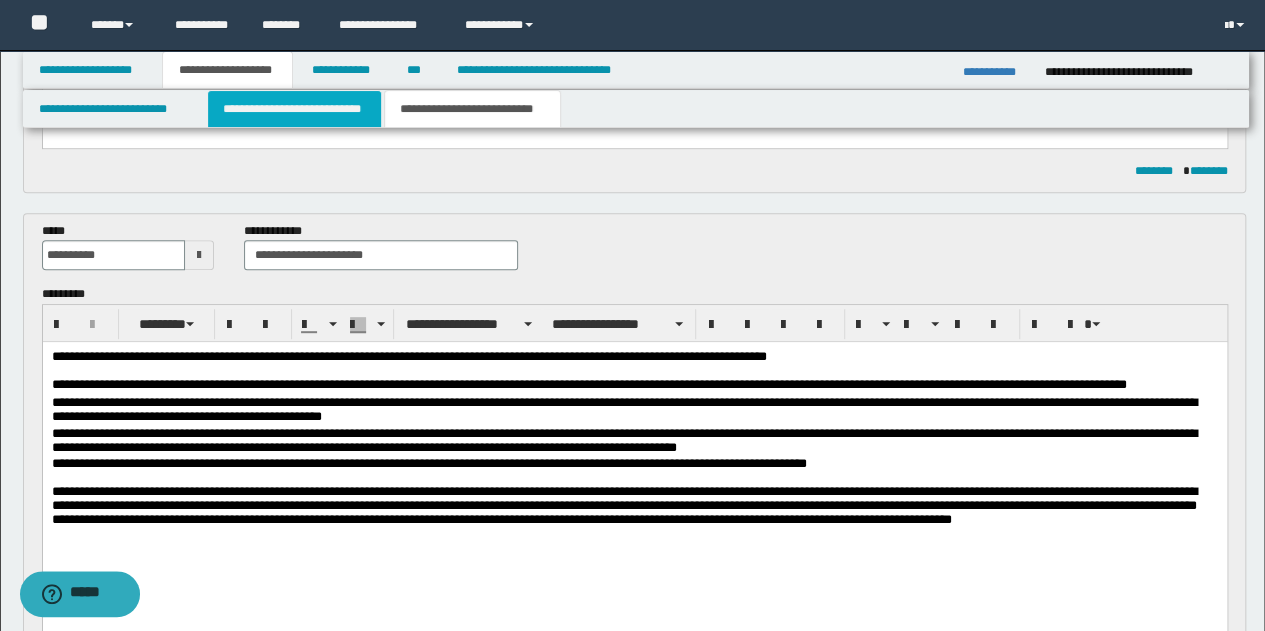 click on "**********" at bounding box center (294, 109) 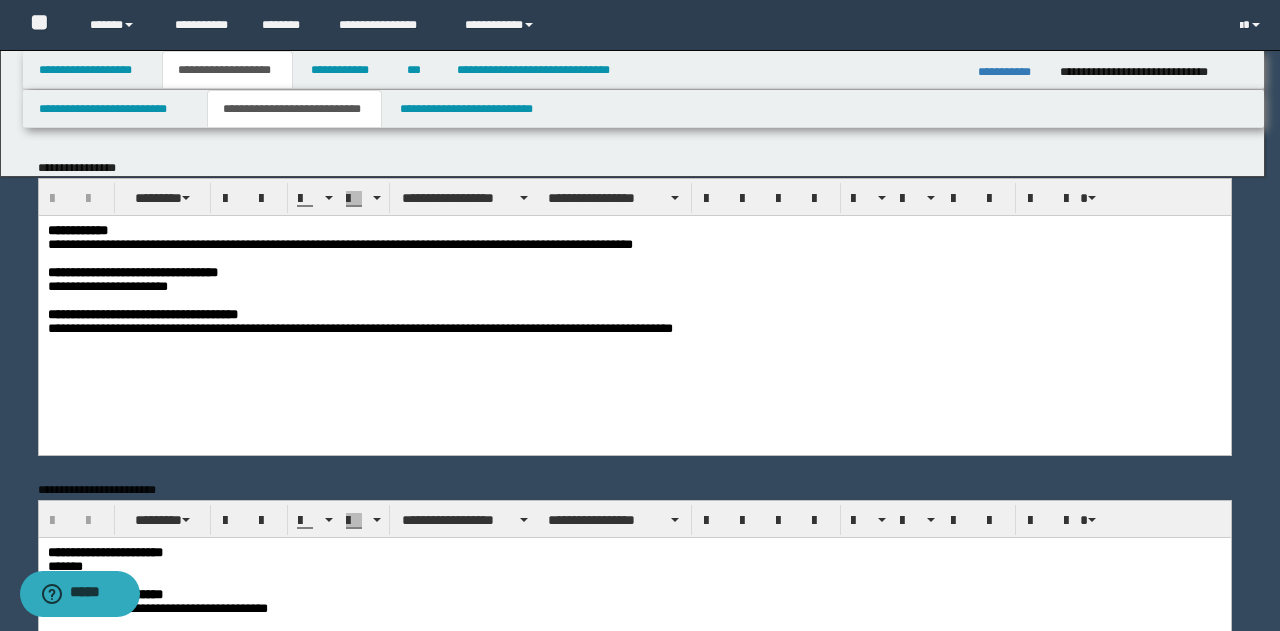 scroll, scrollTop: 0, scrollLeft: 0, axis: both 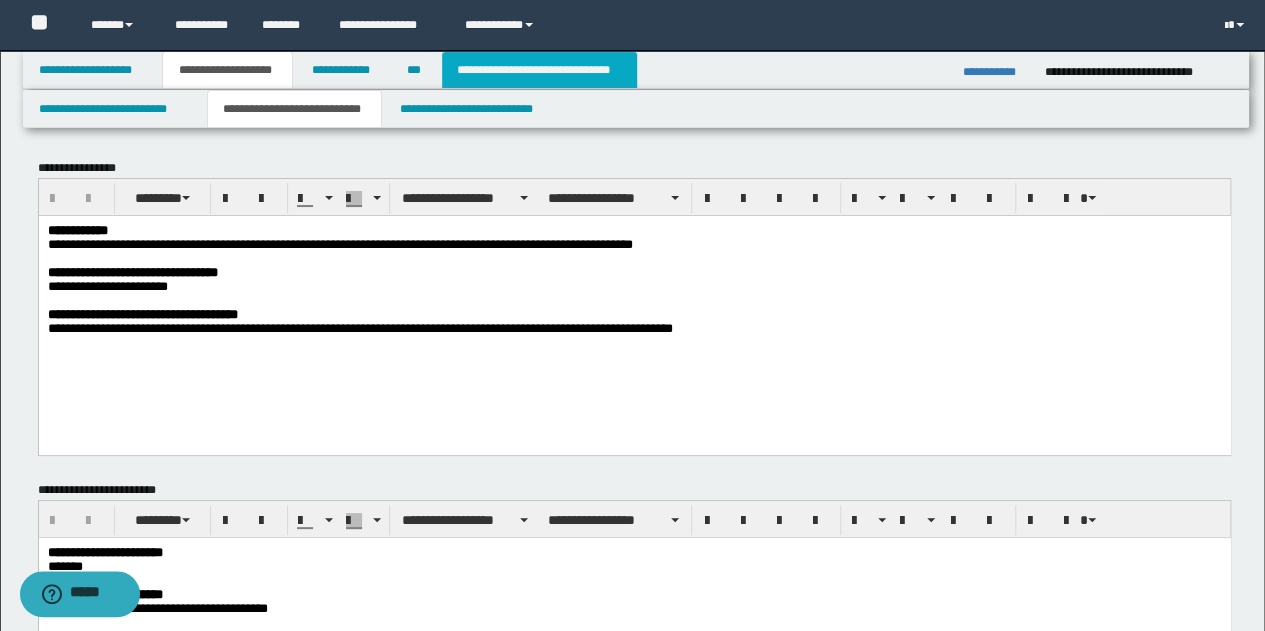 click on "**********" at bounding box center [539, 70] 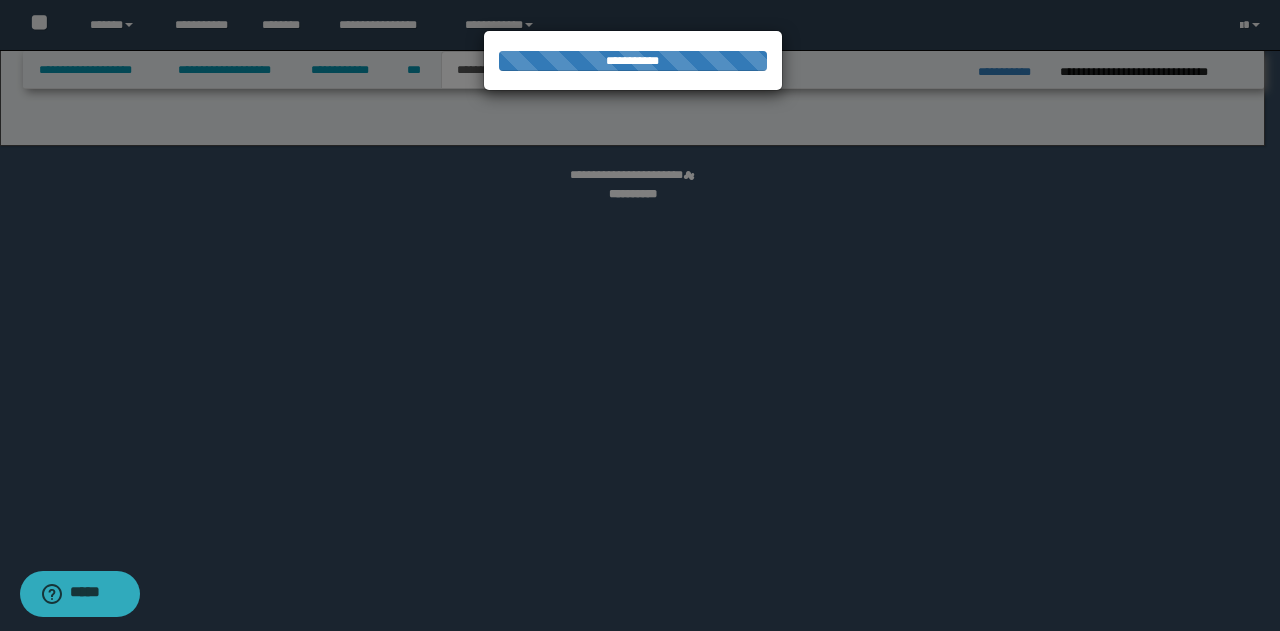 select on "*" 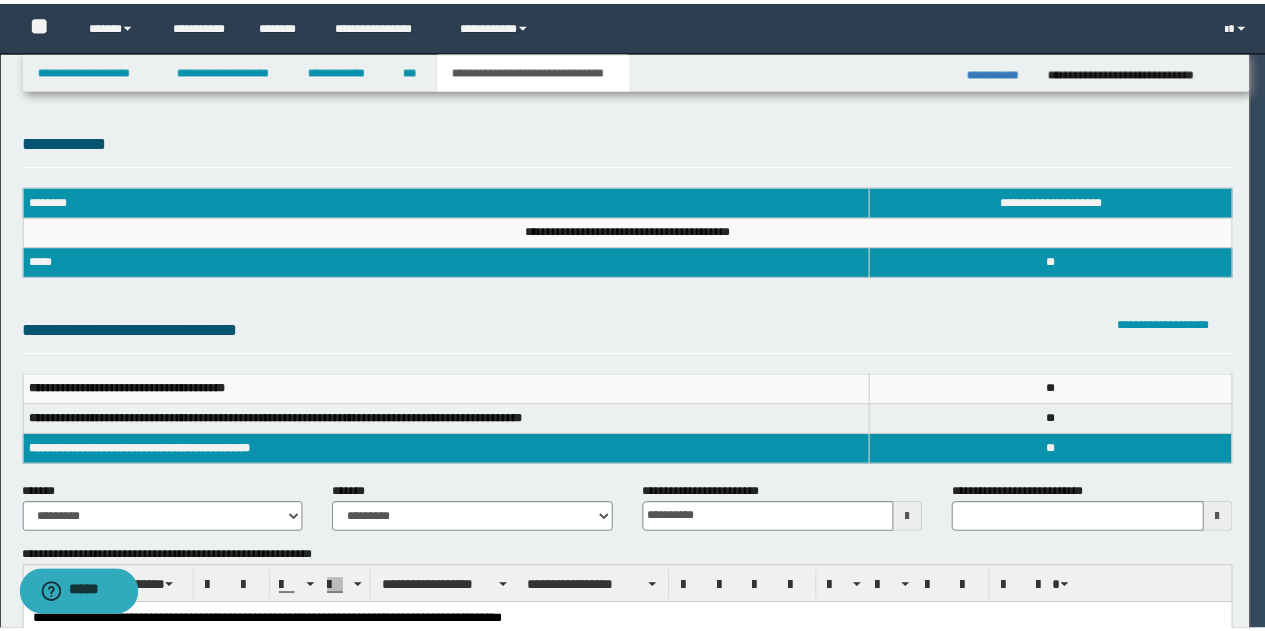 scroll, scrollTop: 0, scrollLeft: 0, axis: both 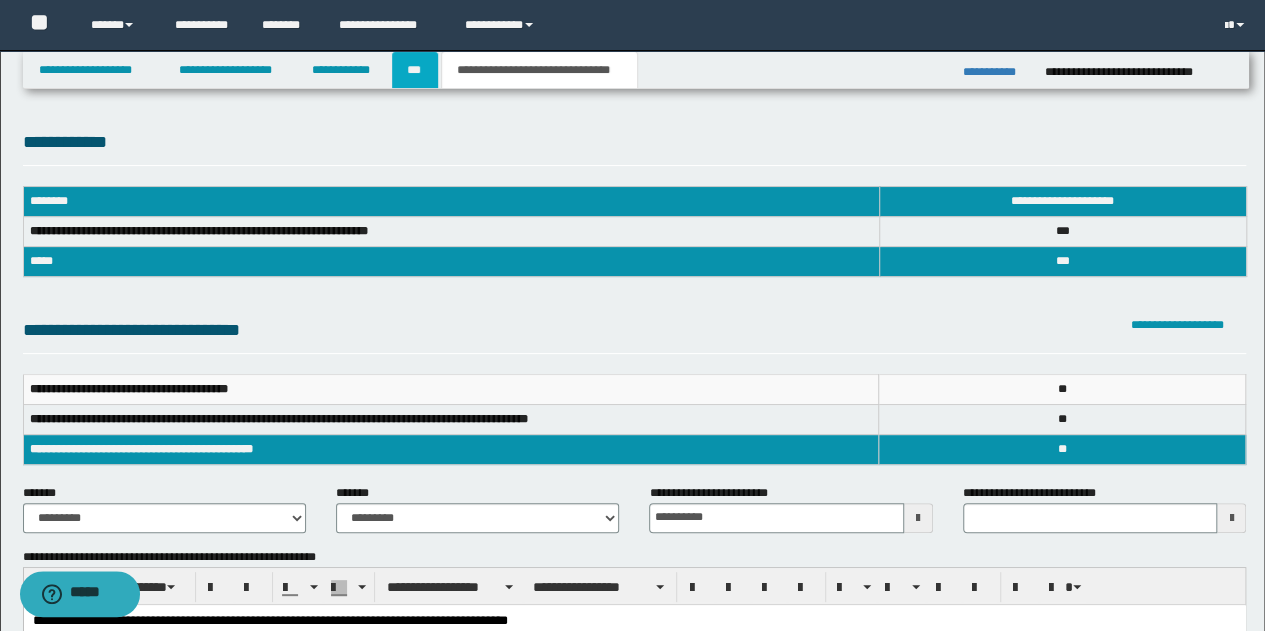 click on "***" at bounding box center [415, 70] 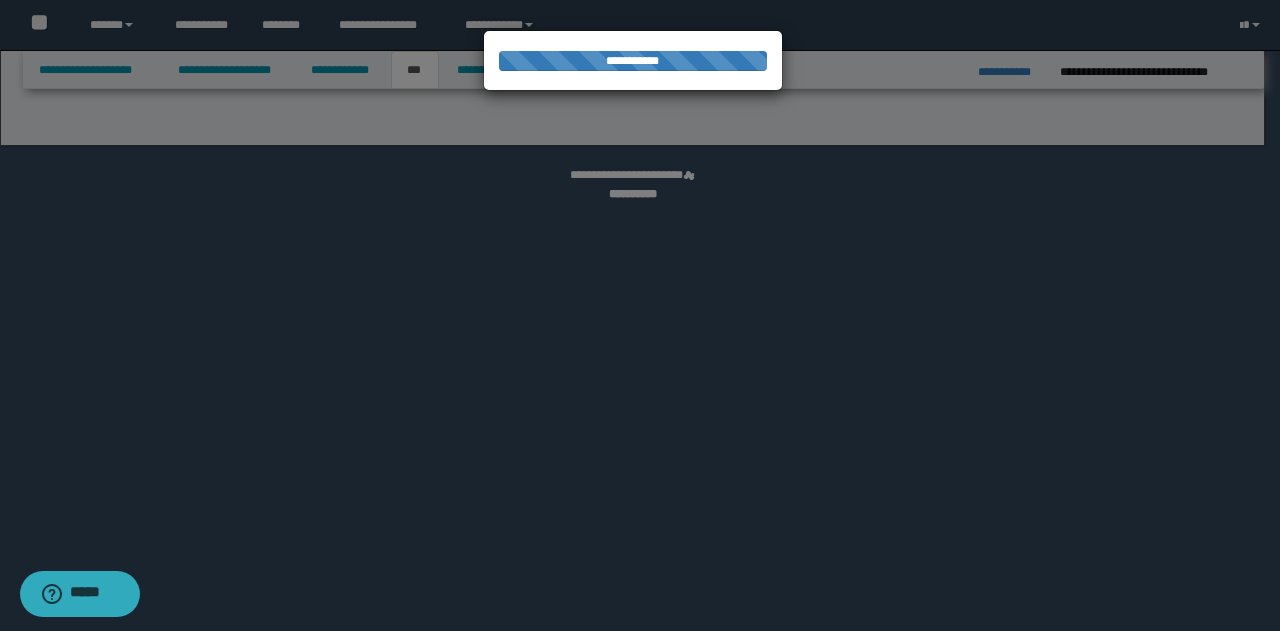 select on "*" 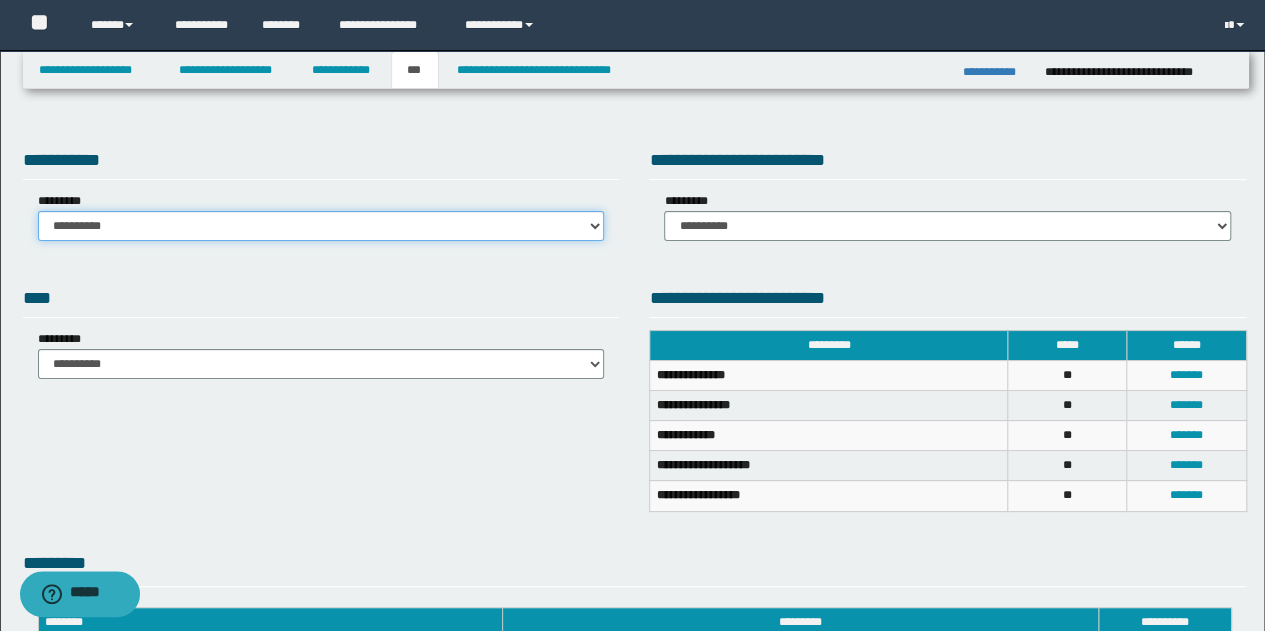 click on "**********" at bounding box center (321, 226) 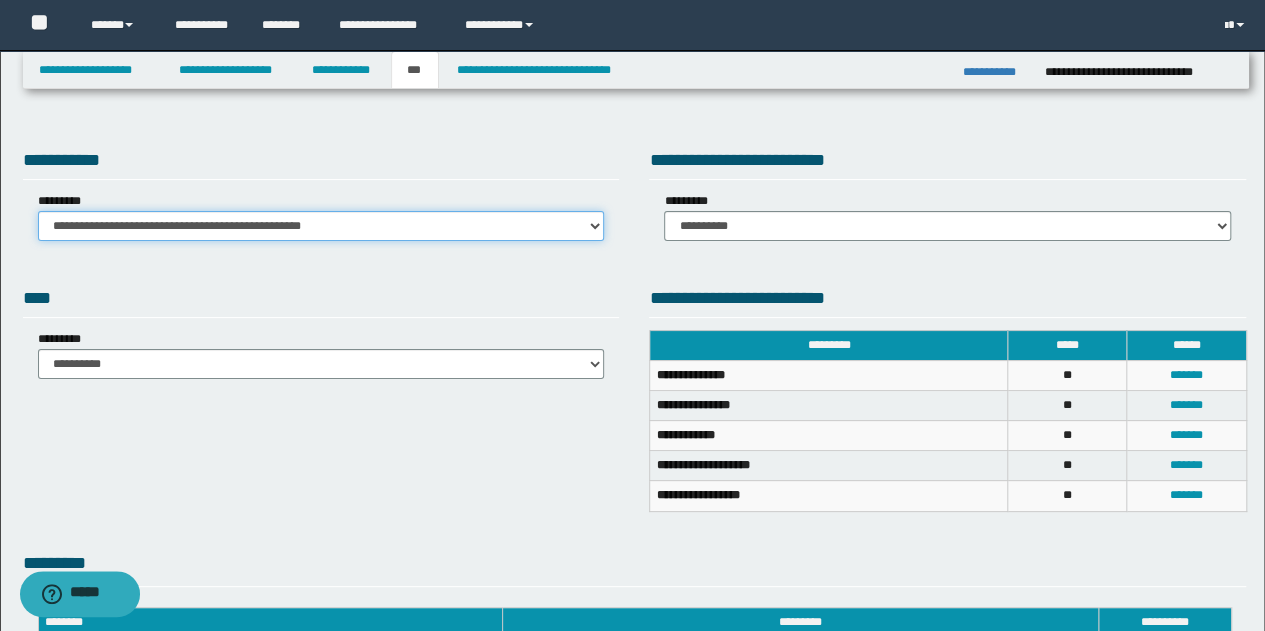 click on "**********" at bounding box center (321, 226) 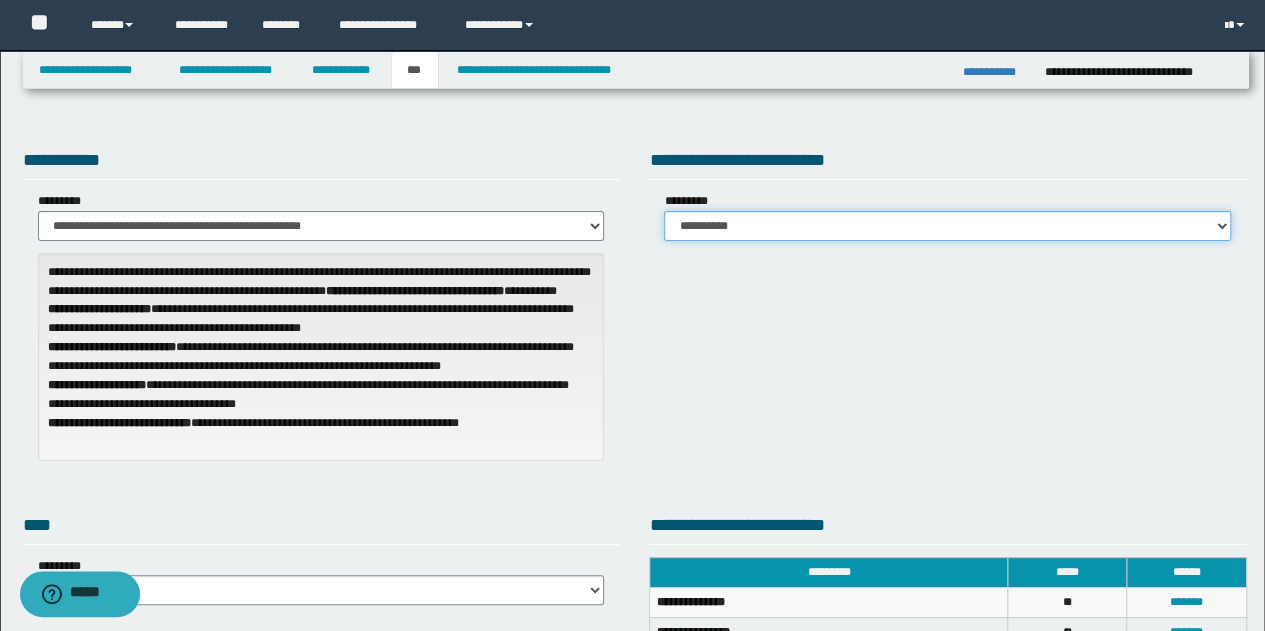 click on "**********" at bounding box center [947, 226] 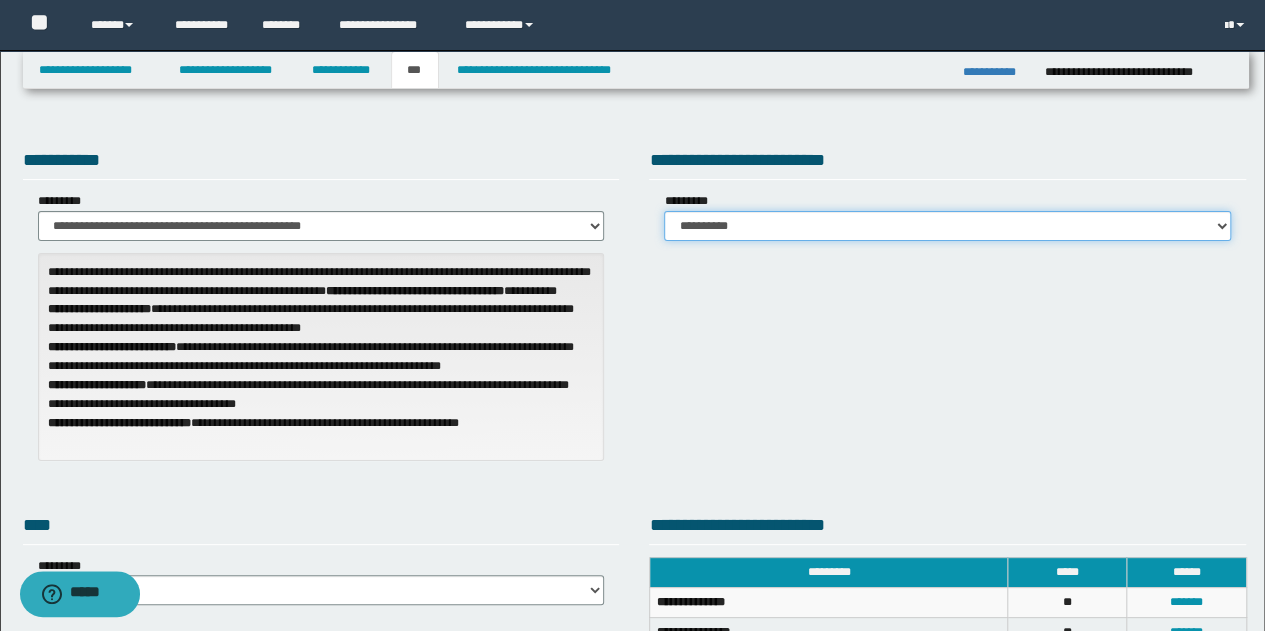 select on "*" 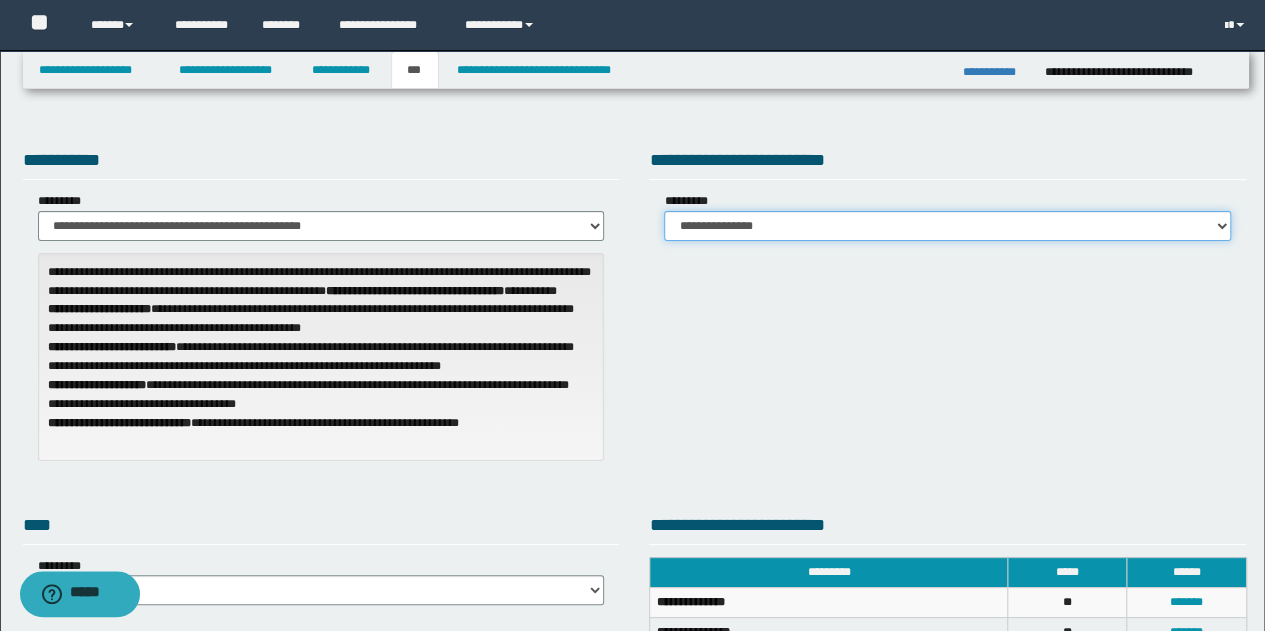 click on "**********" at bounding box center (947, 226) 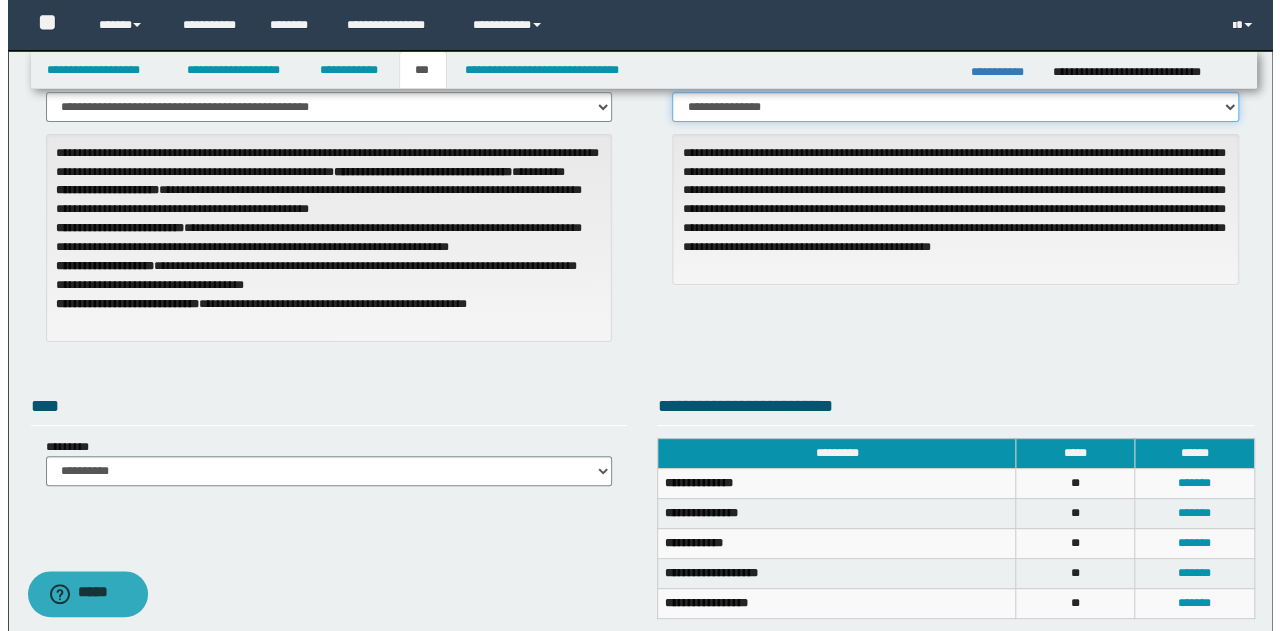 scroll, scrollTop: 300, scrollLeft: 0, axis: vertical 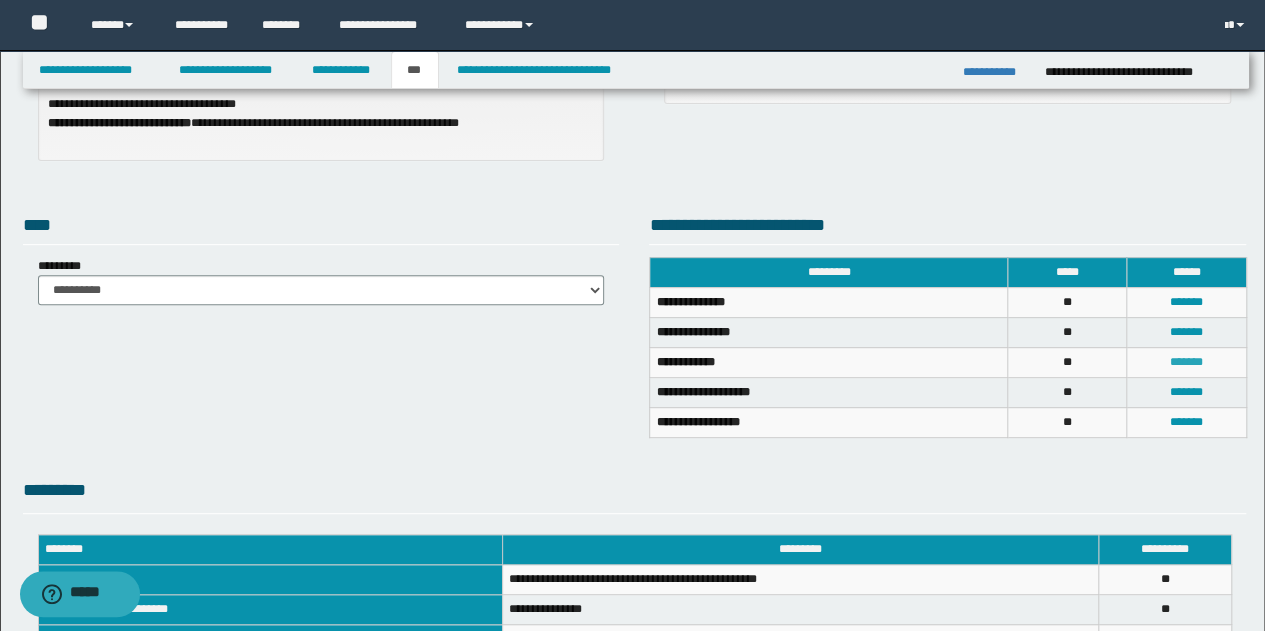 click on "*******" at bounding box center (1186, 362) 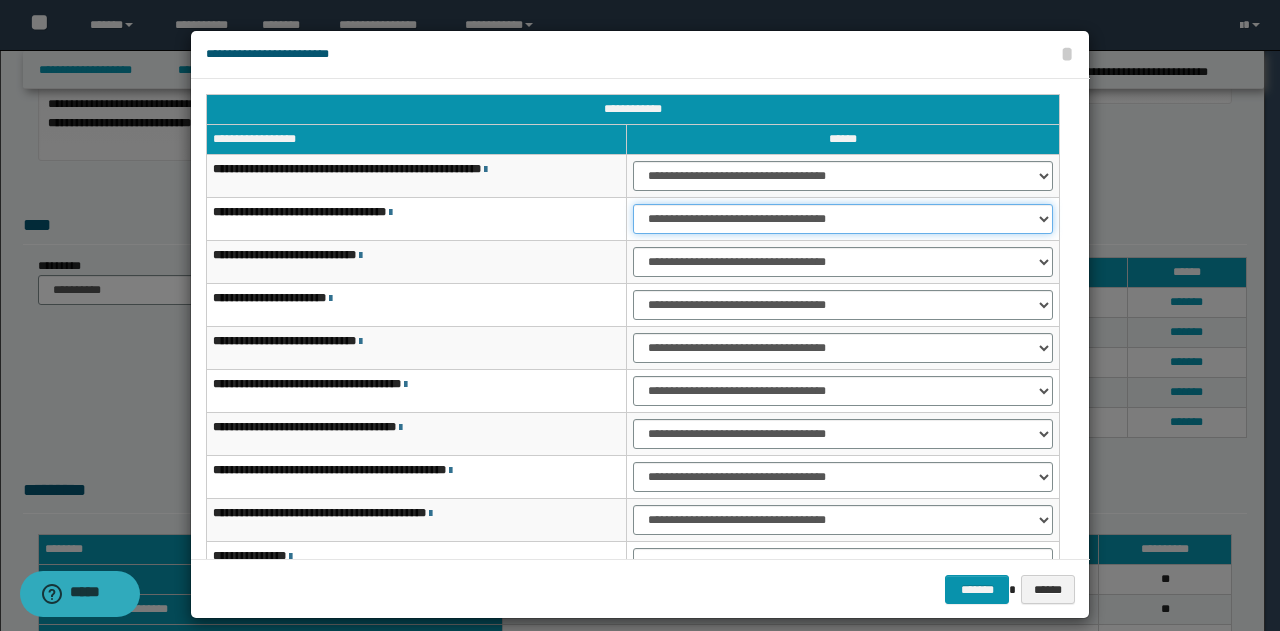 click on "**********" at bounding box center [843, 219] 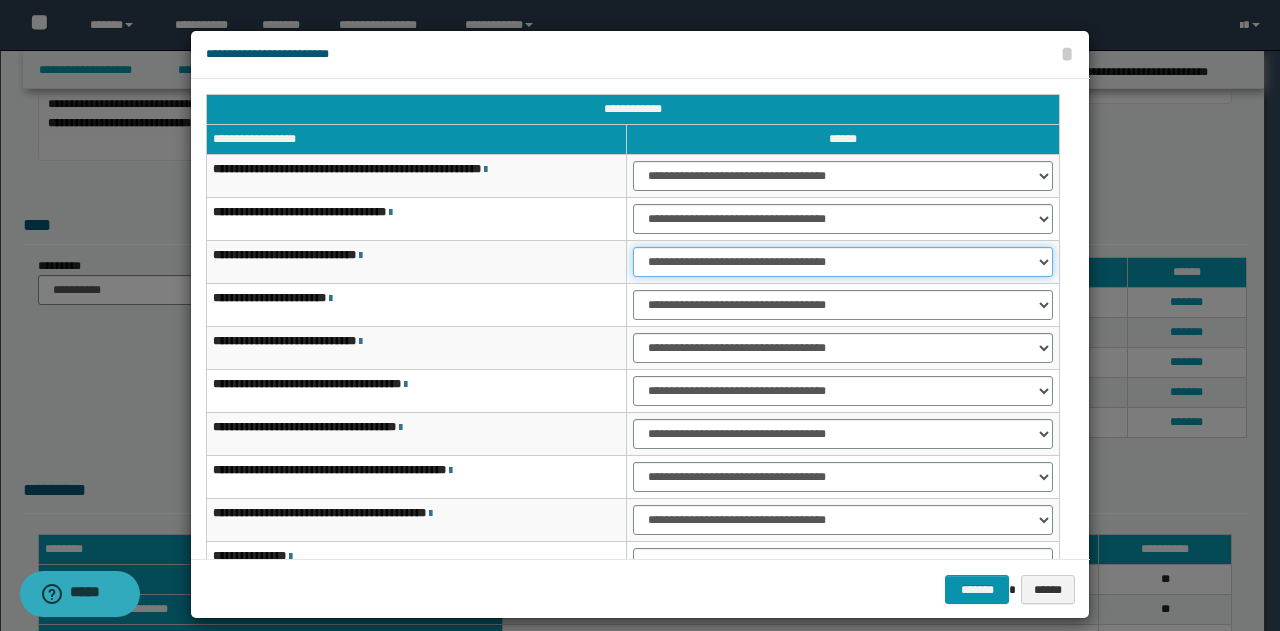 click on "**********" at bounding box center (843, 262) 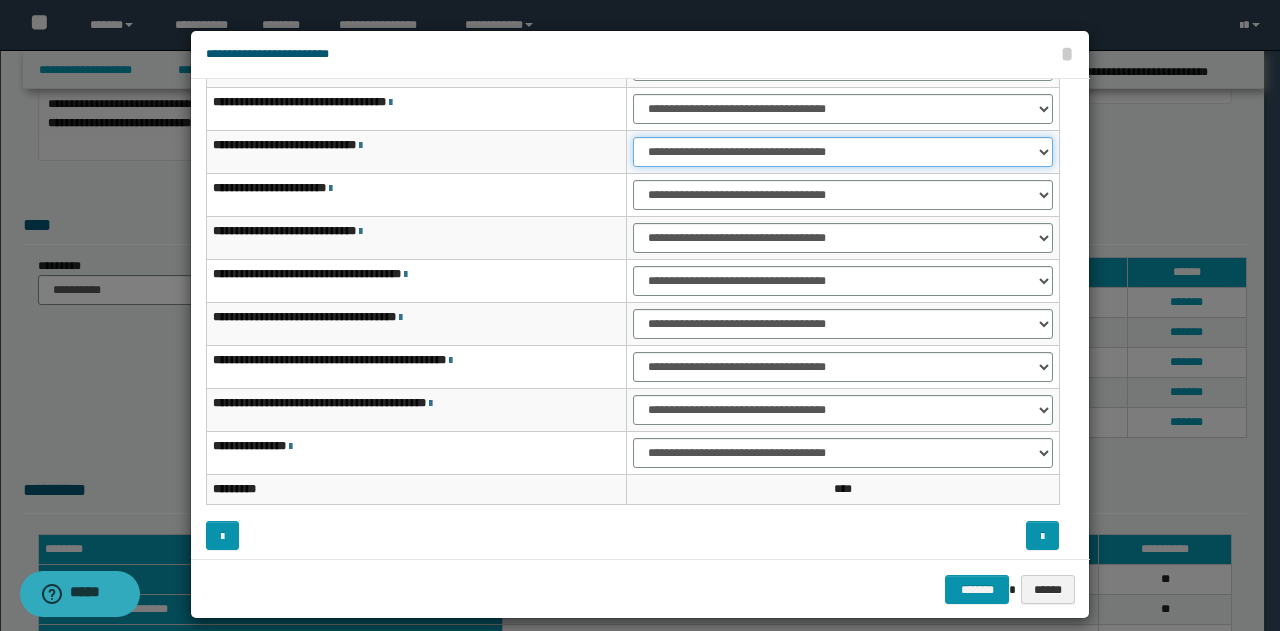 scroll, scrollTop: 116, scrollLeft: 0, axis: vertical 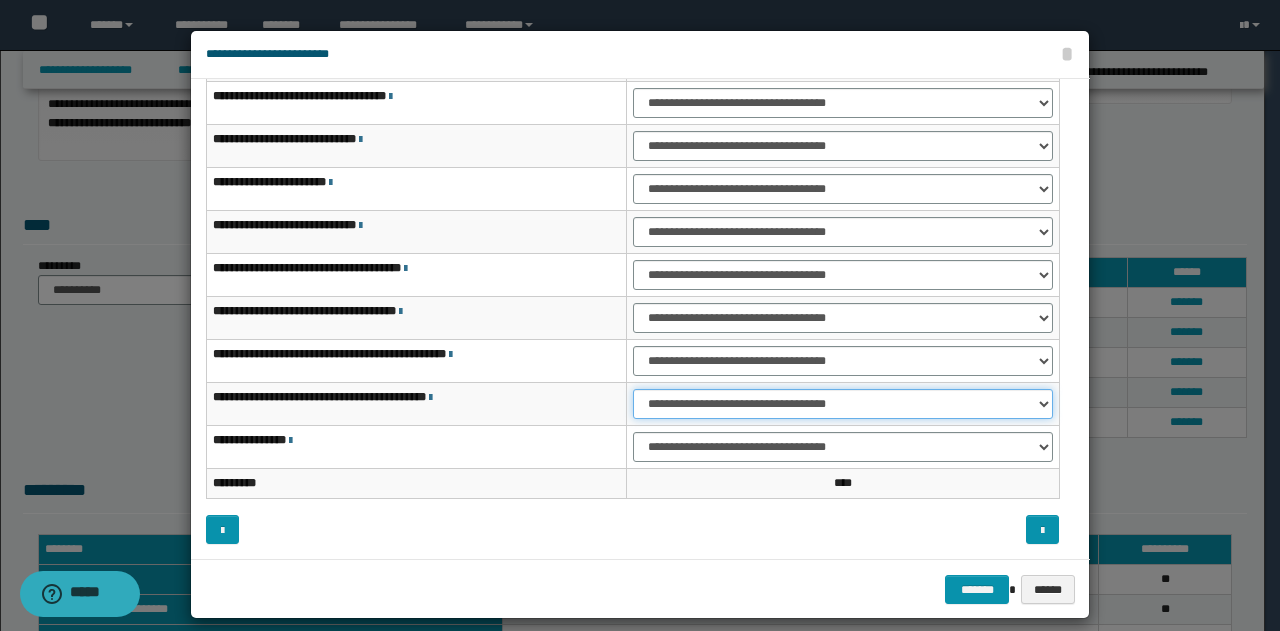 click on "**********" at bounding box center [843, 404] 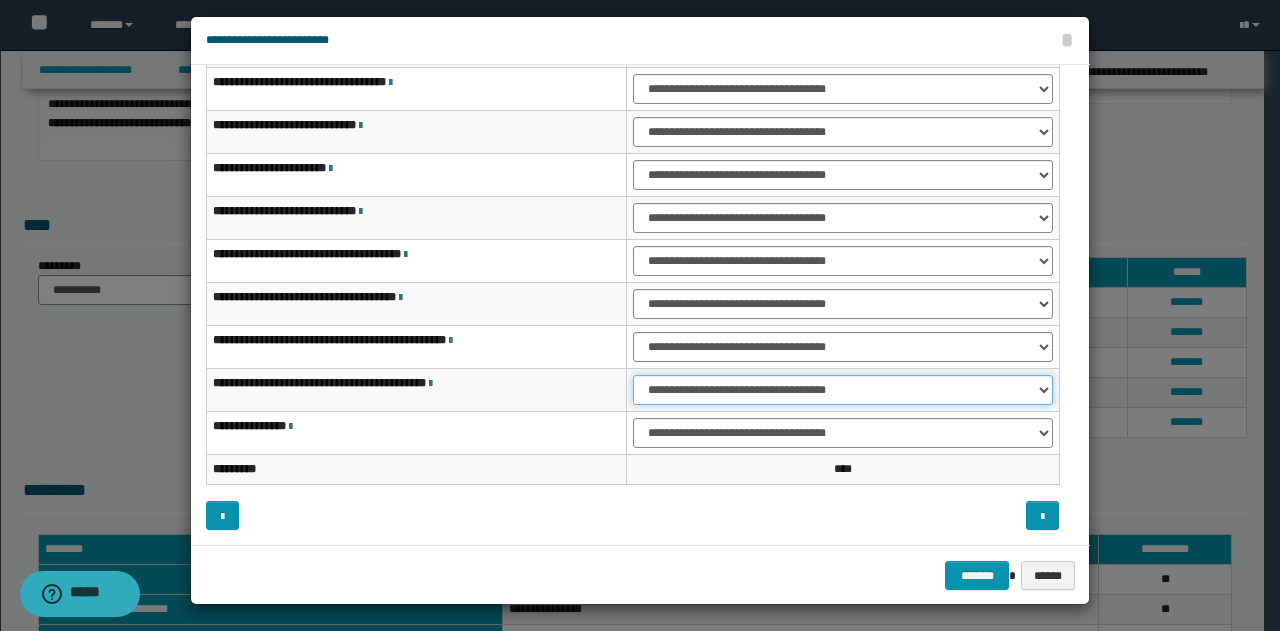 scroll, scrollTop: 18, scrollLeft: 0, axis: vertical 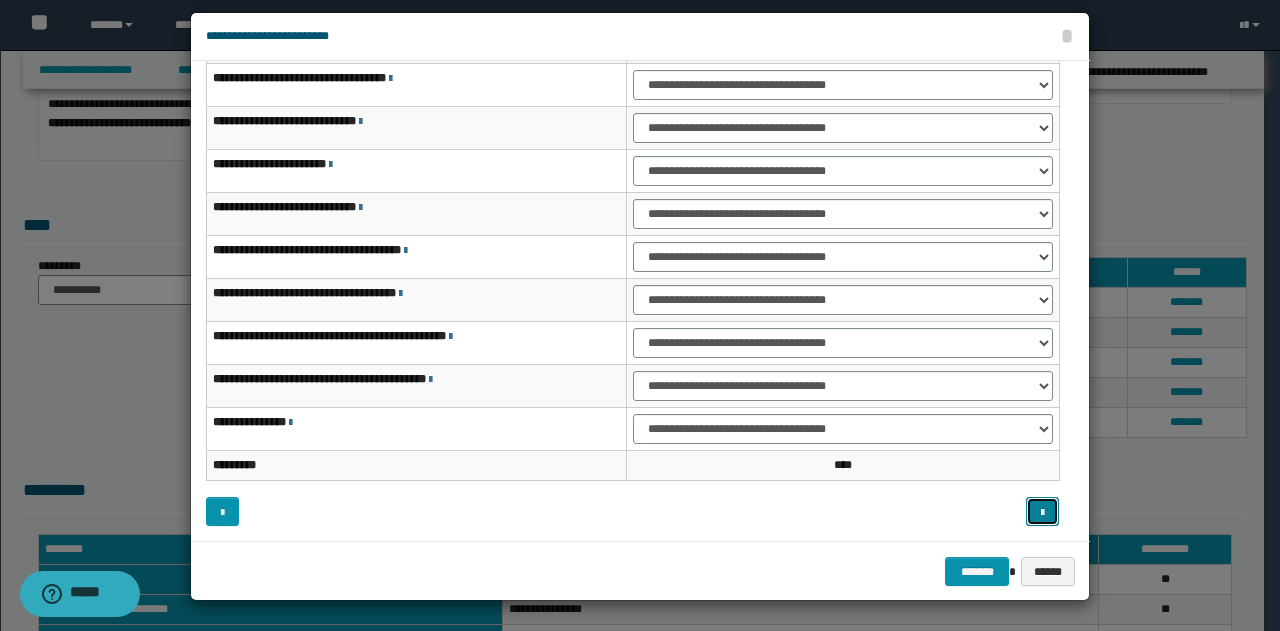 click at bounding box center [1042, 513] 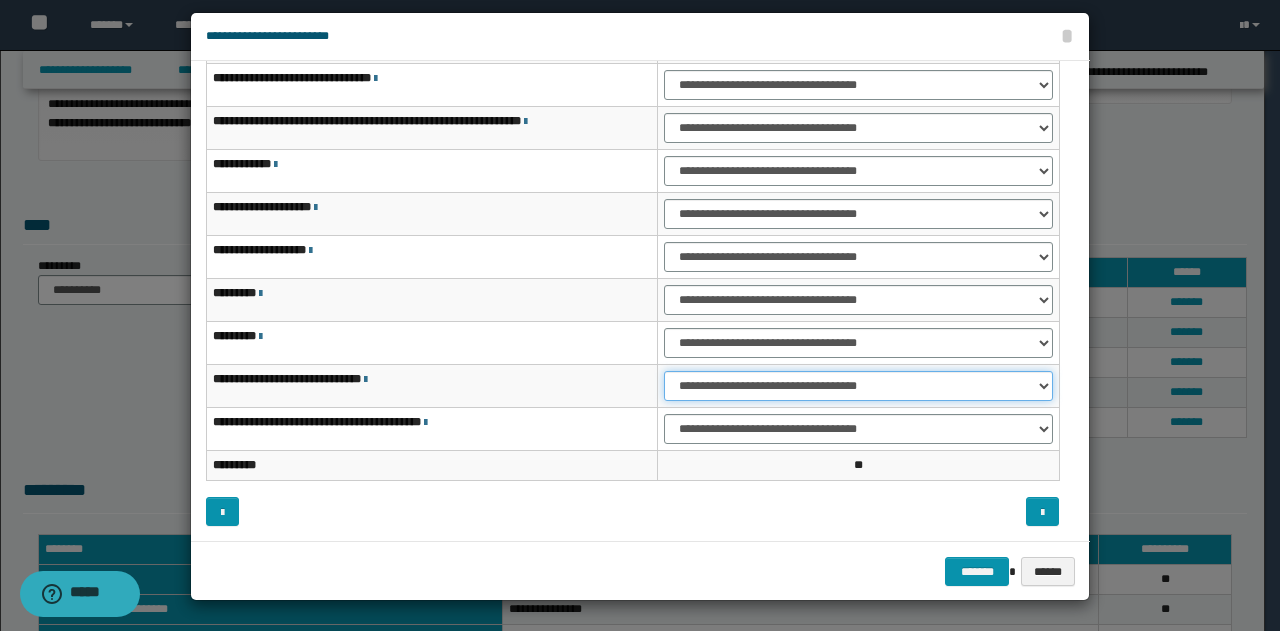click on "**********" at bounding box center (858, 386) 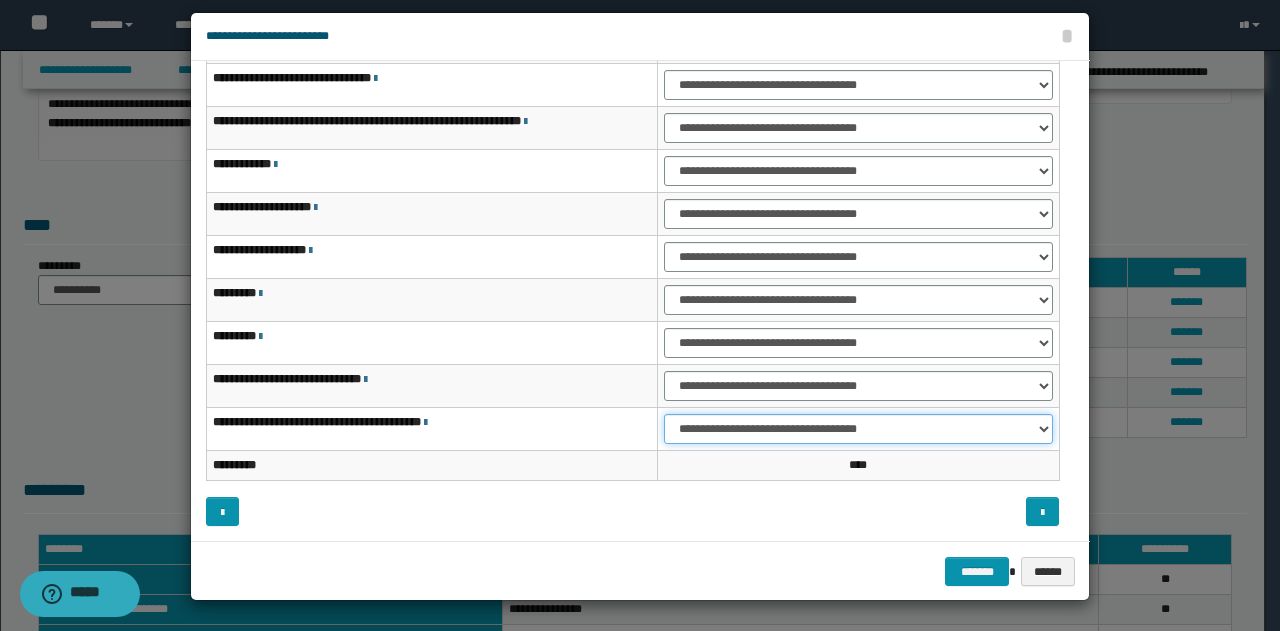 click on "**********" at bounding box center (858, 429) 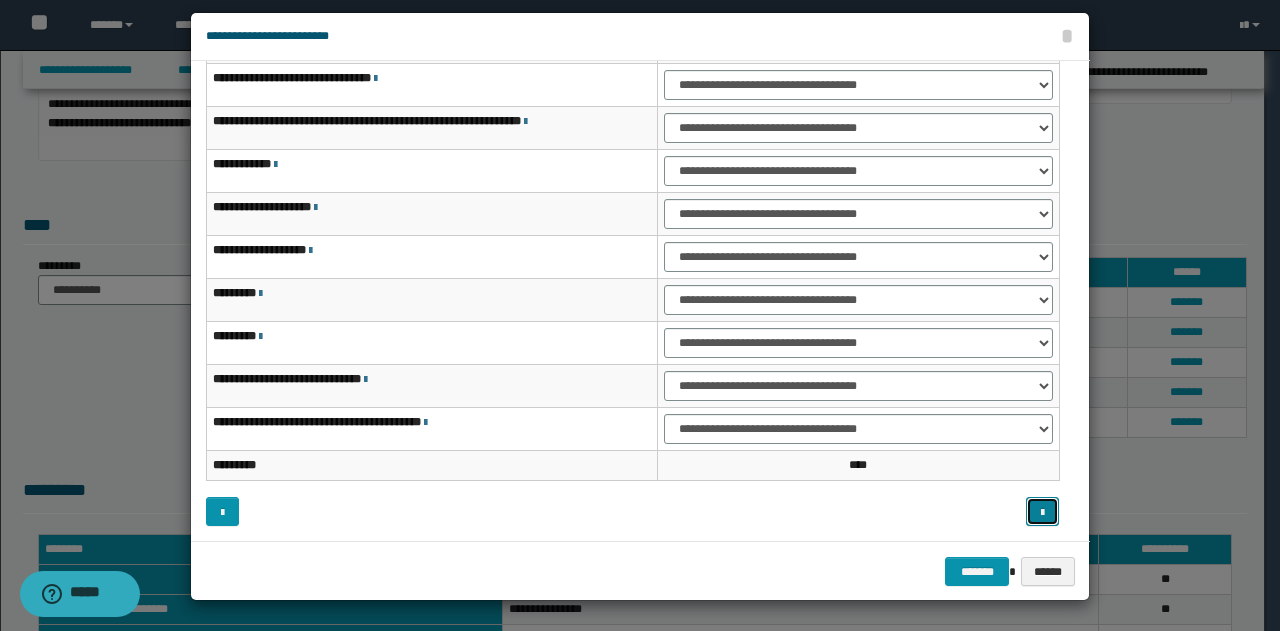drag, startPoint x: 1032, startPoint y: 509, endPoint x: 884, endPoint y: 380, distance: 196.32881 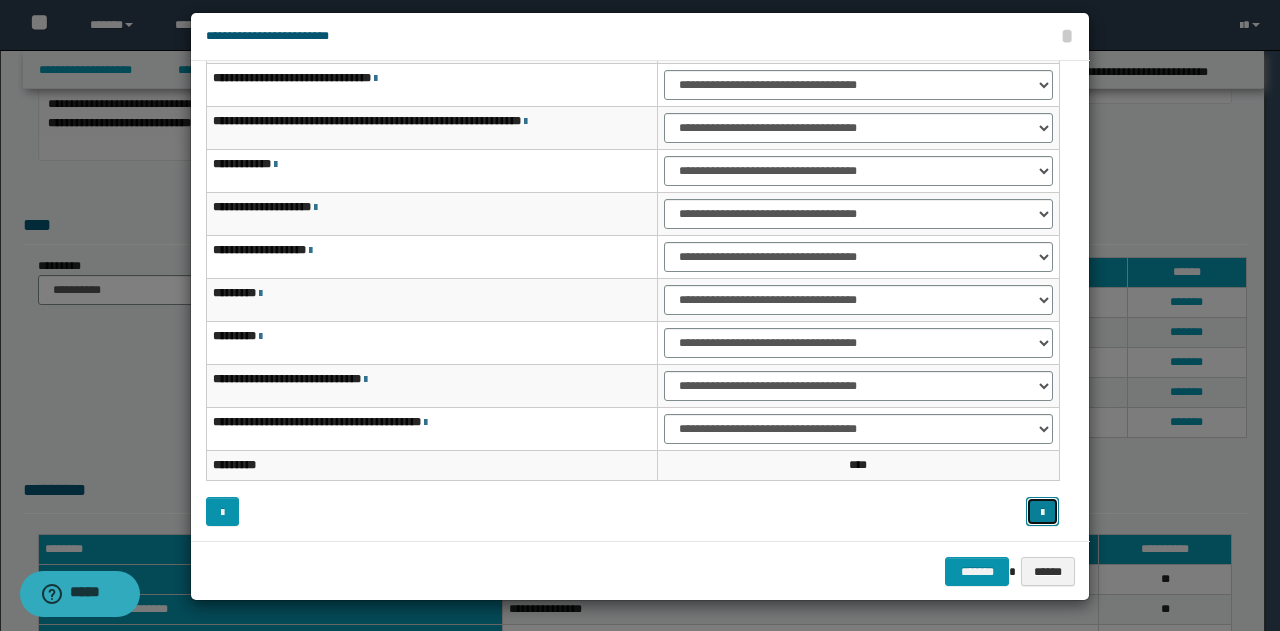 click at bounding box center [1042, 513] 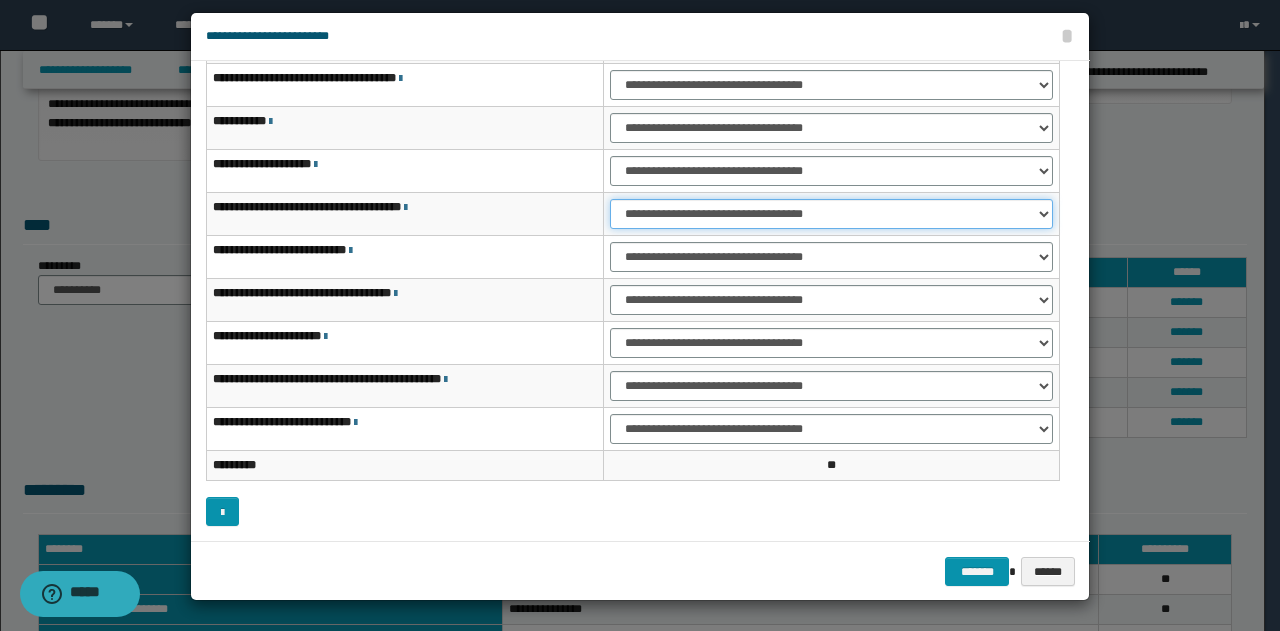 click on "**********" at bounding box center (831, 214) 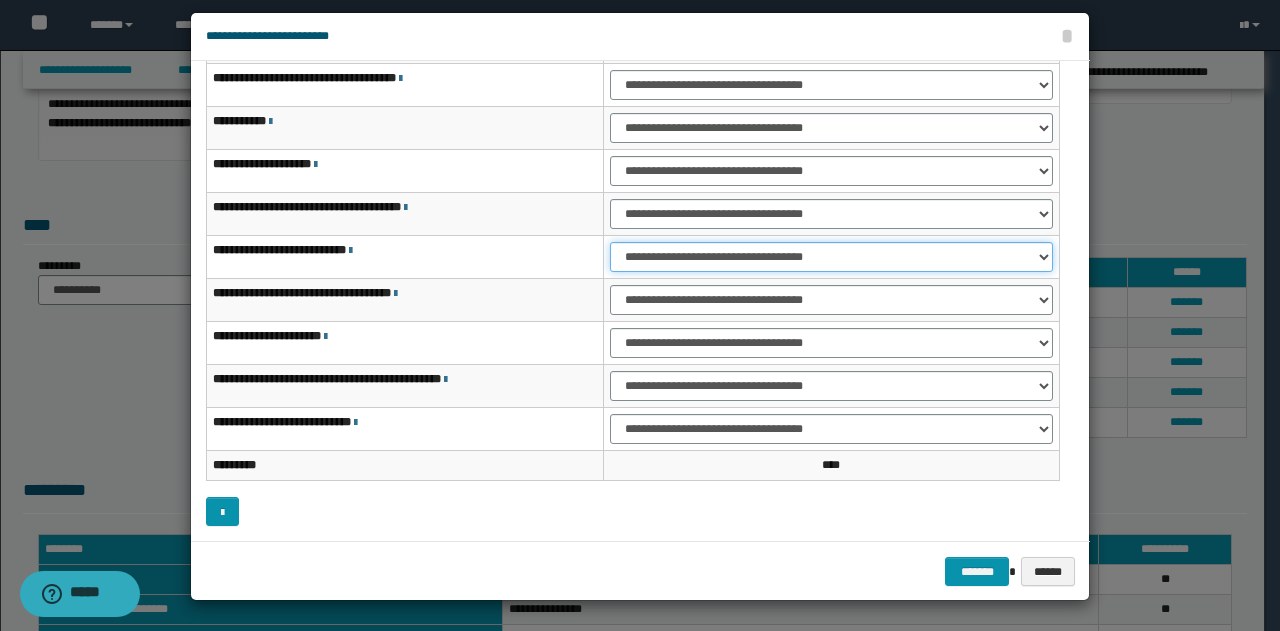 click on "**********" at bounding box center (831, 257) 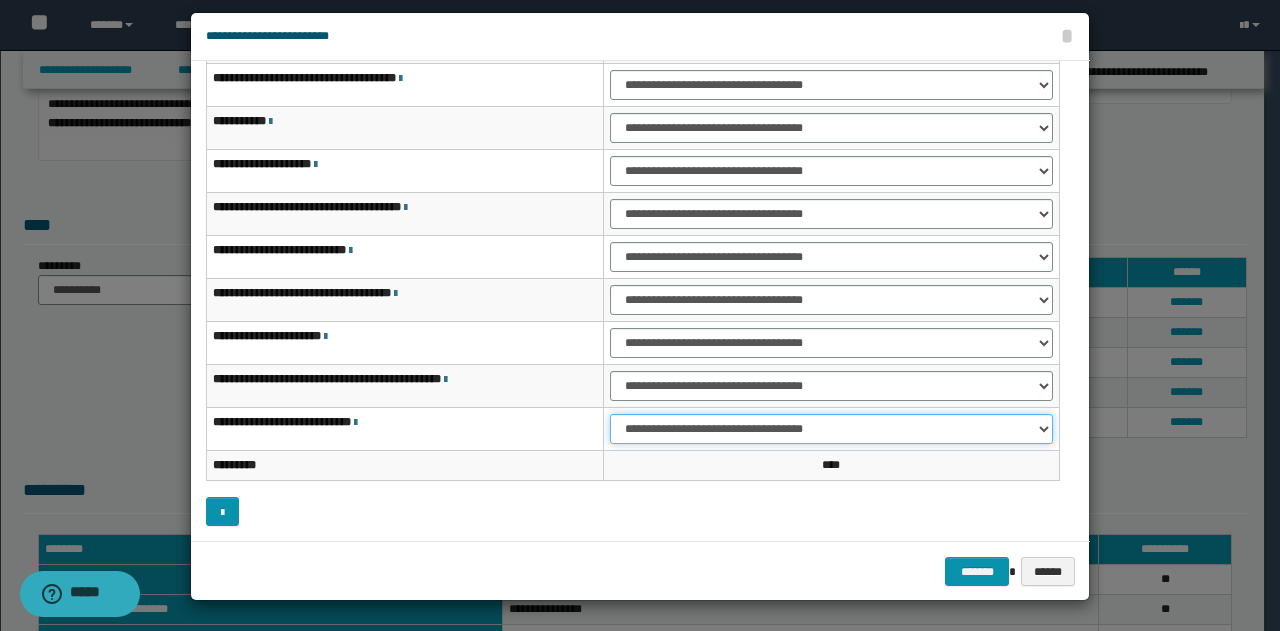 click on "**********" at bounding box center (831, 429) 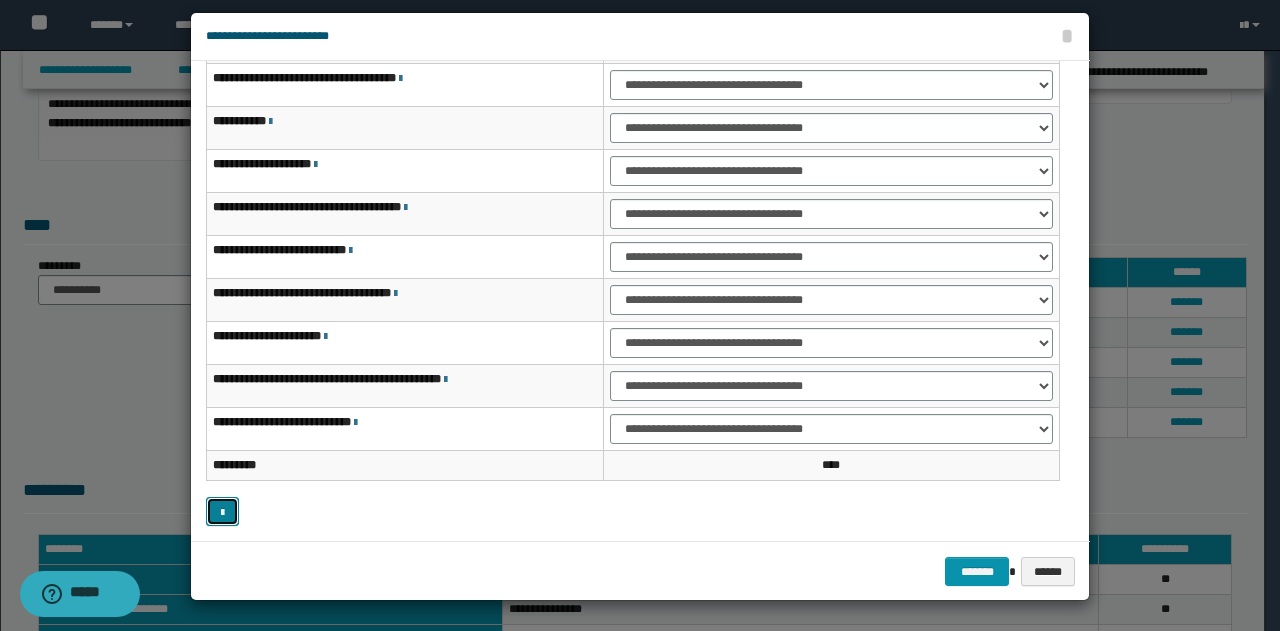 click at bounding box center (222, 513) 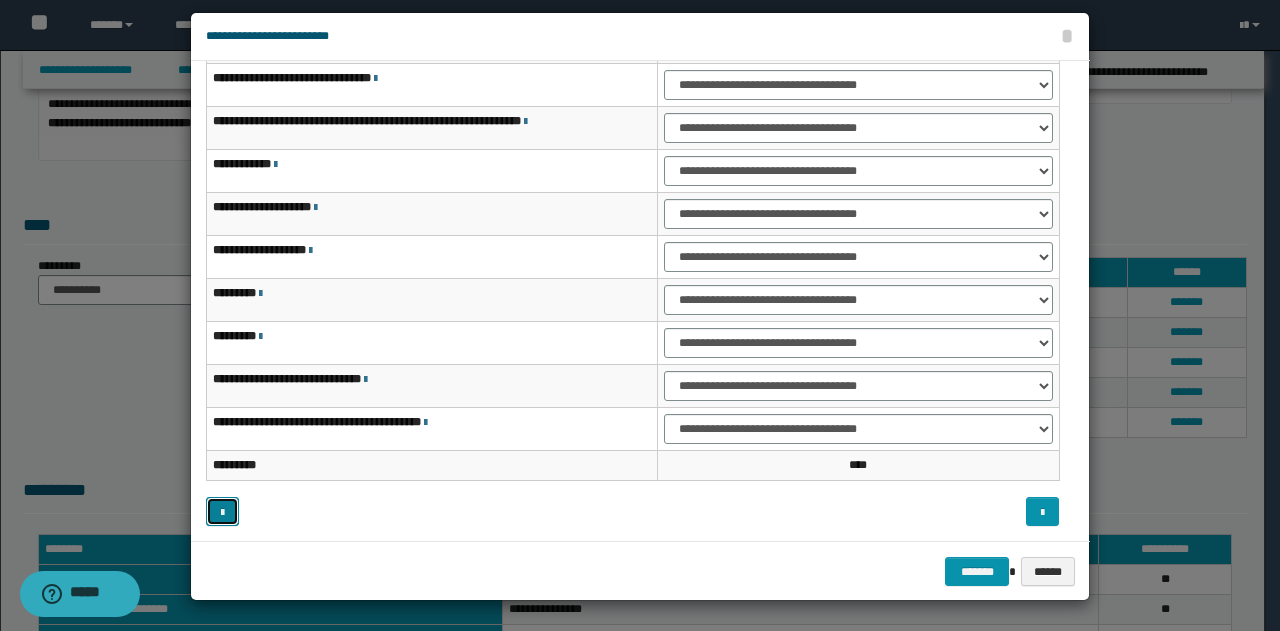 click at bounding box center (222, 513) 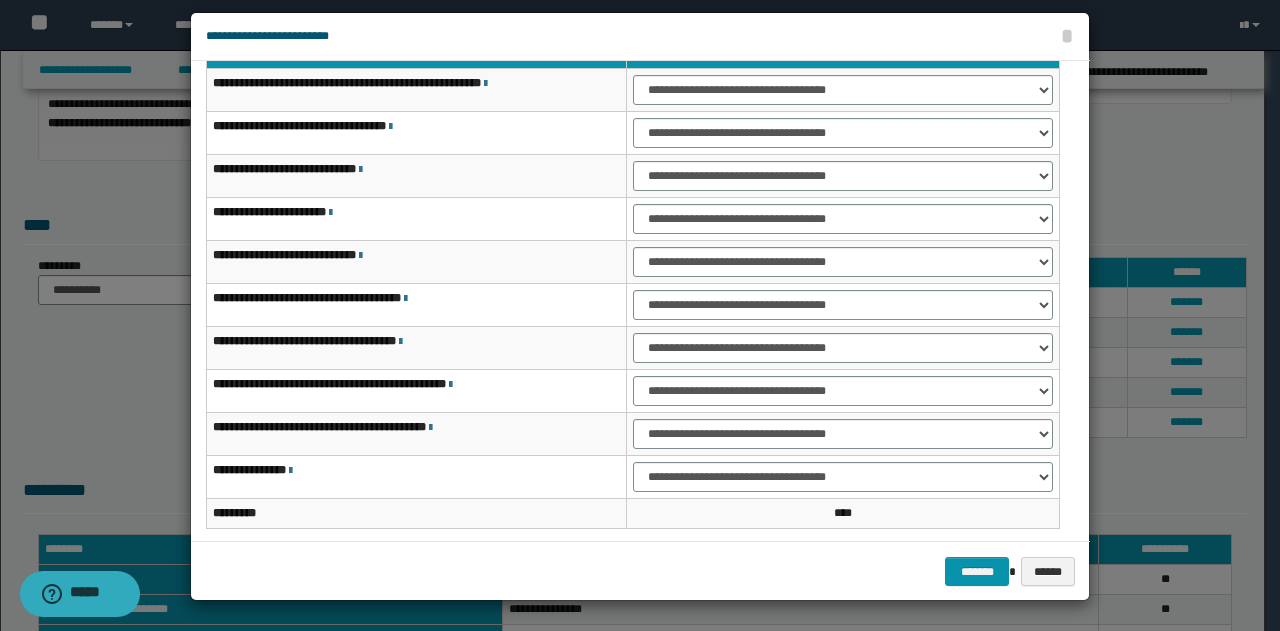 scroll, scrollTop: 100, scrollLeft: 0, axis: vertical 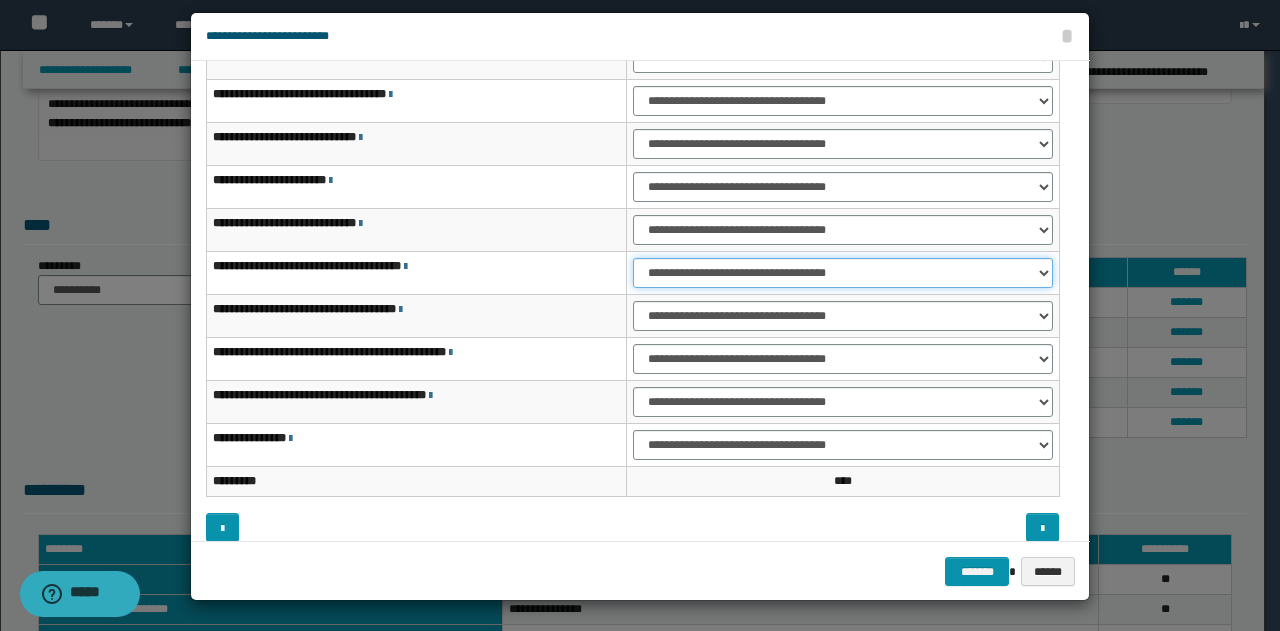 click on "**********" at bounding box center (843, 273) 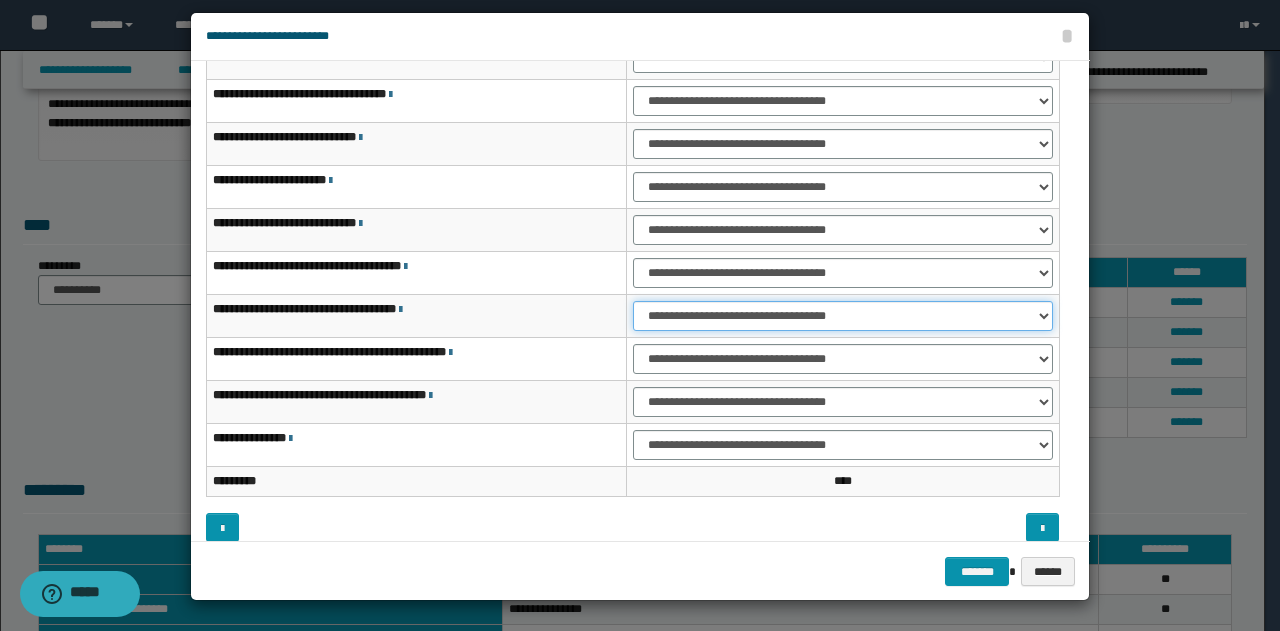 click on "**********" at bounding box center [843, 316] 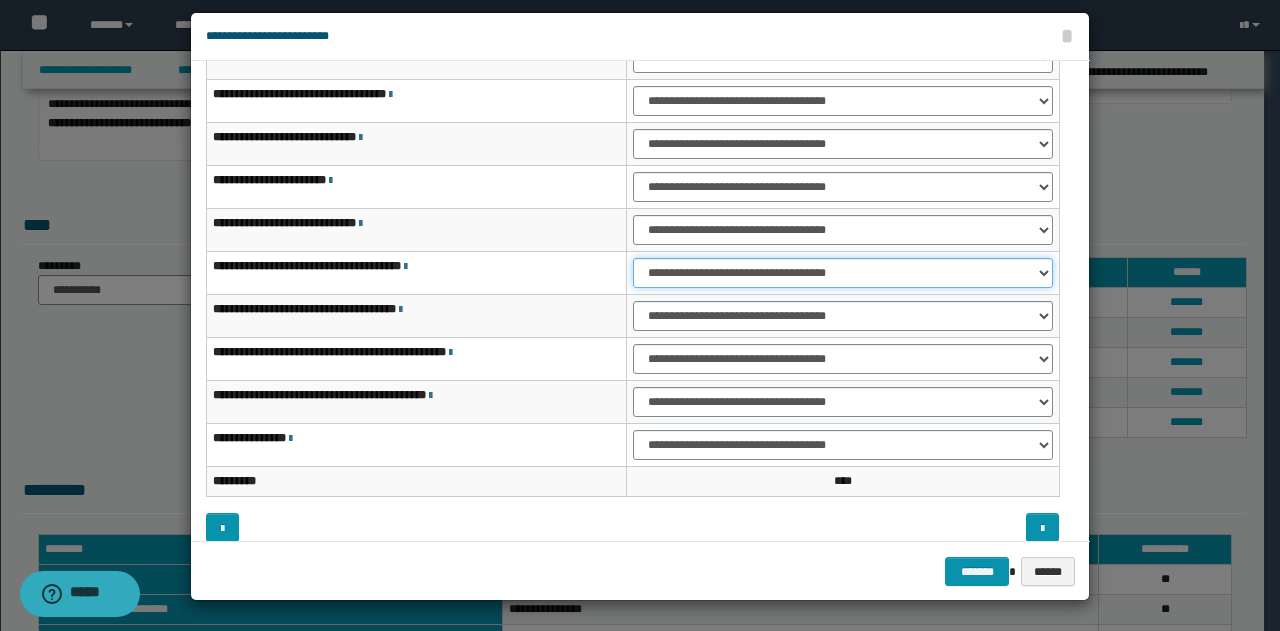 click on "**********" at bounding box center [843, 273] 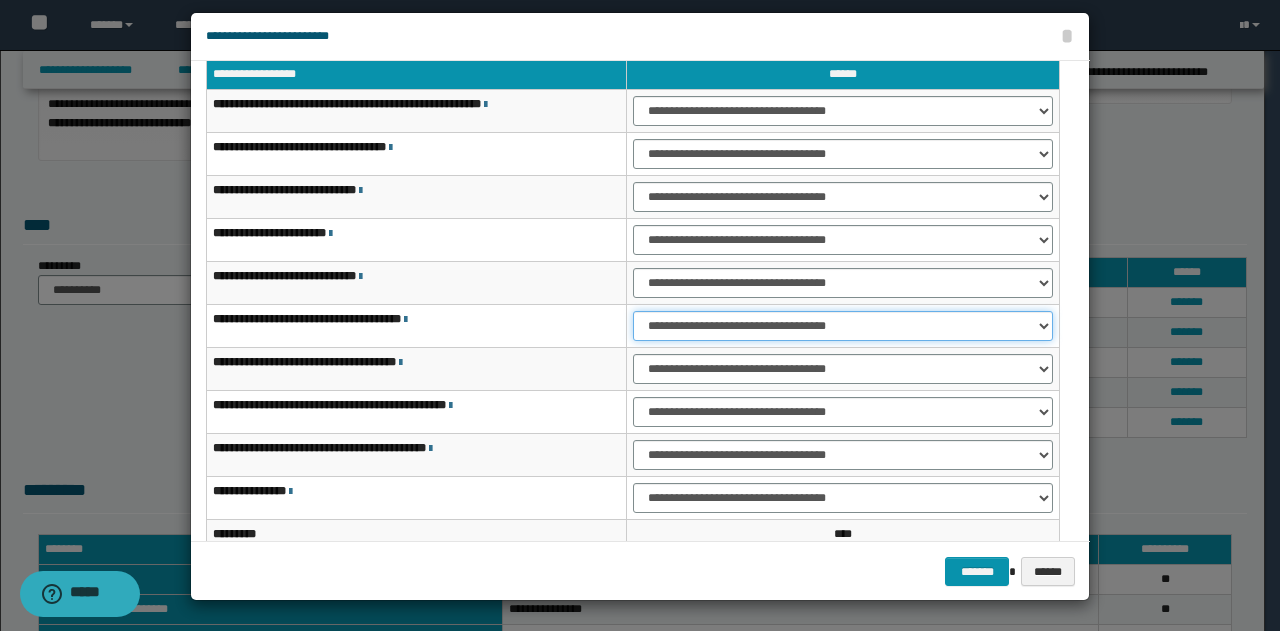 scroll, scrollTop: 16, scrollLeft: 0, axis: vertical 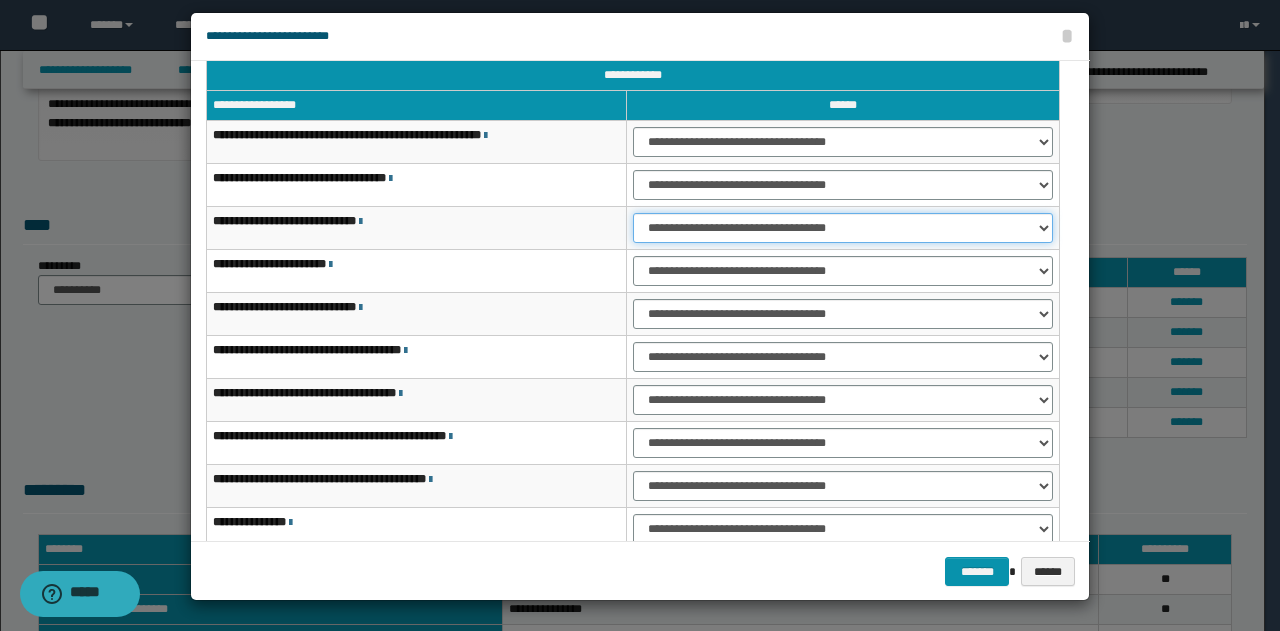 click on "**********" at bounding box center (843, 228) 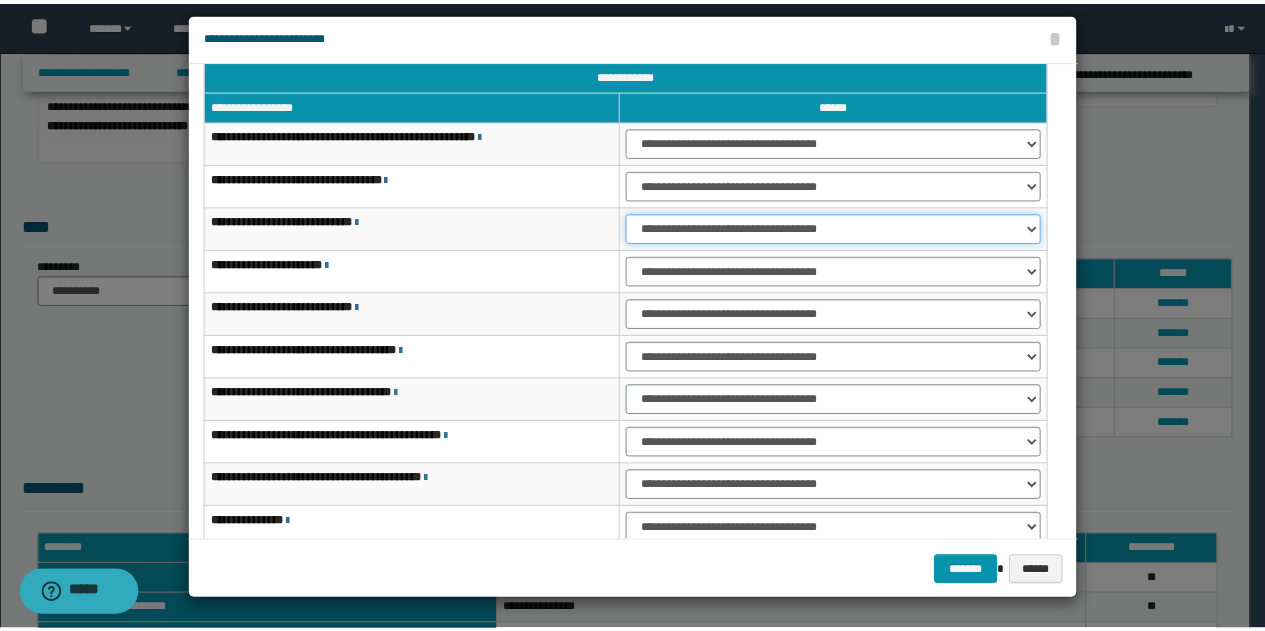 scroll, scrollTop: 116, scrollLeft: 0, axis: vertical 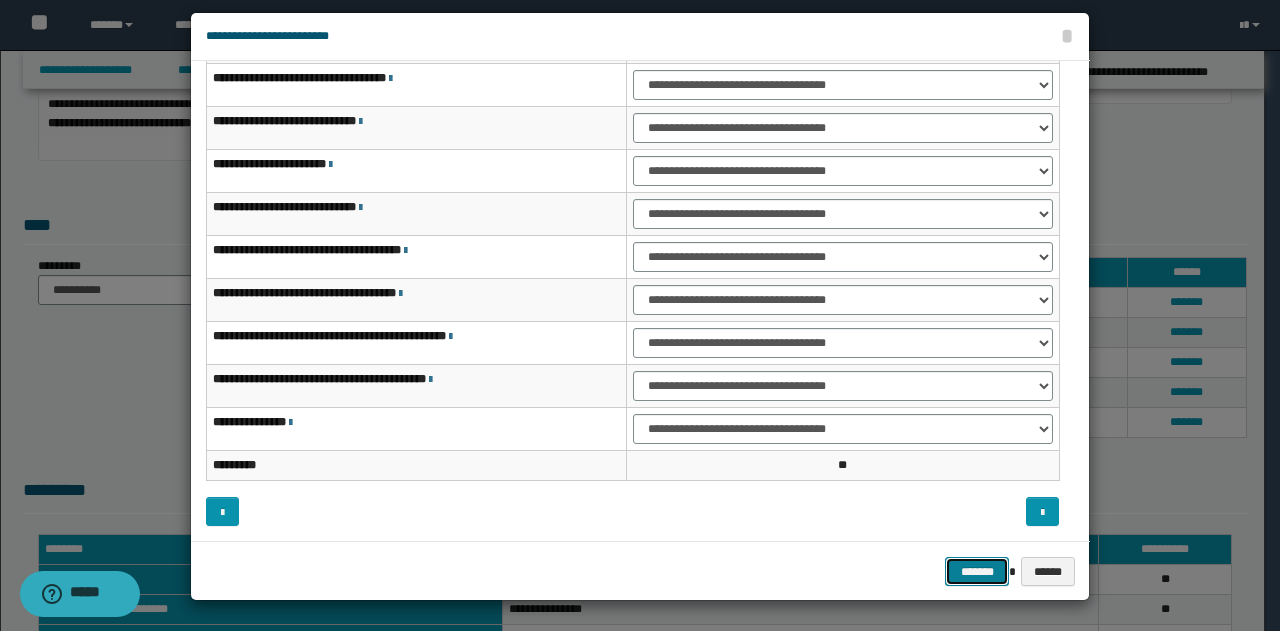 click on "*******" at bounding box center (977, 571) 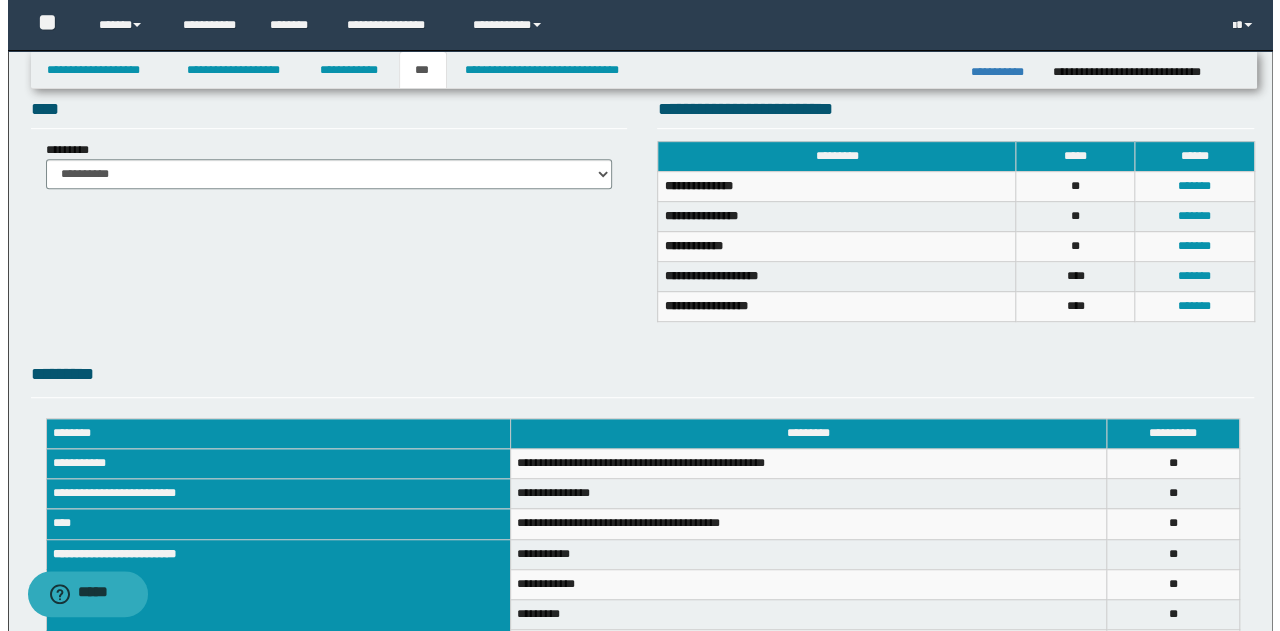 scroll, scrollTop: 600, scrollLeft: 0, axis: vertical 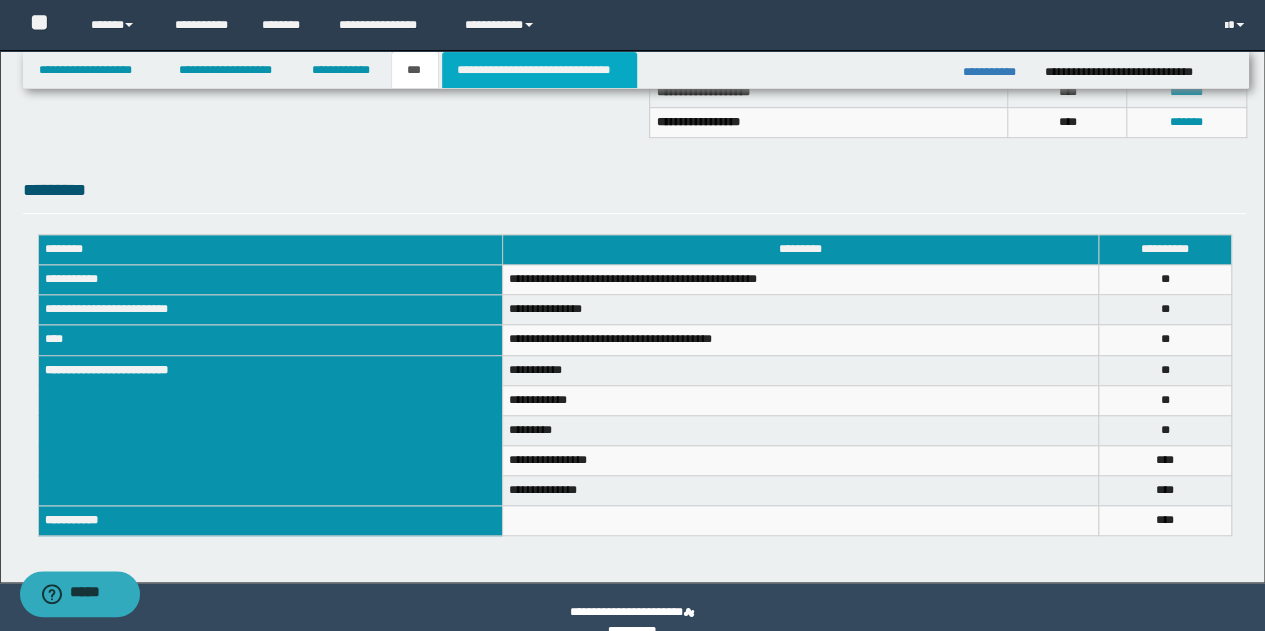 click on "**********" at bounding box center [539, 70] 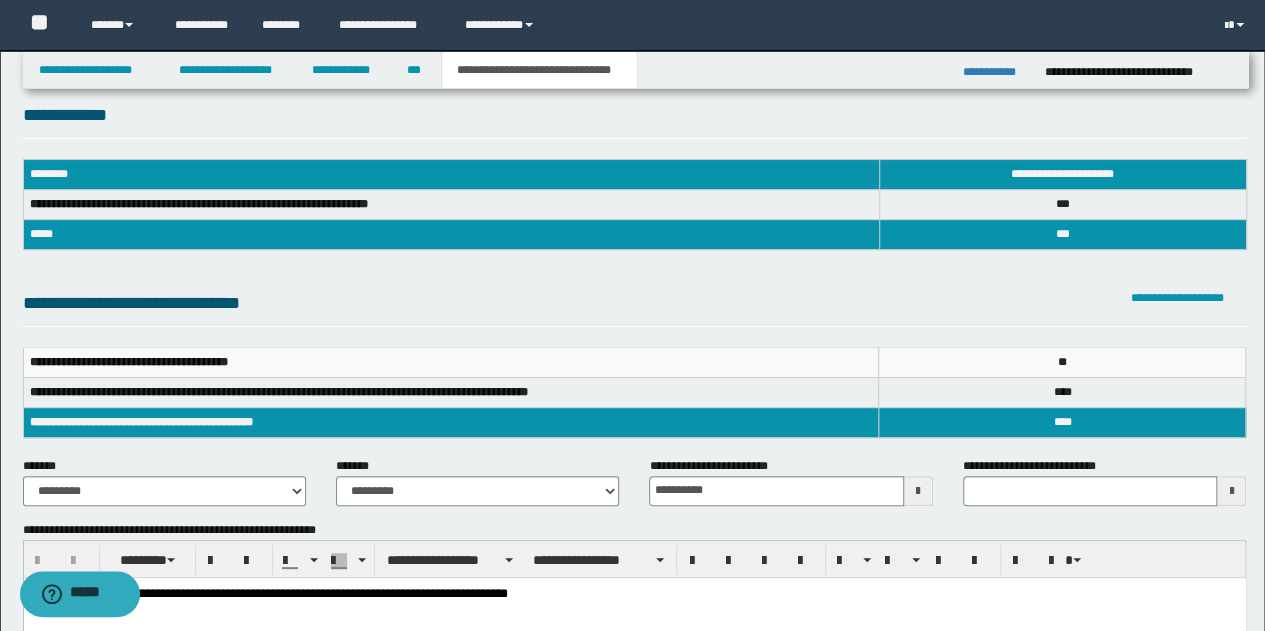 scroll, scrollTop: 0, scrollLeft: 0, axis: both 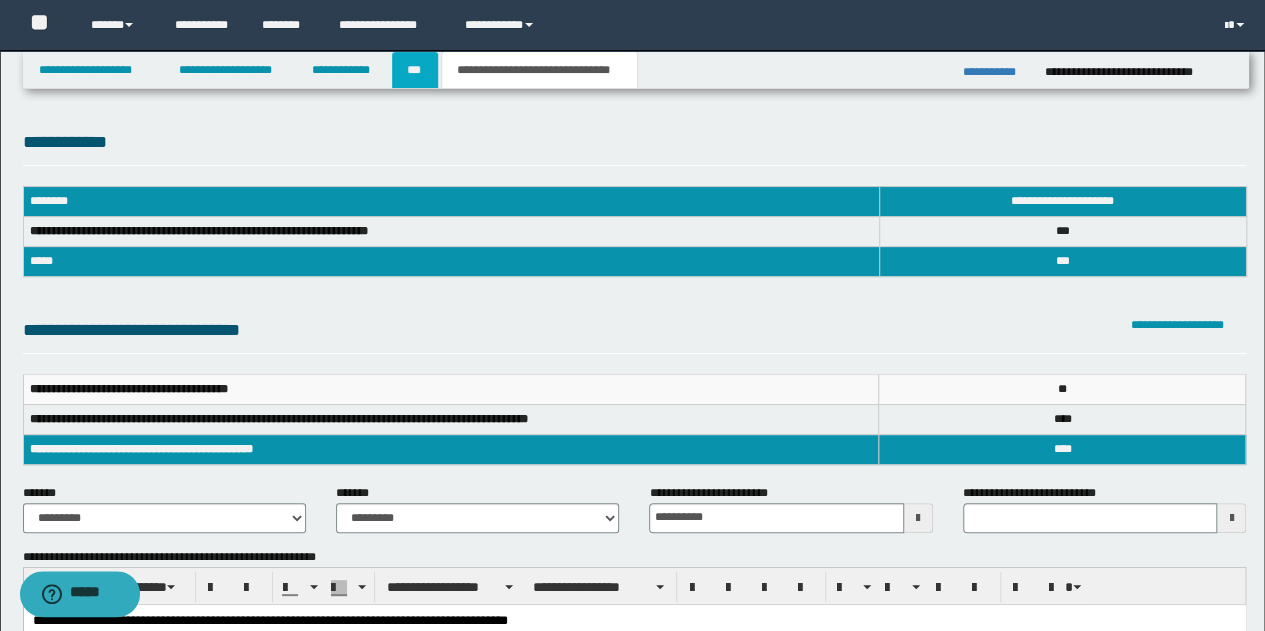 click on "***" at bounding box center [415, 70] 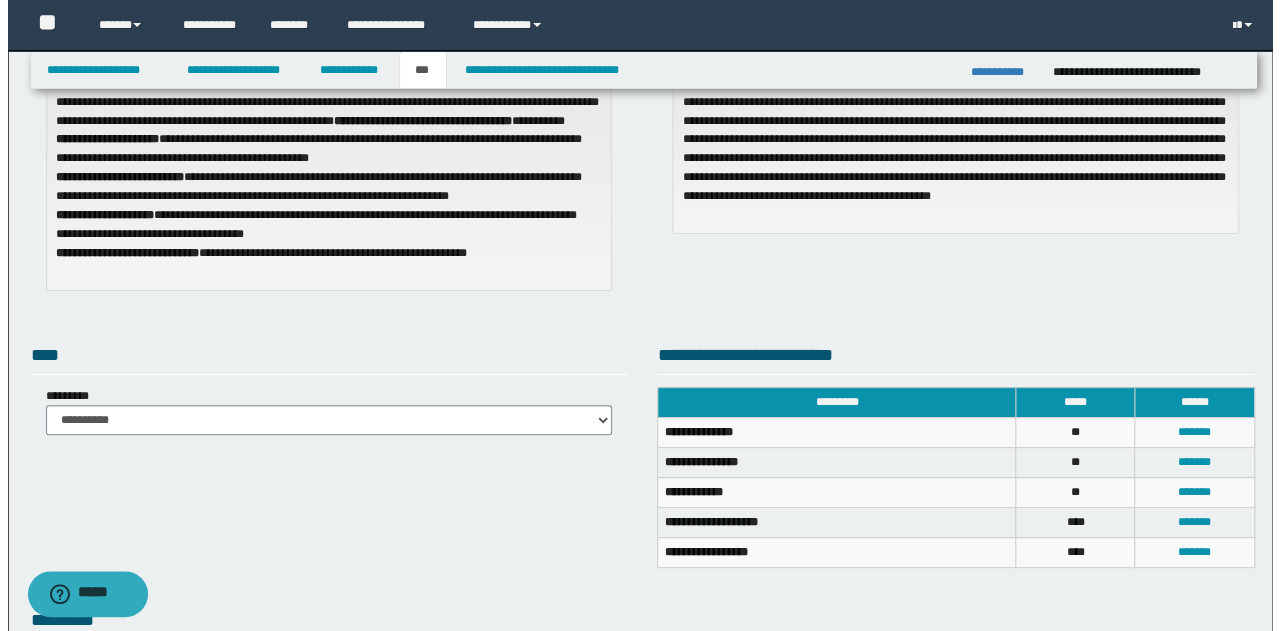 scroll, scrollTop: 400, scrollLeft: 0, axis: vertical 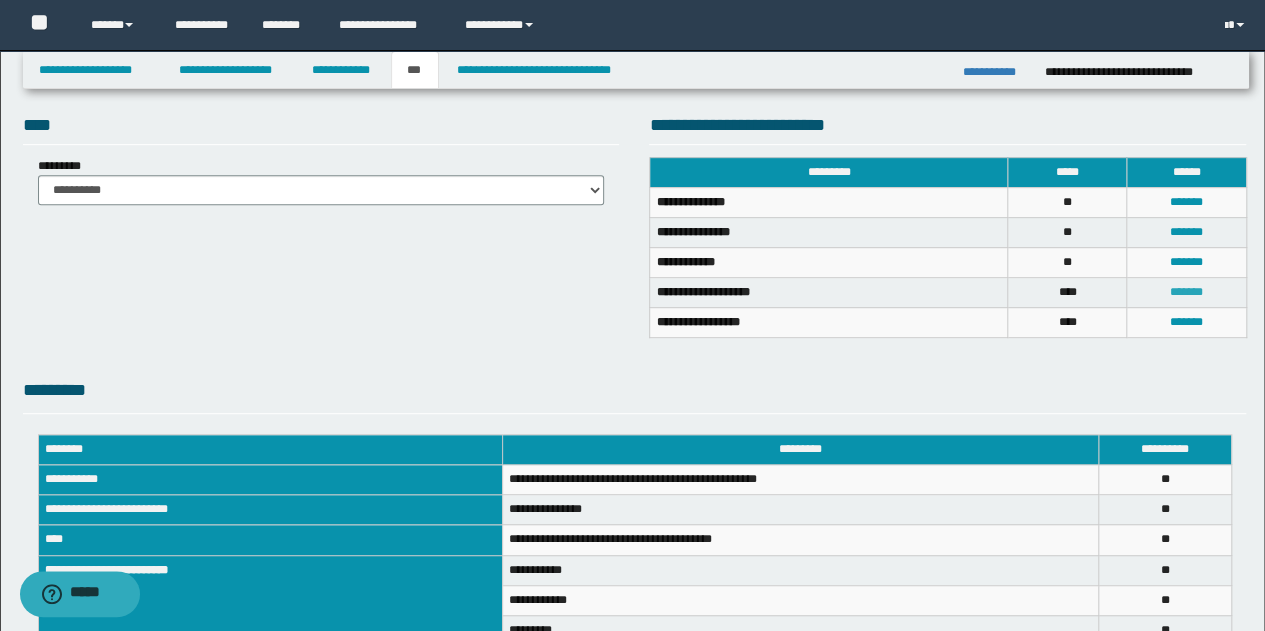 click on "*******" at bounding box center [1186, 292] 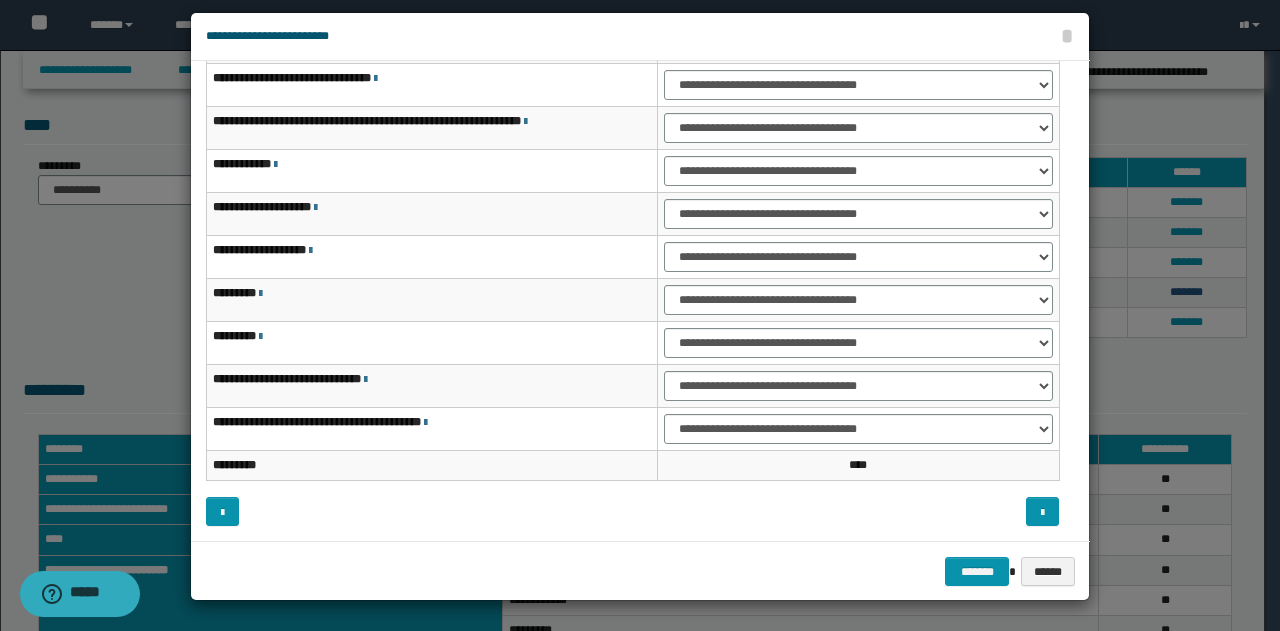 scroll, scrollTop: 0, scrollLeft: 0, axis: both 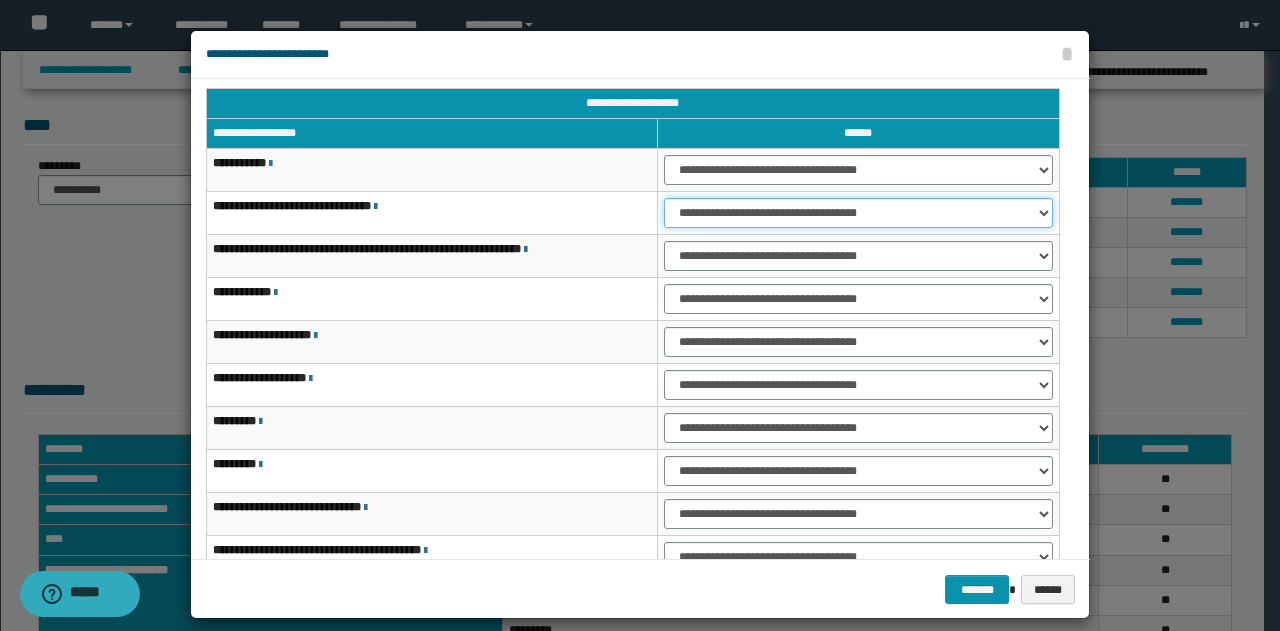 click on "**********" at bounding box center (858, 213) 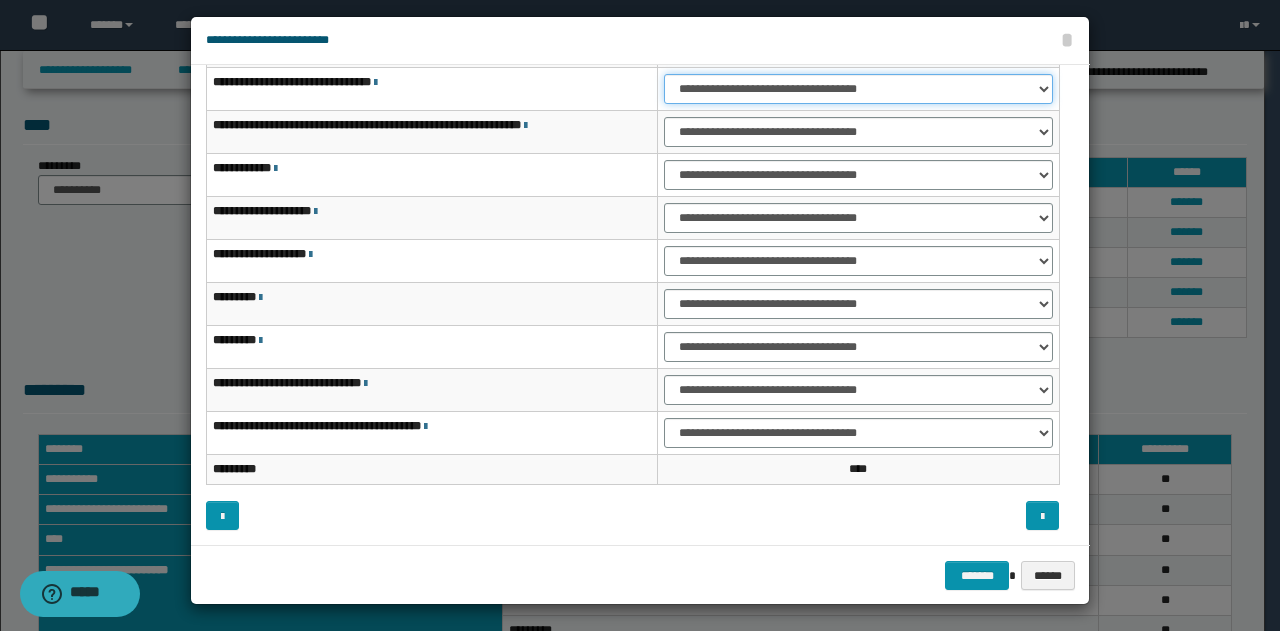 scroll, scrollTop: 18, scrollLeft: 0, axis: vertical 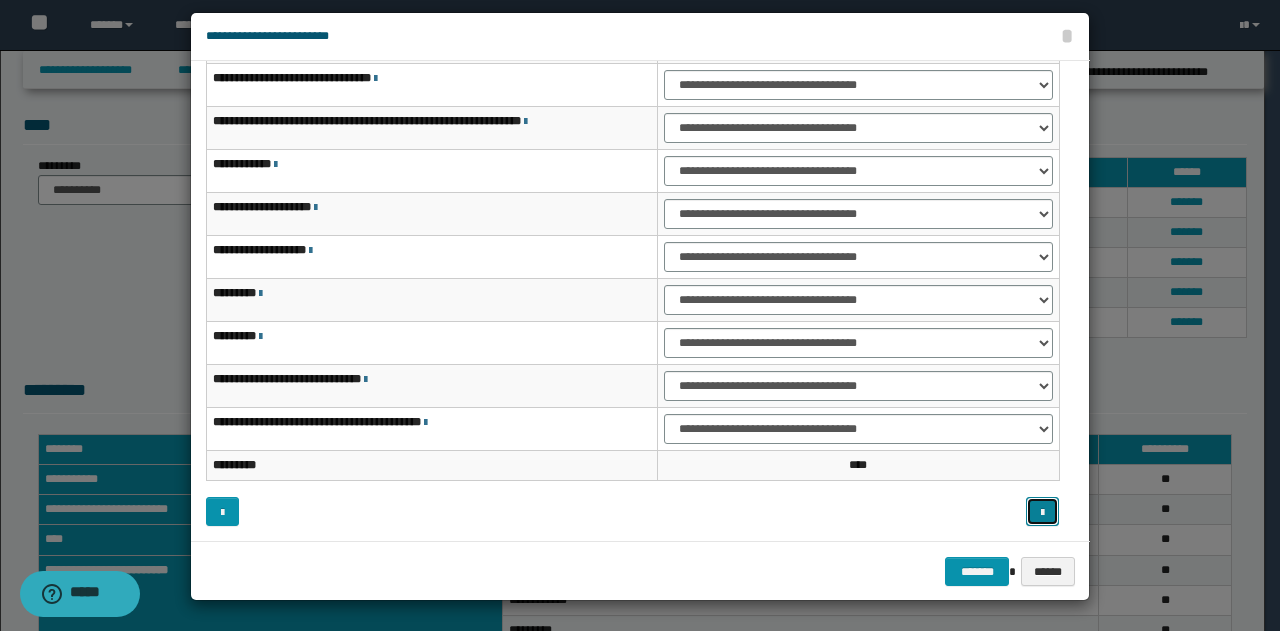 click at bounding box center [1042, 513] 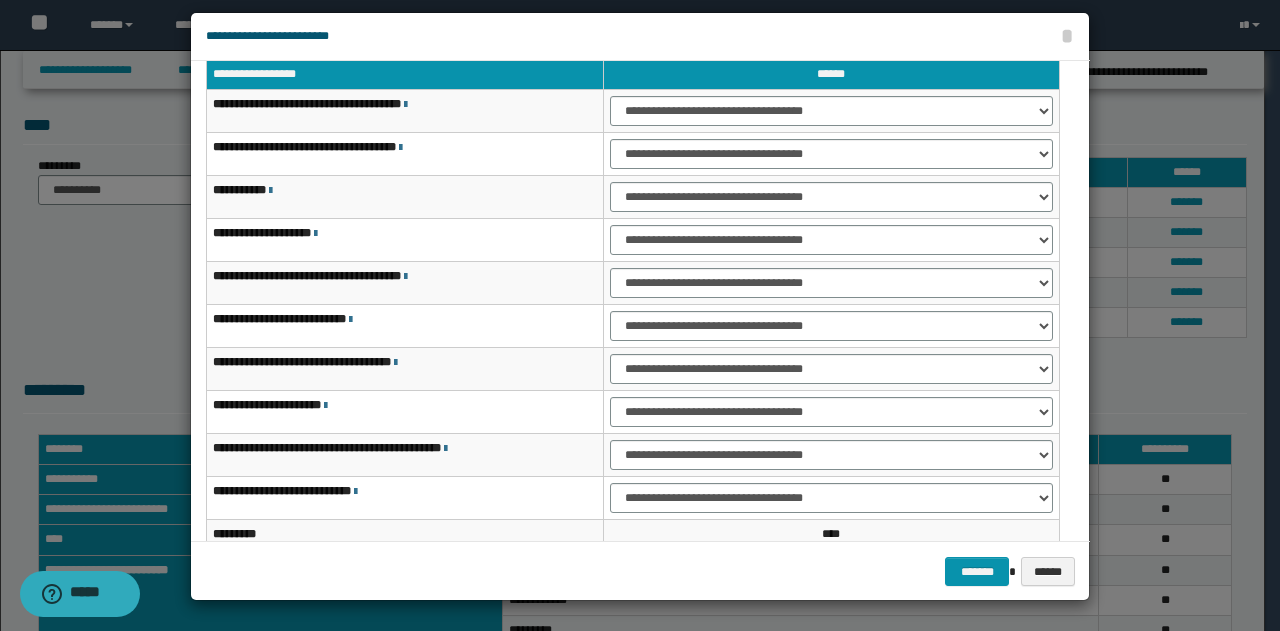 scroll, scrollTop: 16, scrollLeft: 0, axis: vertical 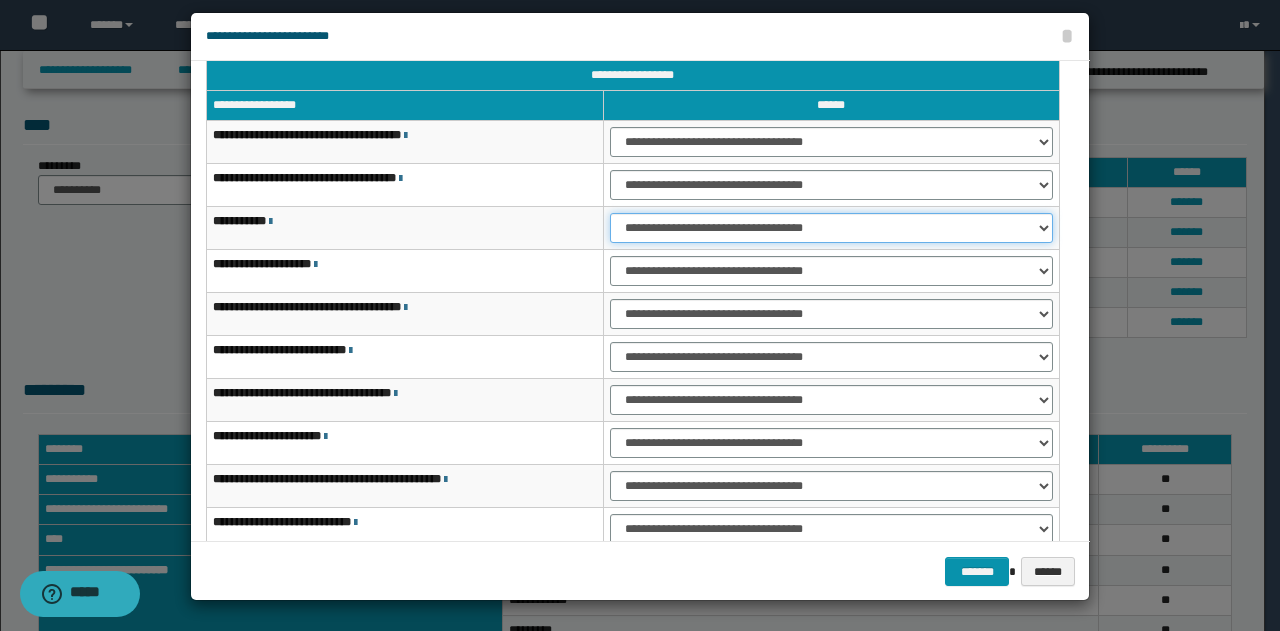 click on "**********" at bounding box center (831, 228) 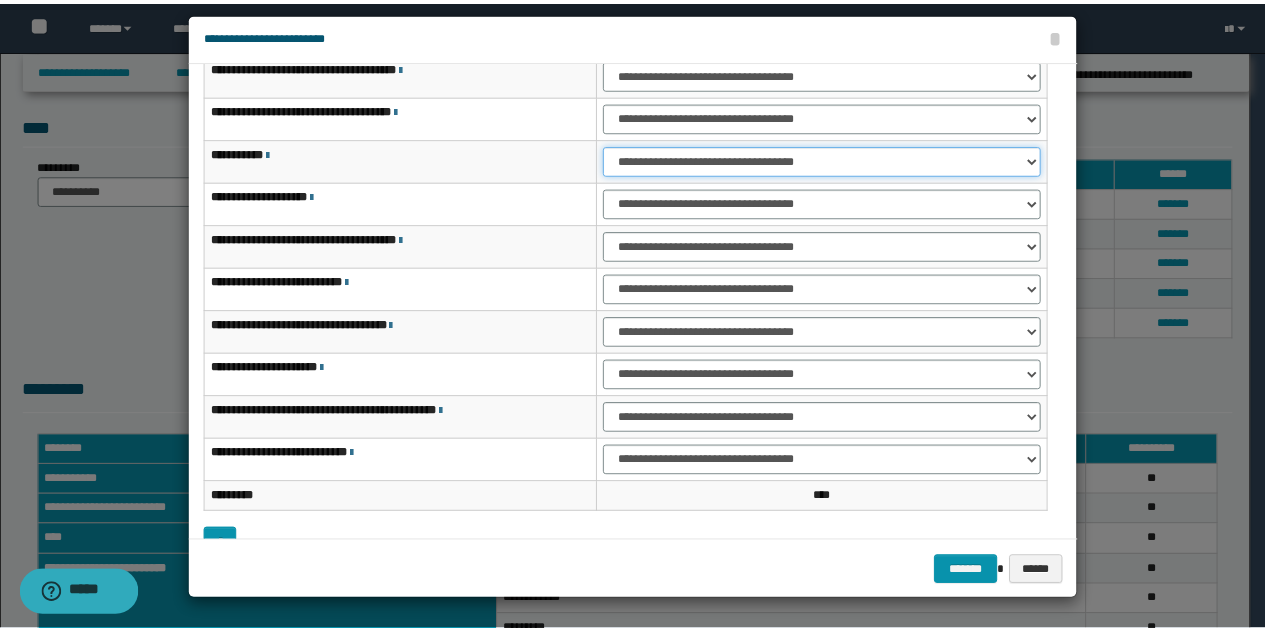 scroll, scrollTop: 116, scrollLeft: 0, axis: vertical 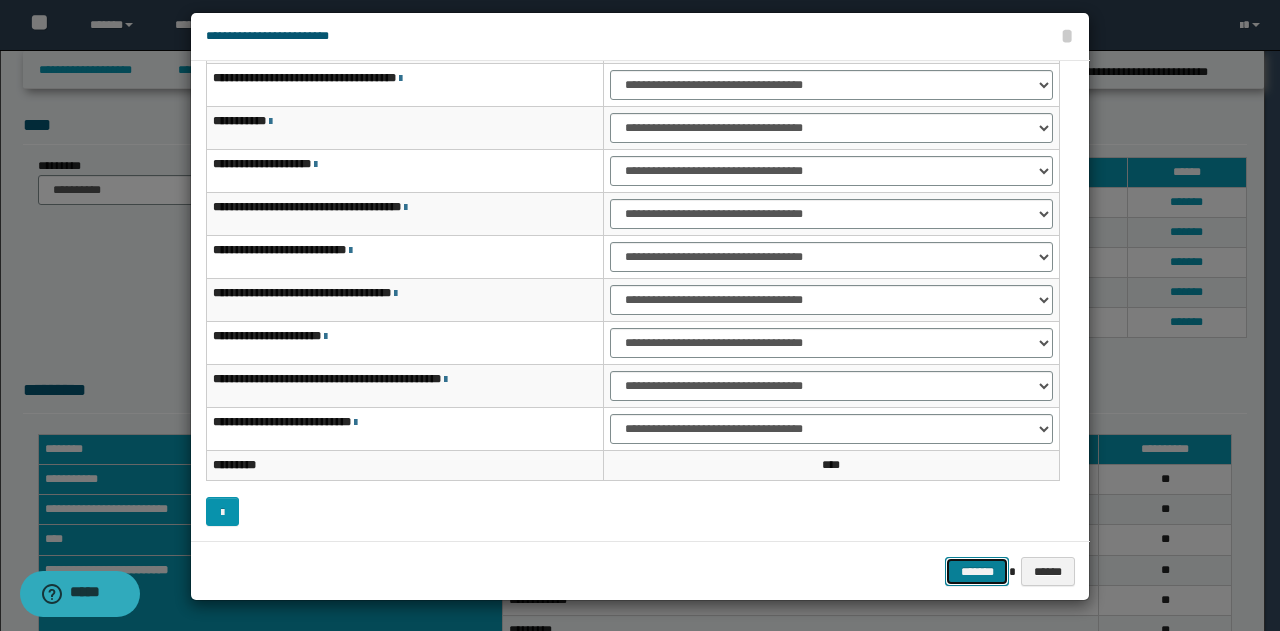 click on "*******" at bounding box center [977, 571] 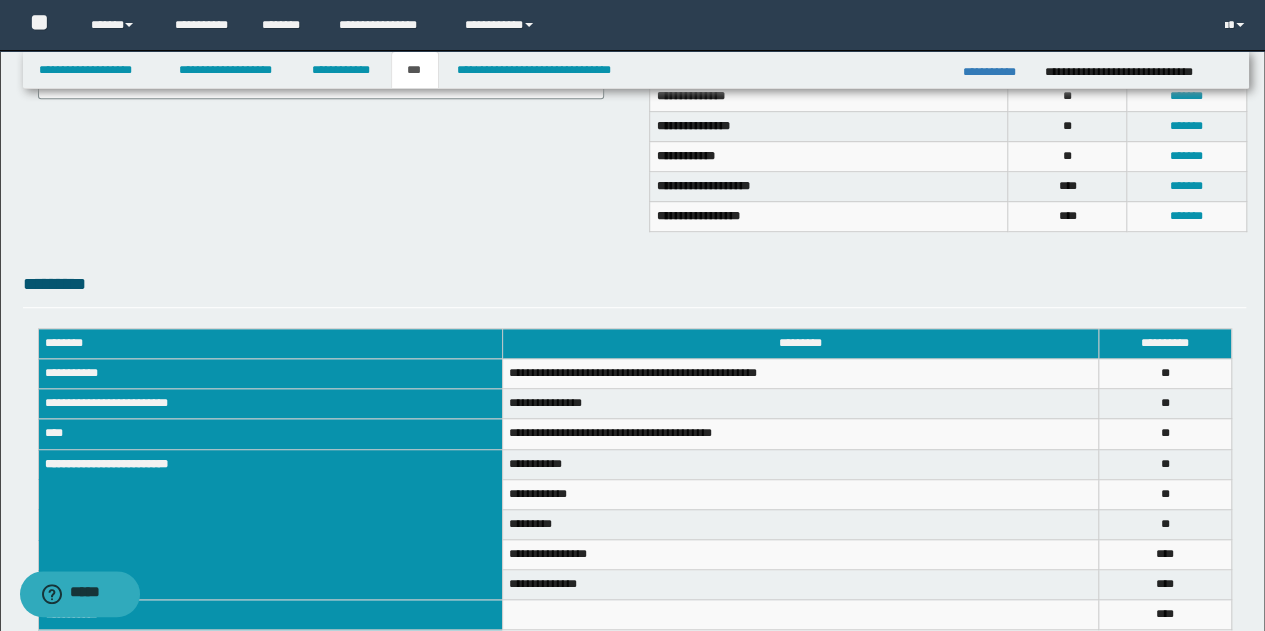 scroll, scrollTop: 629, scrollLeft: 0, axis: vertical 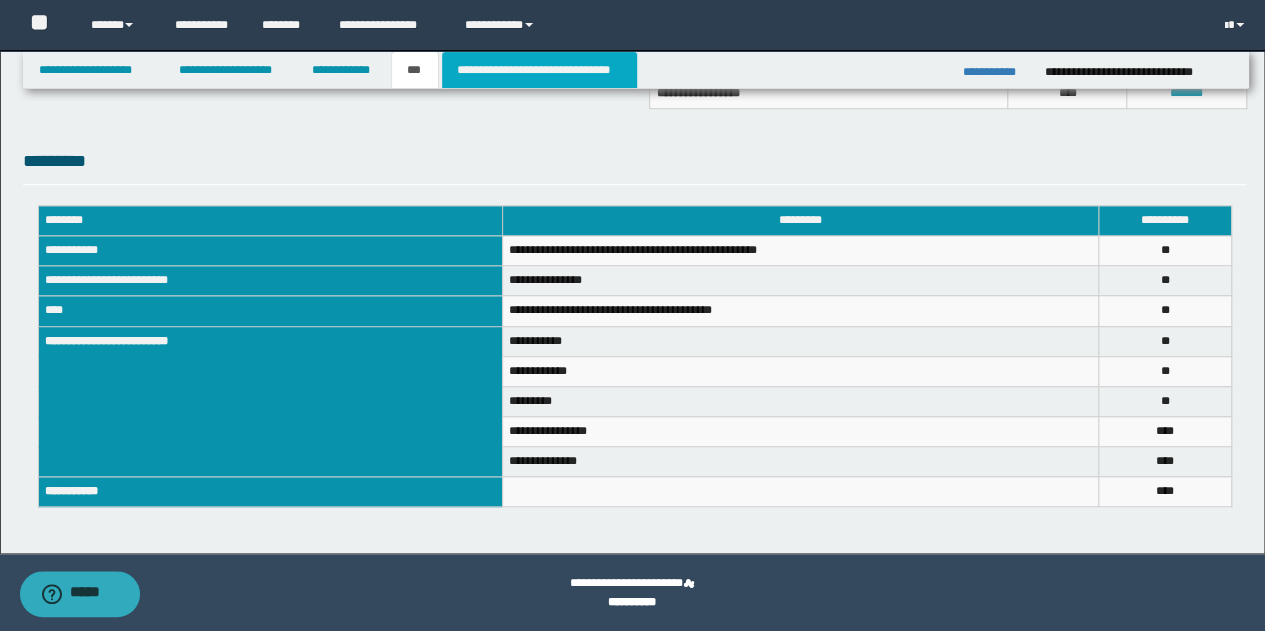 click on "**********" at bounding box center (539, 70) 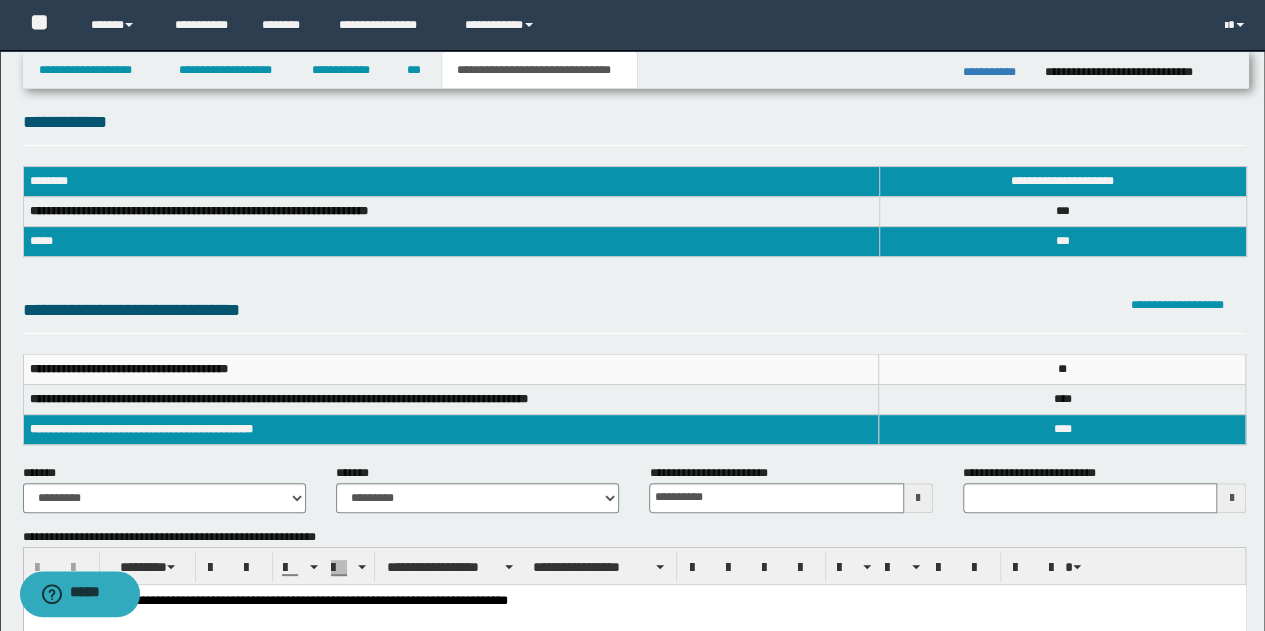 scroll, scrollTop: 0, scrollLeft: 0, axis: both 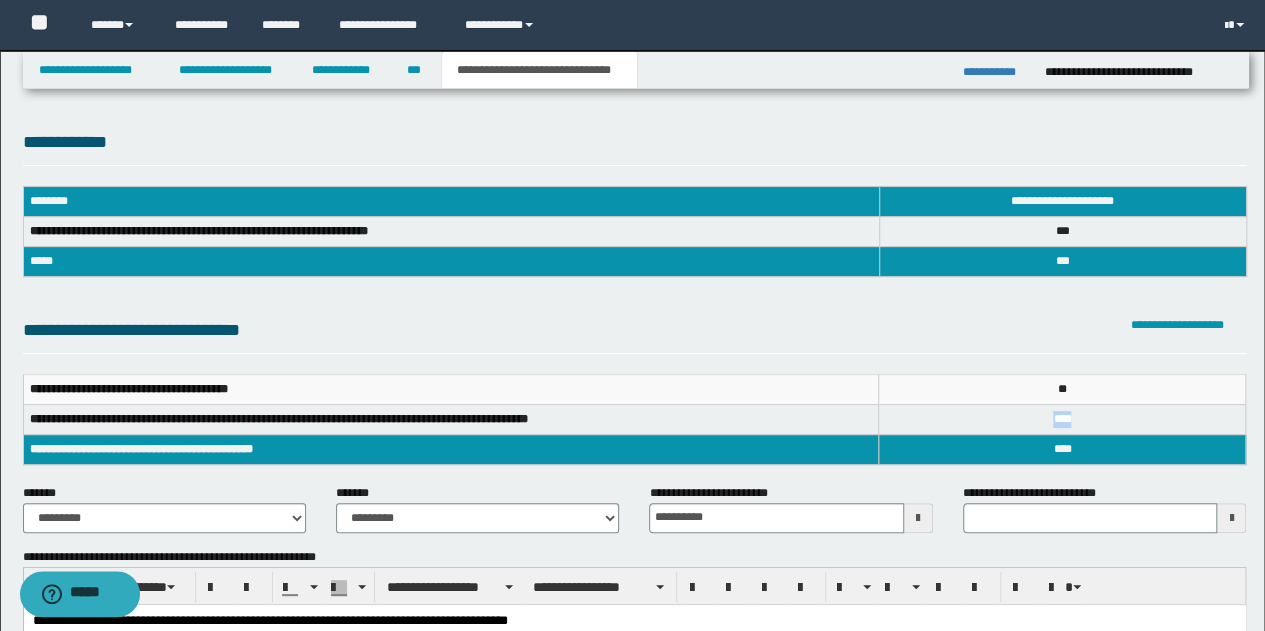 drag, startPoint x: 1110, startPoint y: 416, endPoint x: 975, endPoint y: 417, distance: 135.00371 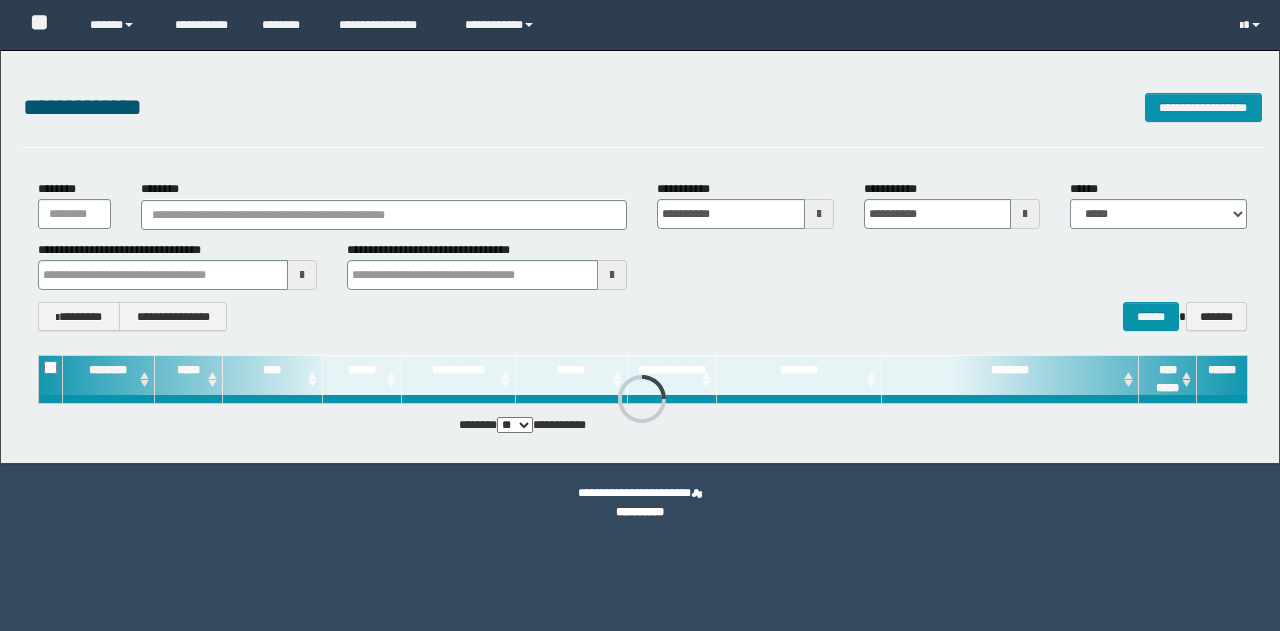scroll, scrollTop: 0, scrollLeft: 0, axis: both 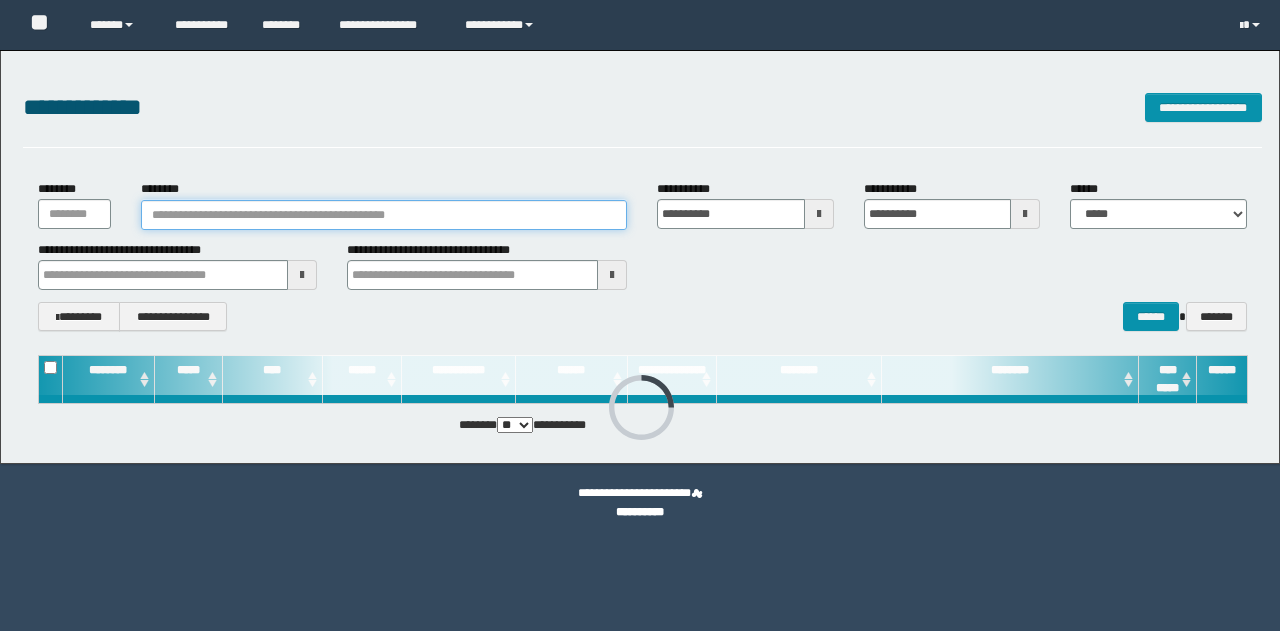 click on "********" at bounding box center [384, 215] 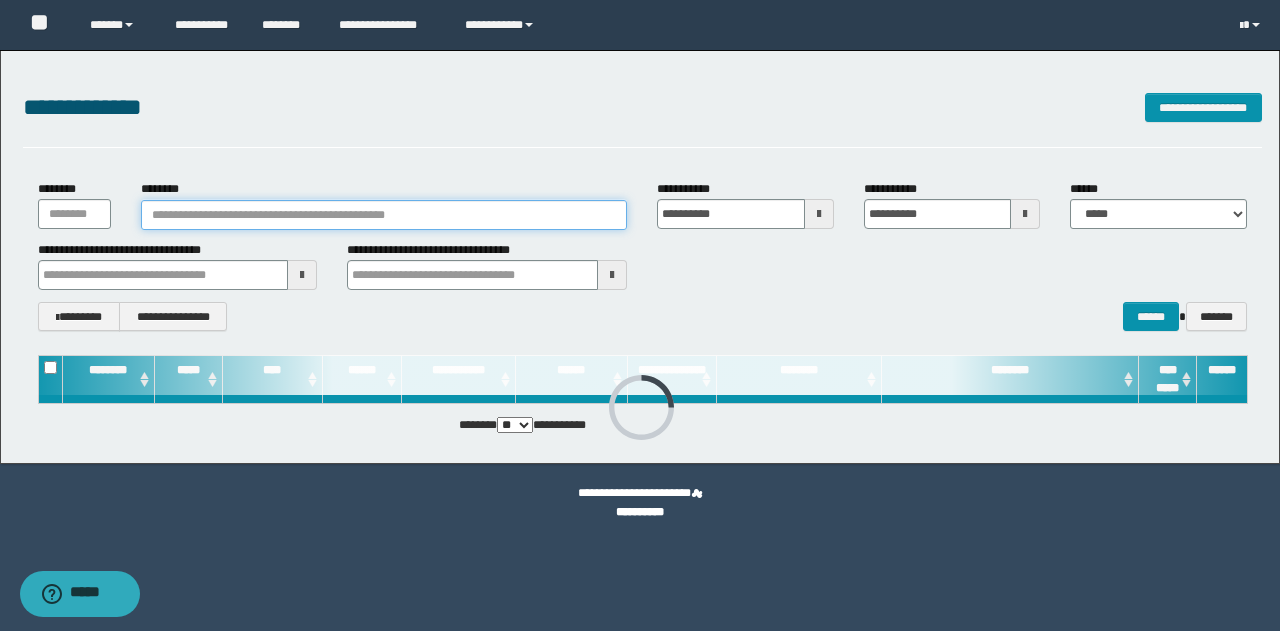 paste on "********" 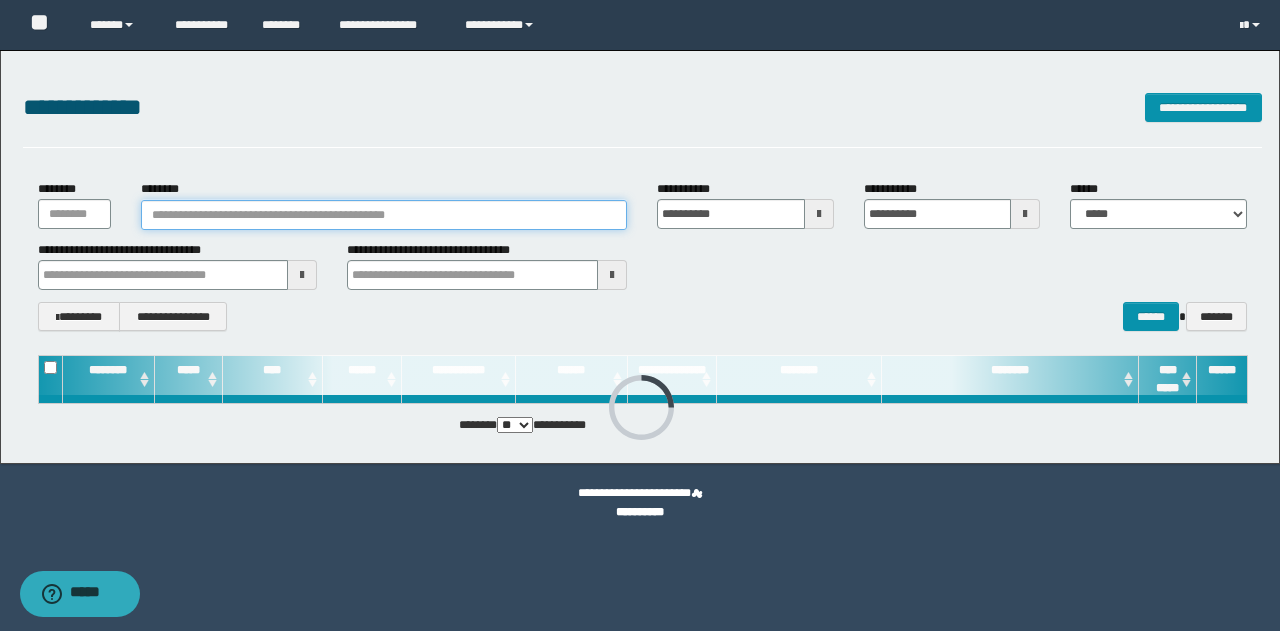 type on "********" 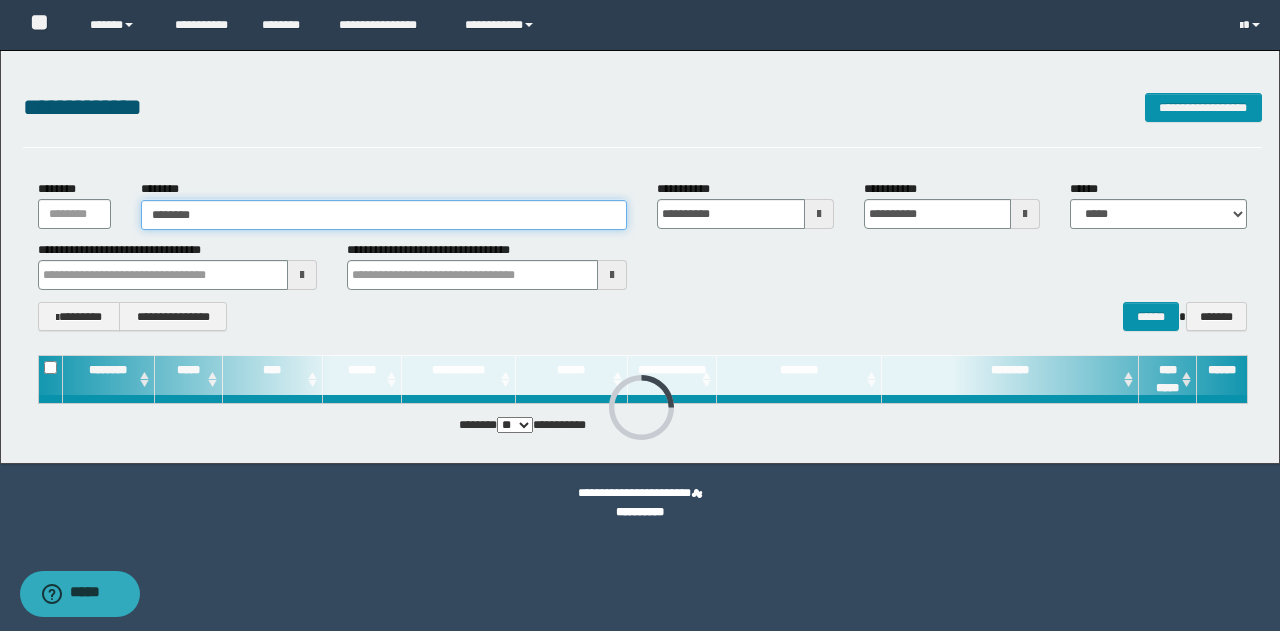 type on "********" 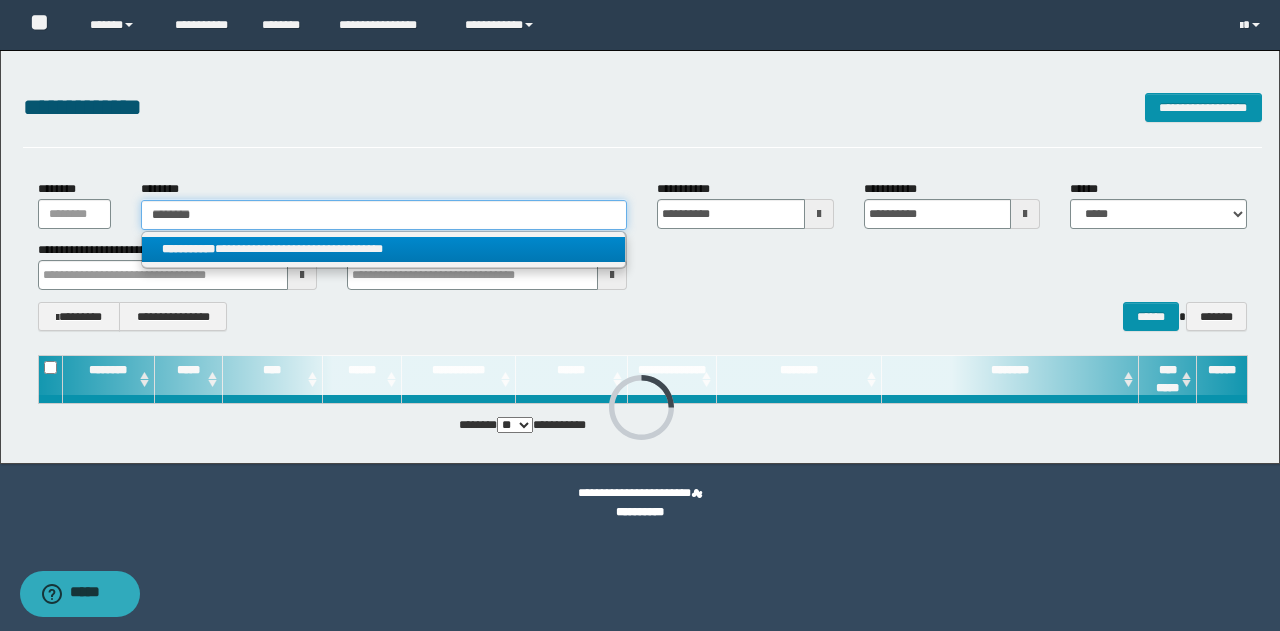 type on "********" 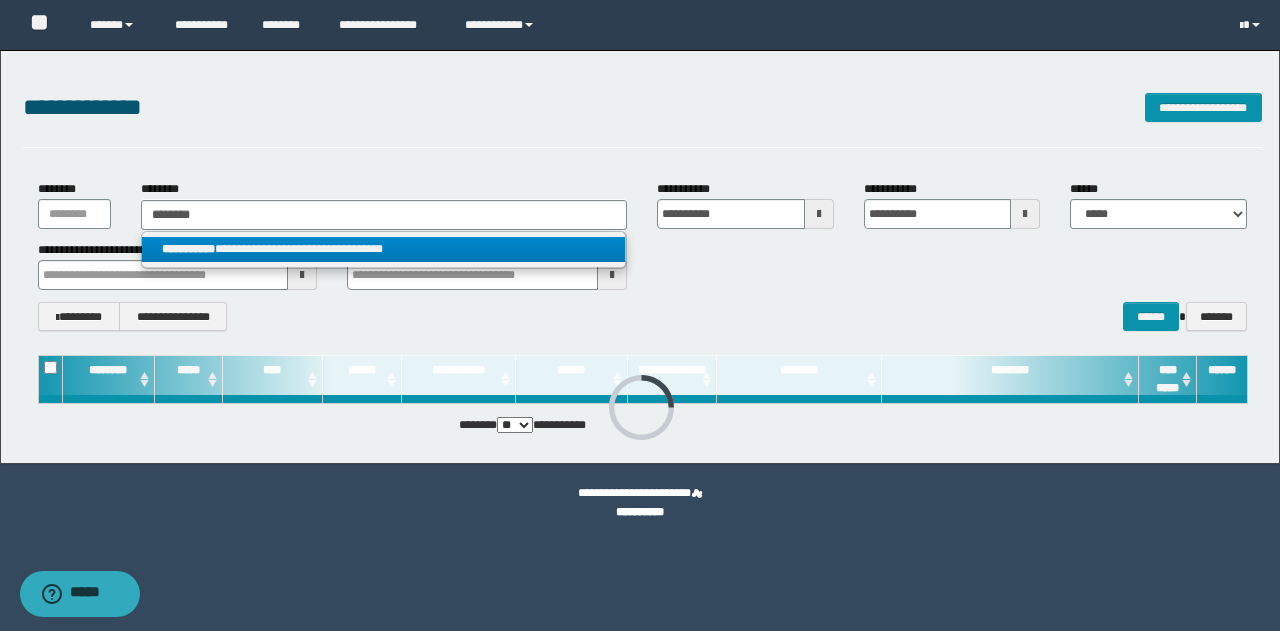 click on "**********" at bounding box center (384, 249) 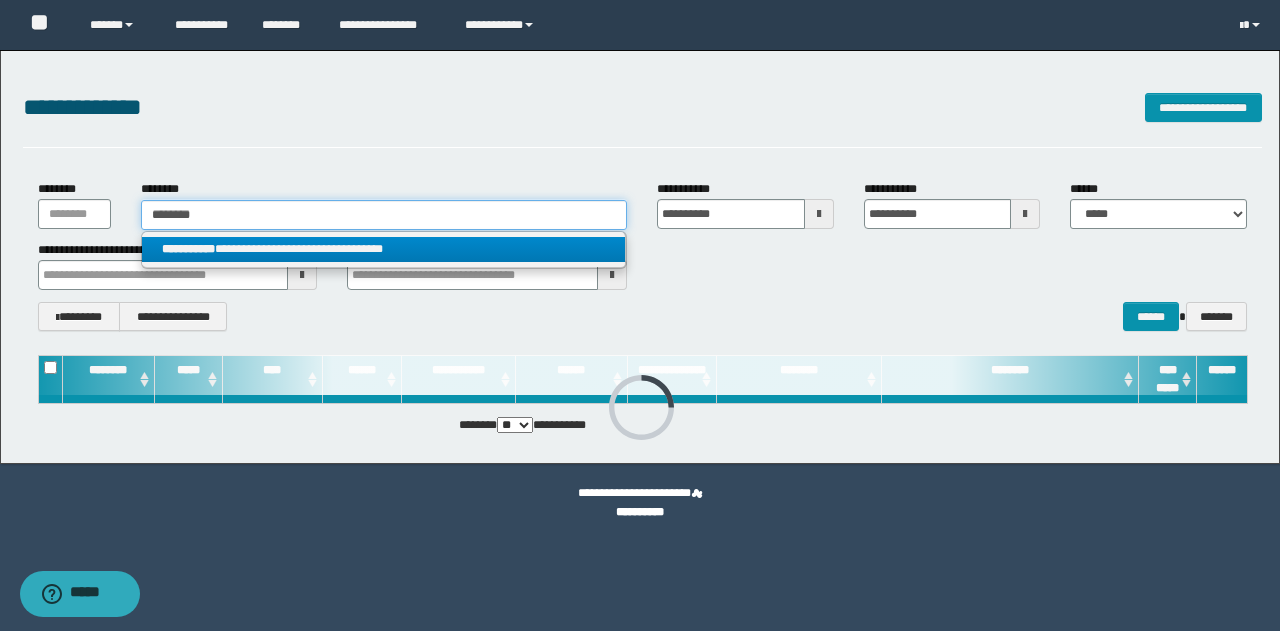 type 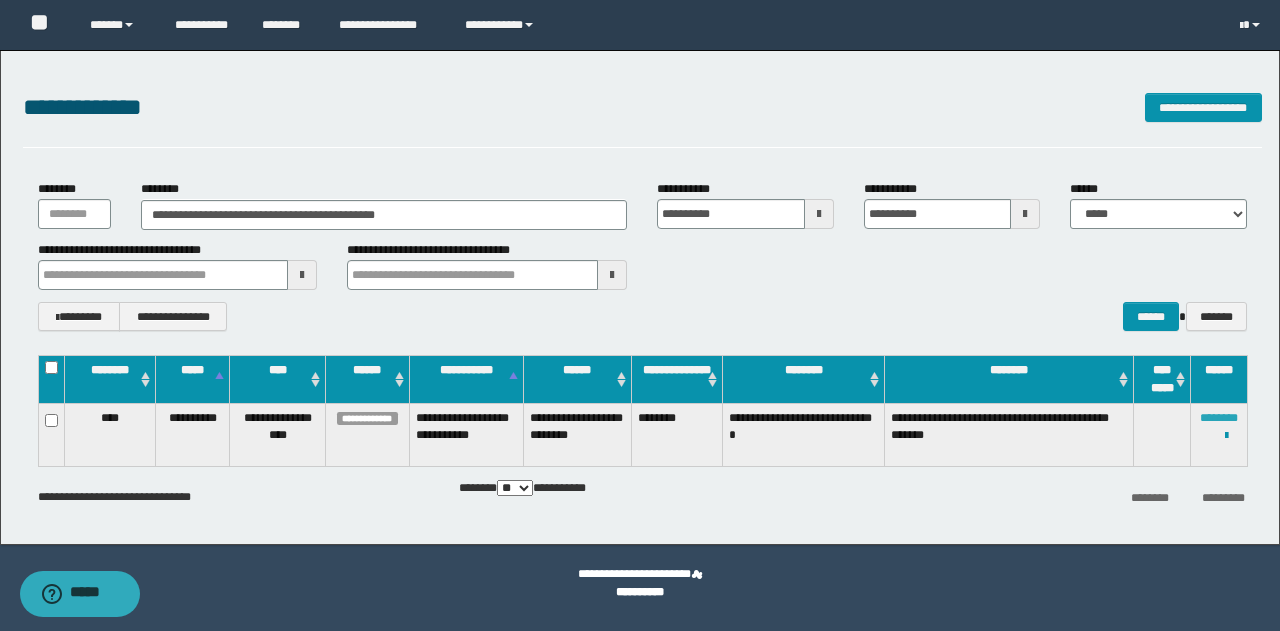 click on "********" at bounding box center (1219, 418) 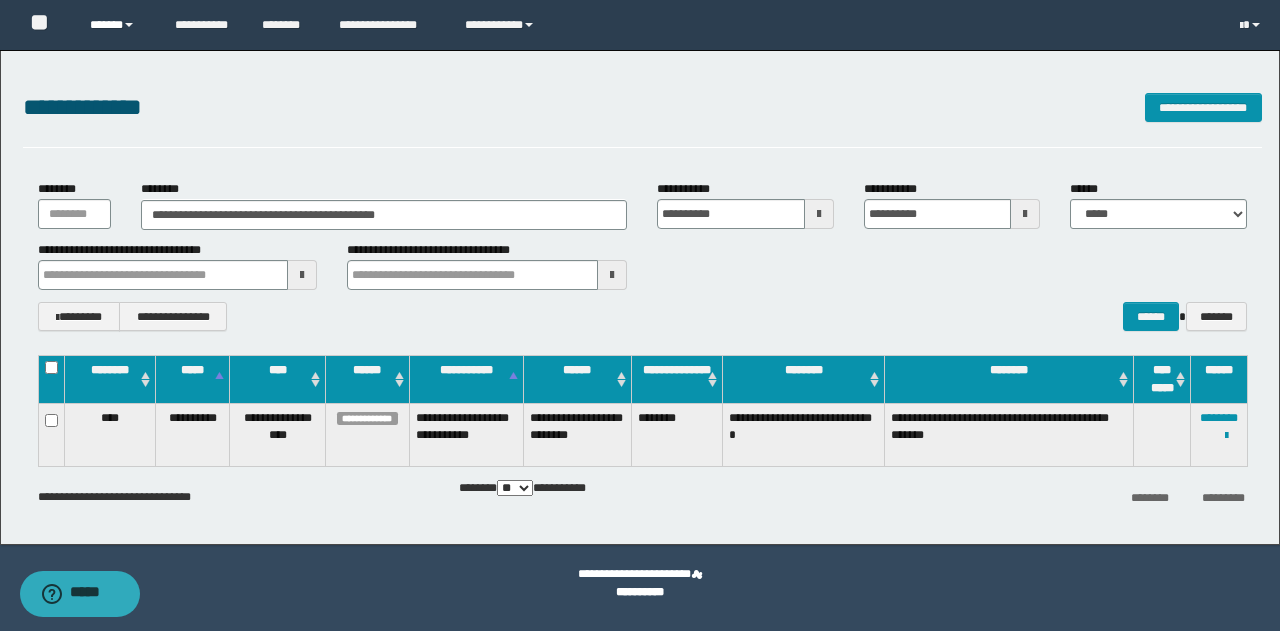 click on "******" at bounding box center (117, 25) 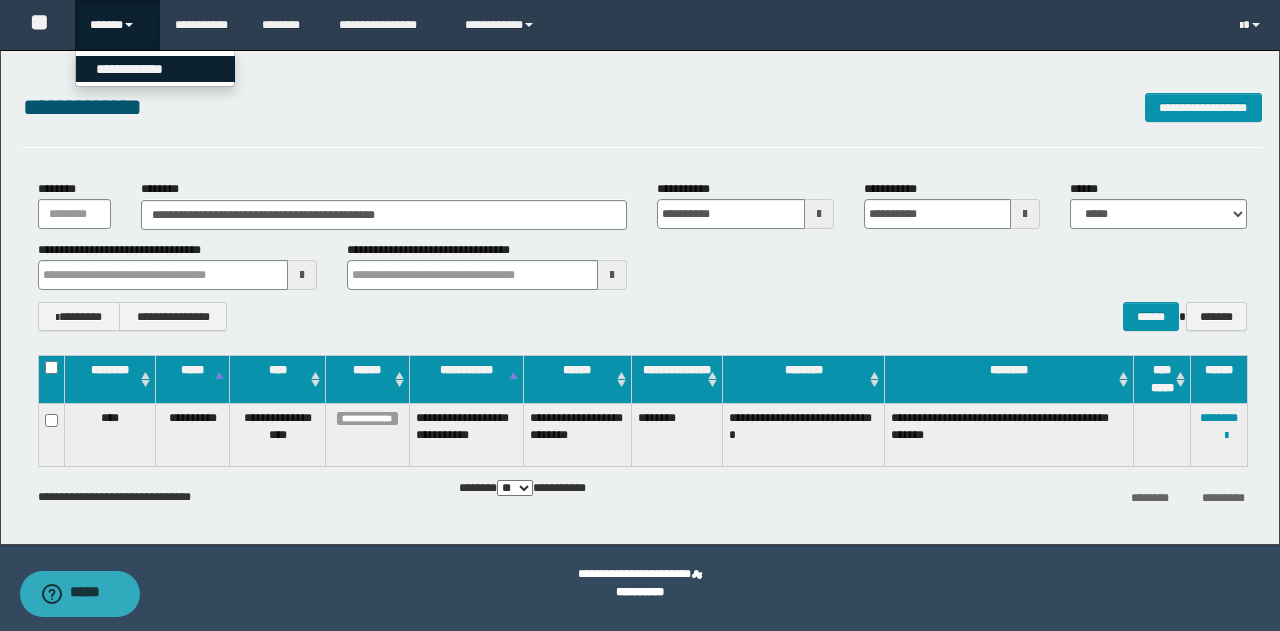 click on "**********" at bounding box center (155, 69) 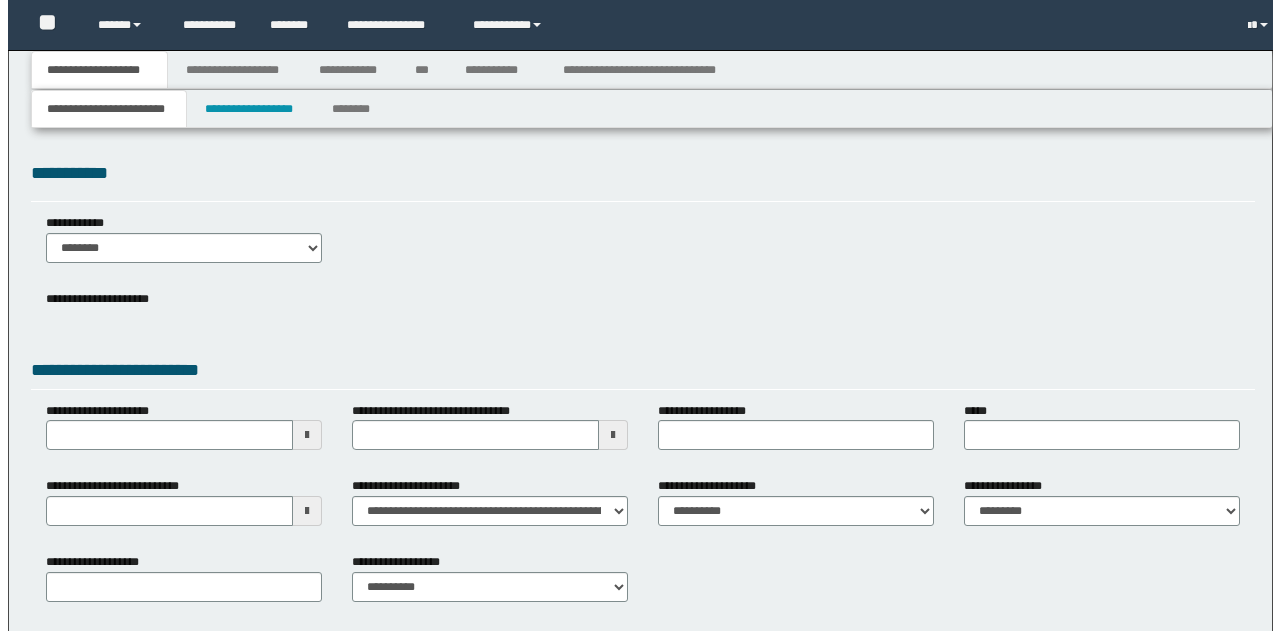 scroll, scrollTop: 0, scrollLeft: 0, axis: both 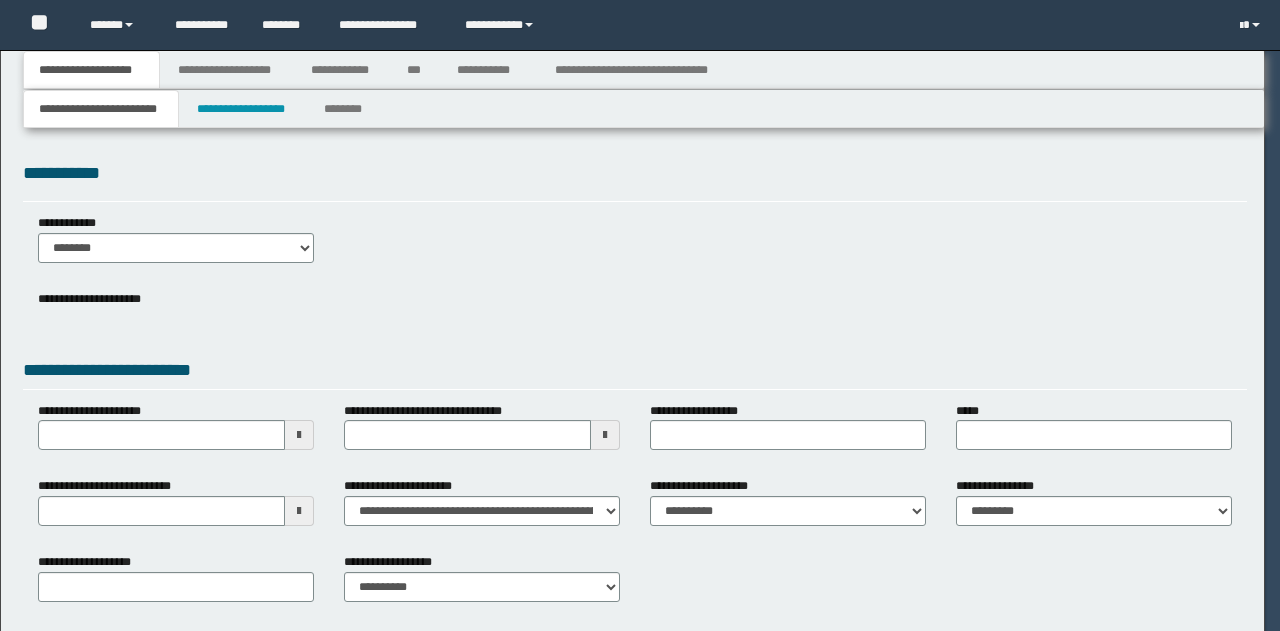 type on "**********" 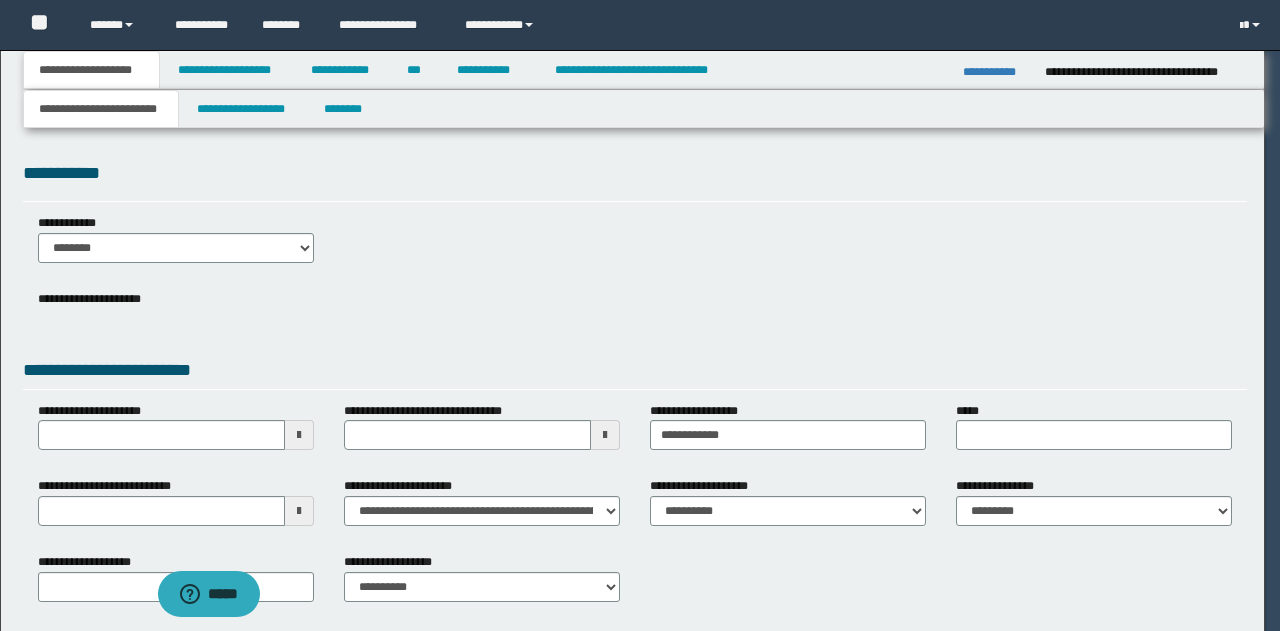 scroll, scrollTop: 0, scrollLeft: 0, axis: both 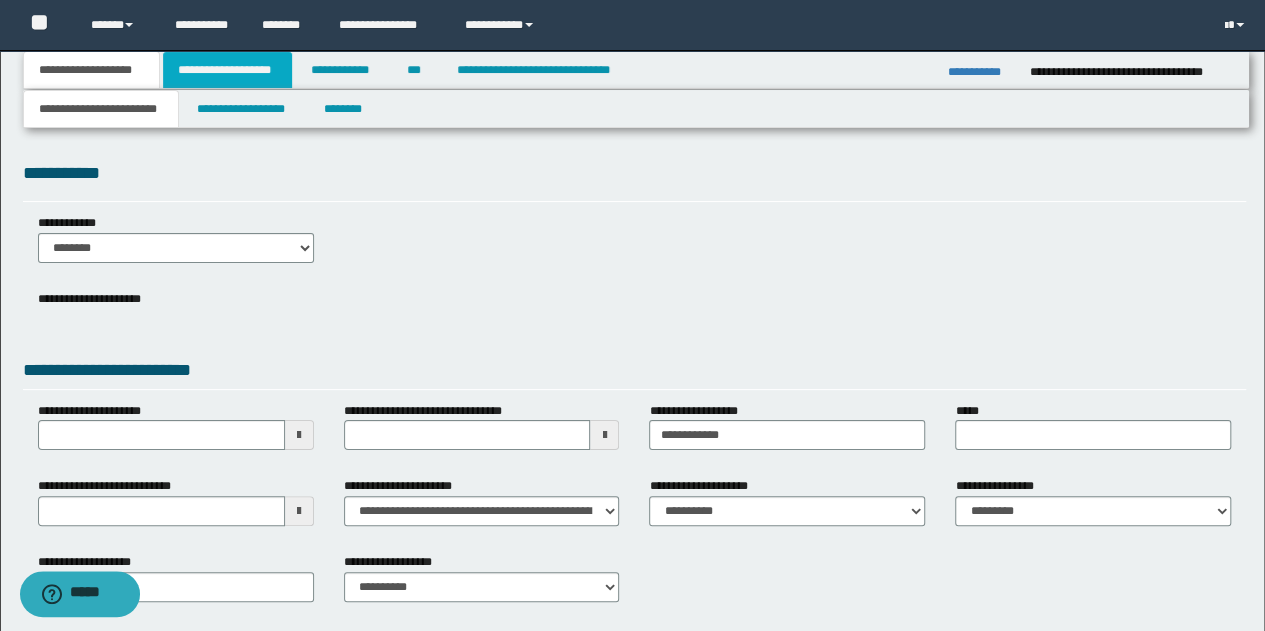 click on "**********" at bounding box center [227, 70] 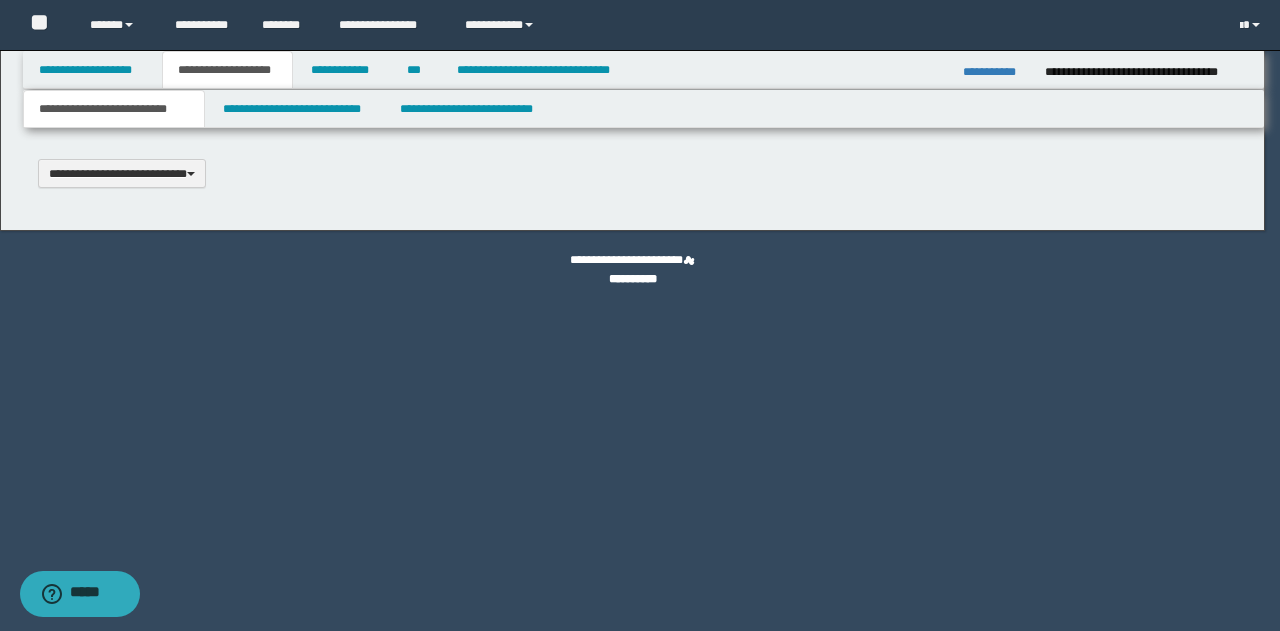 type 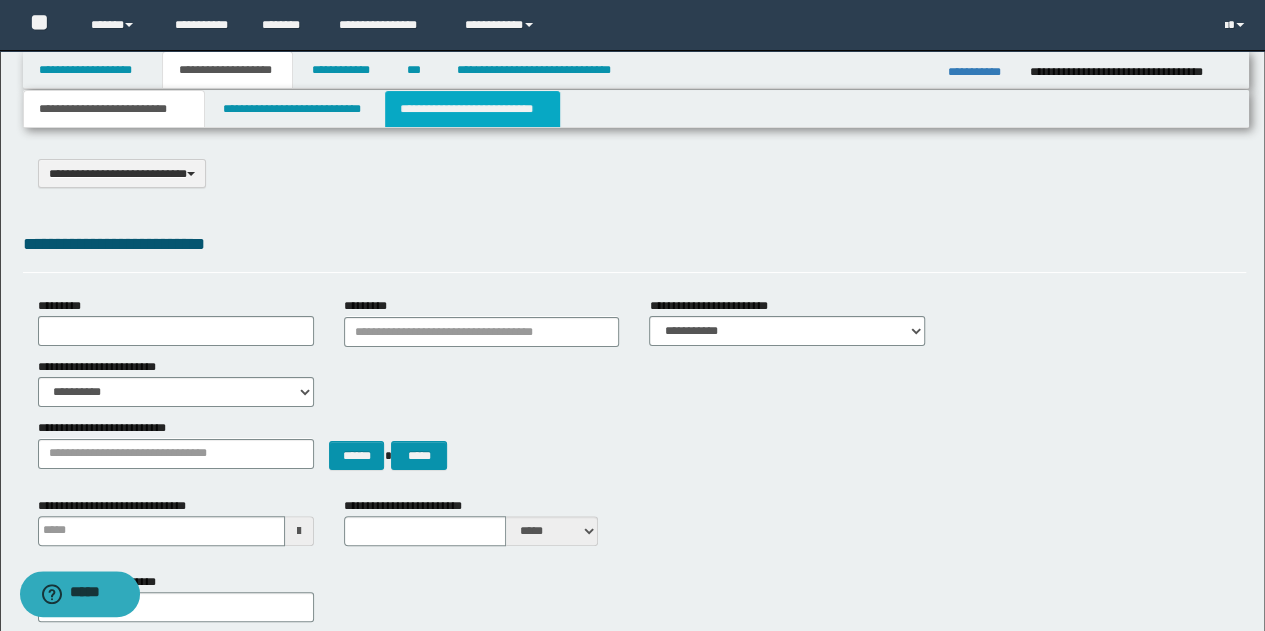 click on "**********" at bounding box center (472, 109) 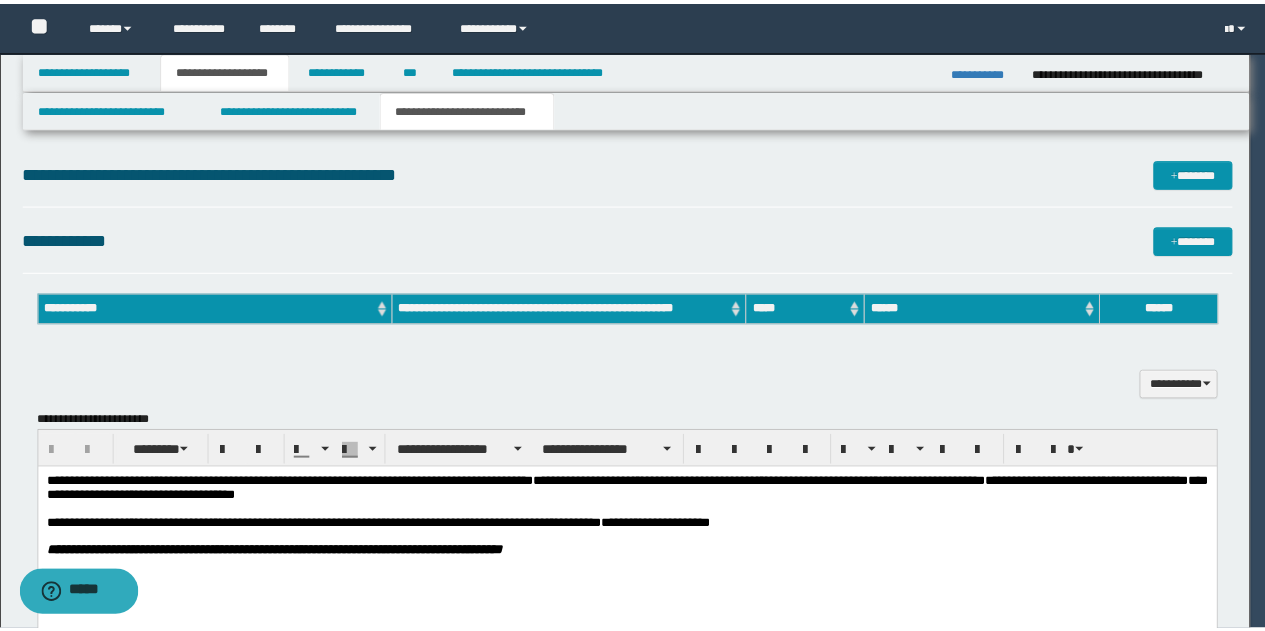 scroll, scrollTop: 0, scrollLeft: 0, axis: both 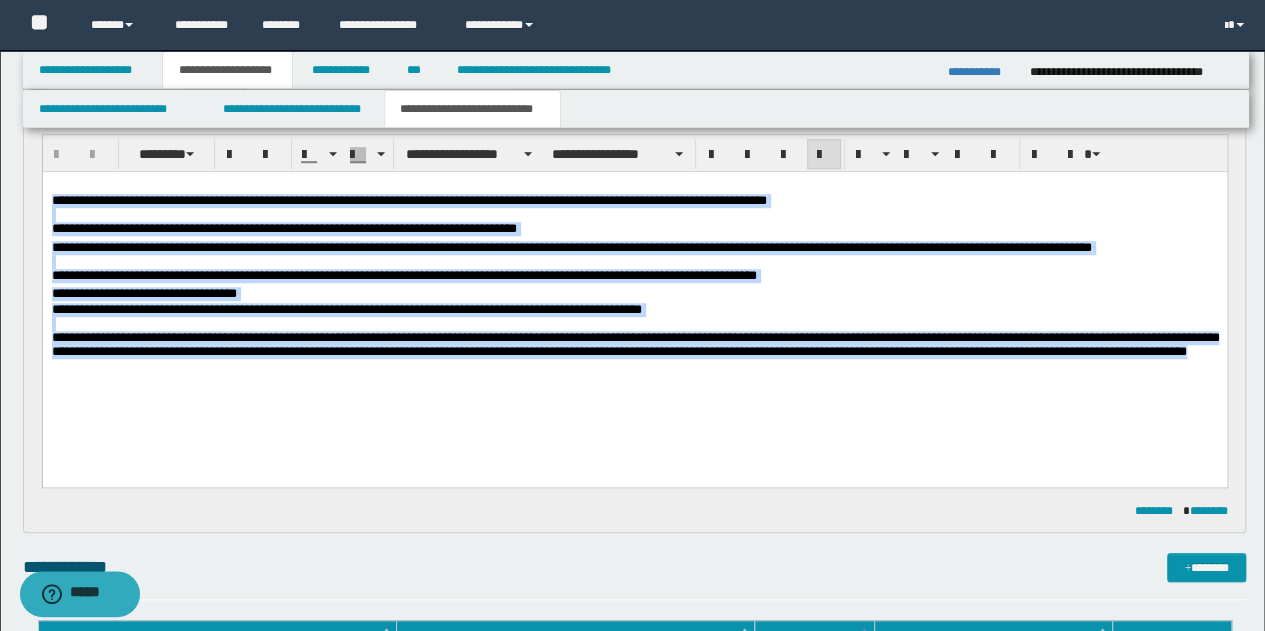 drag, startPoint x: 50, startPoint y: 196, endPoint x: 270, endPoint y: 390, distance: 293.31894 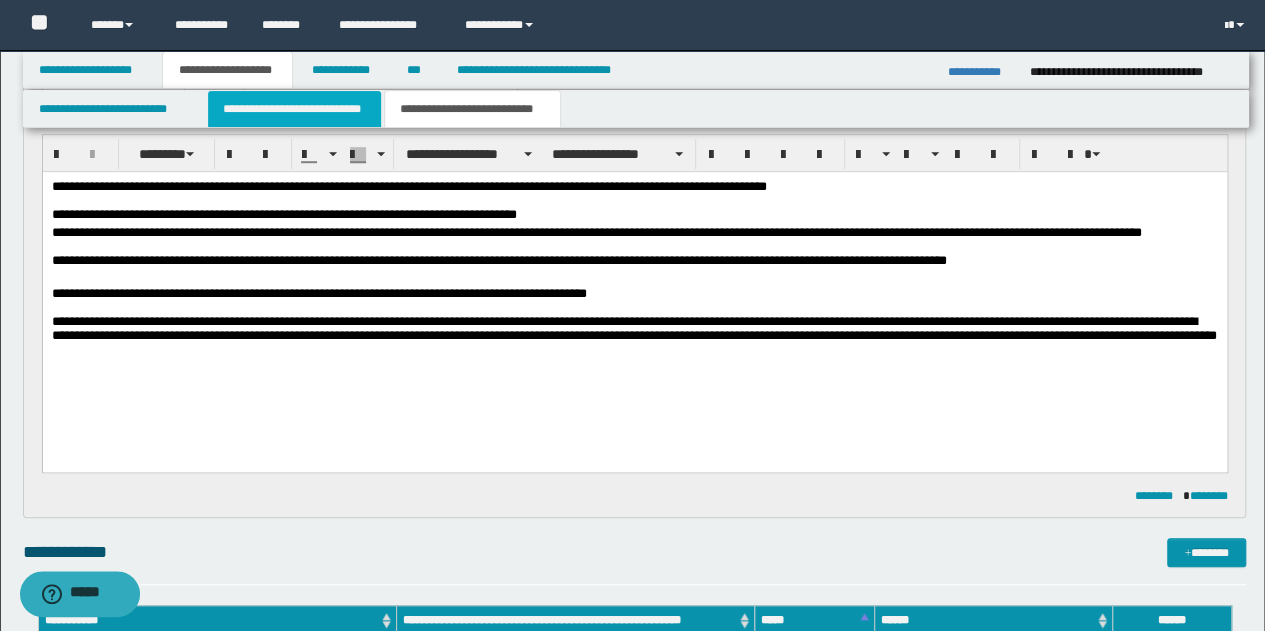 click on "**********" at bounding box center [294, 109] 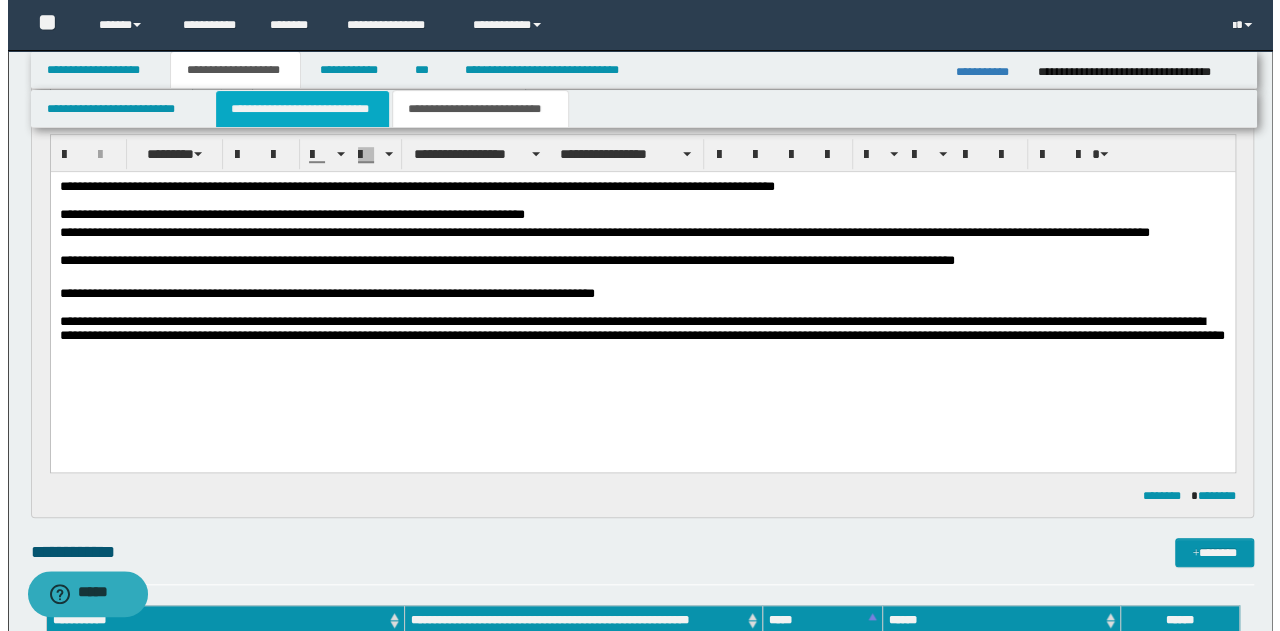 scroll, scrollTop: 0, scrollLeft: 0, axis: both 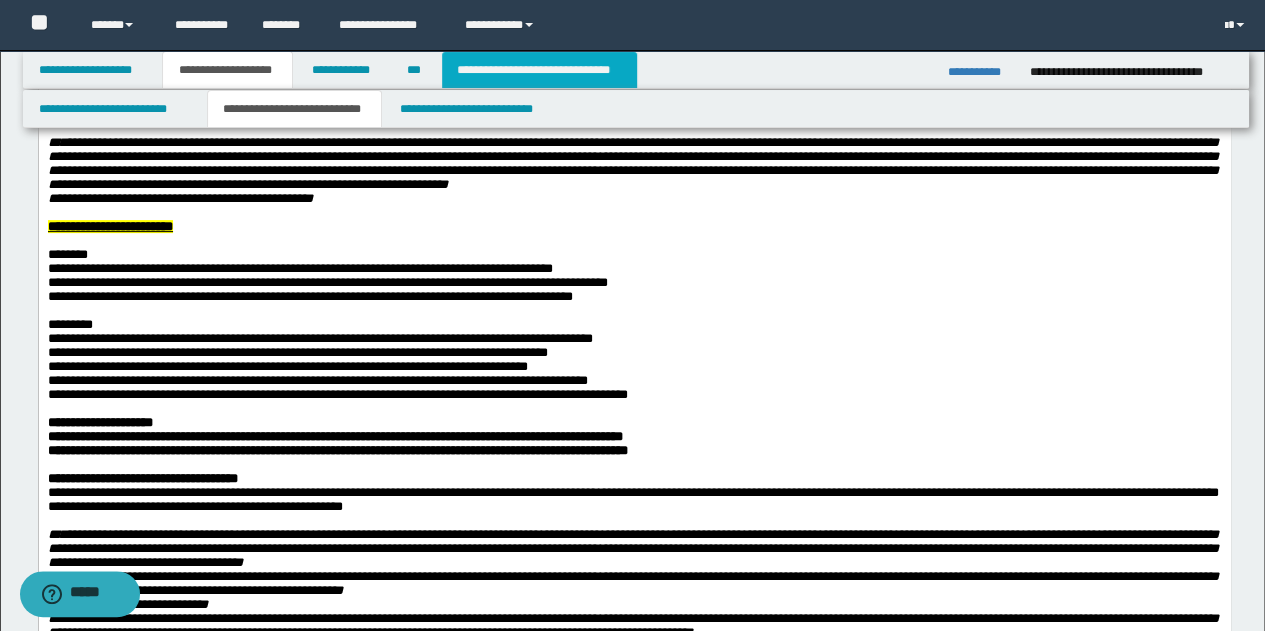 click on "**********" at bounding box center (539, 70) 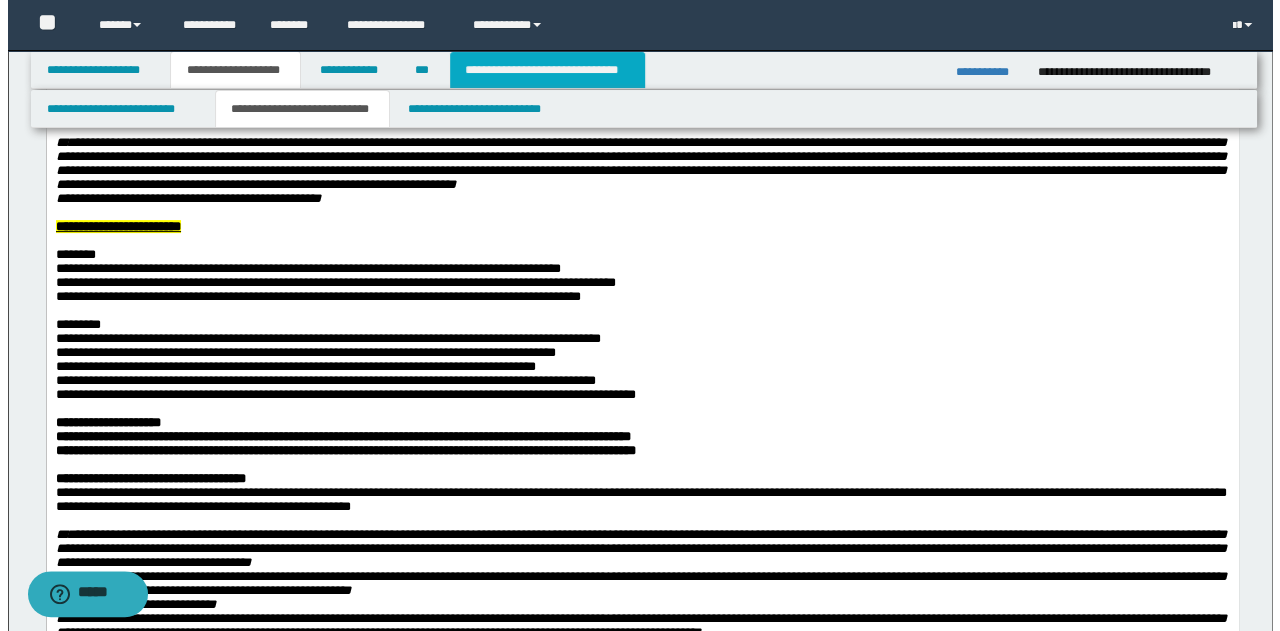 scroll, scrollTop: 0, scrollLeft: 0, axis: both 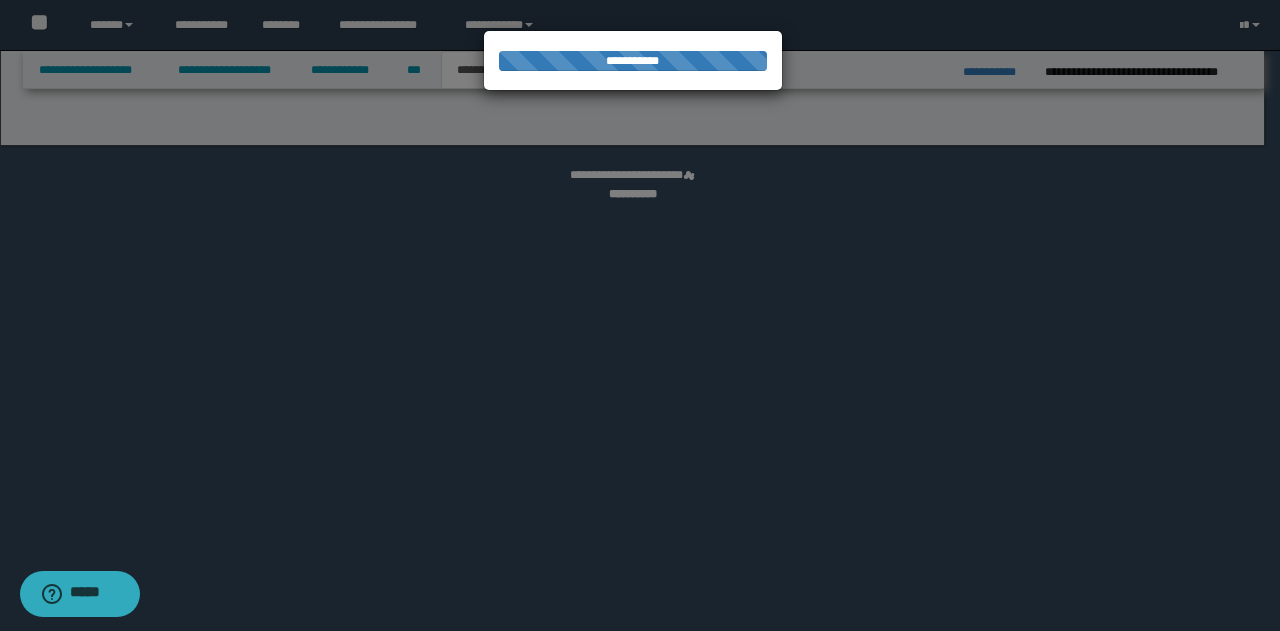 select on "*" 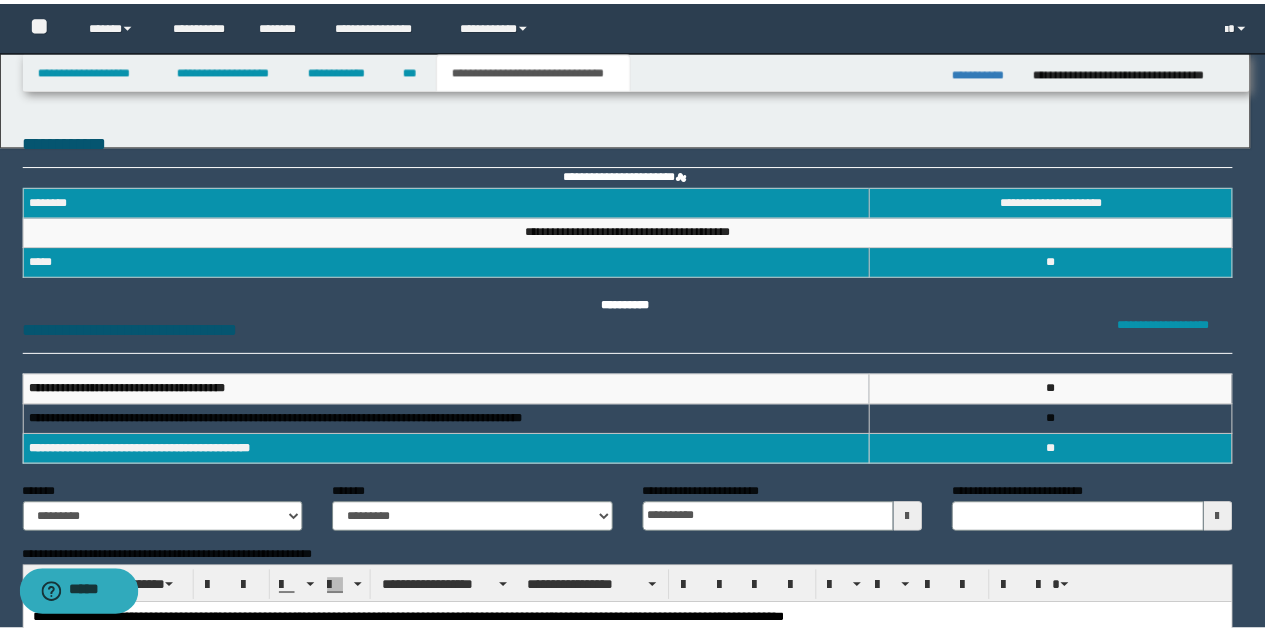 scroll, scrollTop: 0, scrollLeft: 0, axis: both 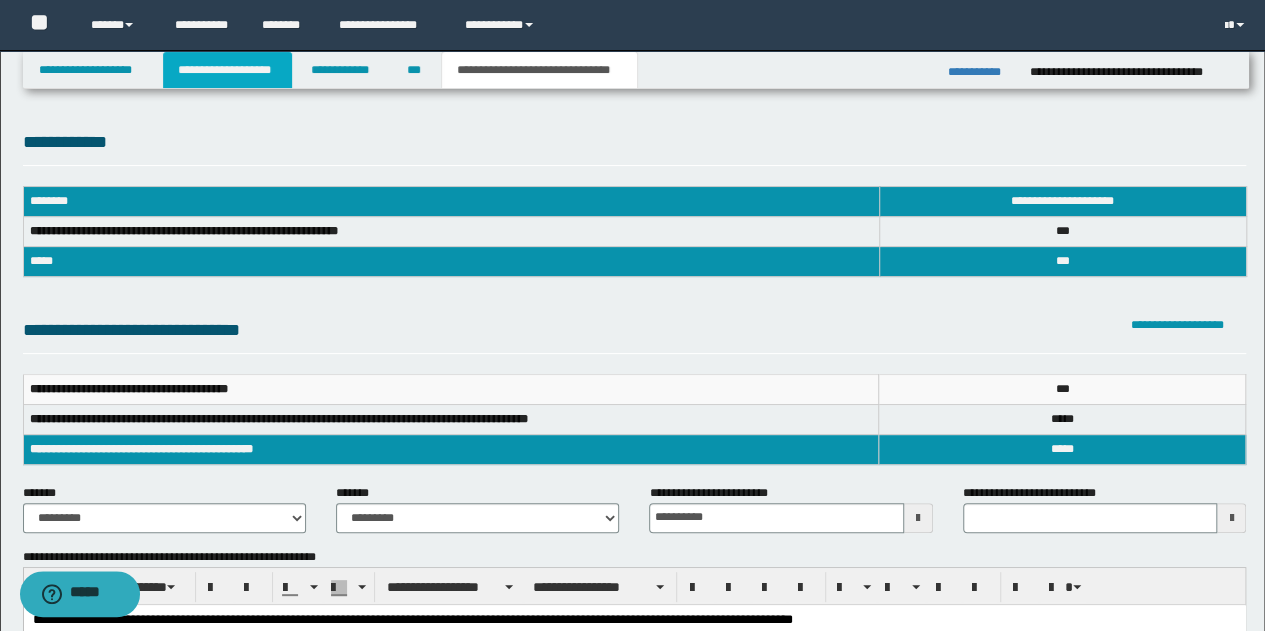 click on "**********" at bounding box center [227, 70] 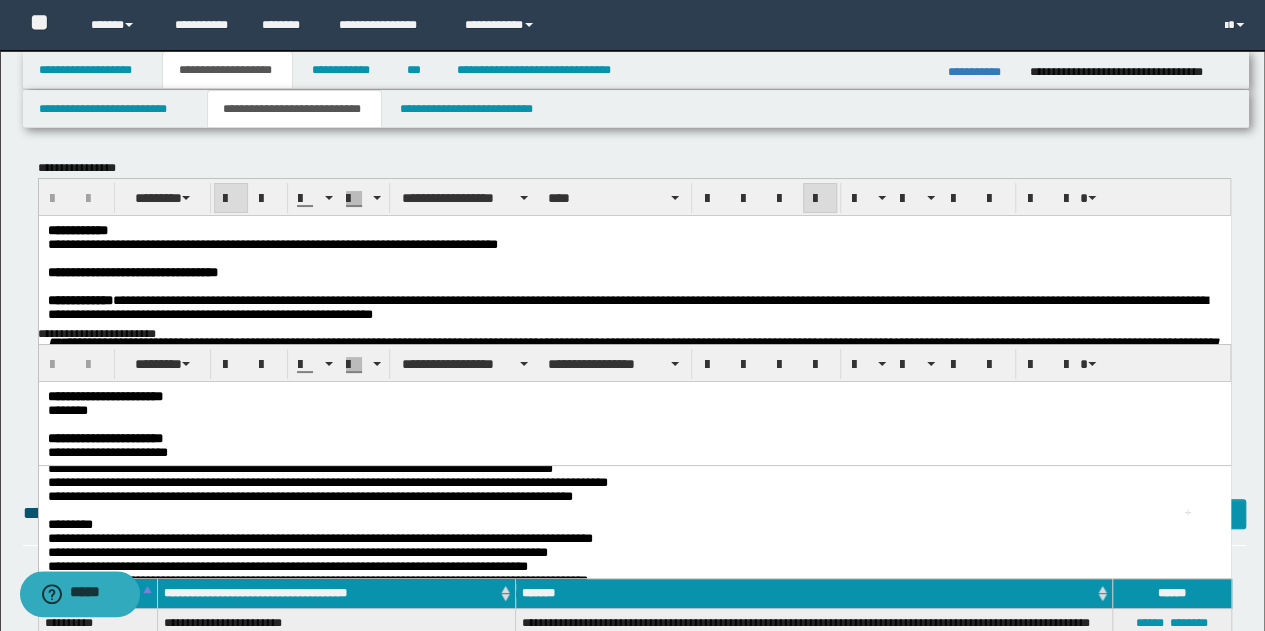 click on "**********" at bounding box center (632, 272) 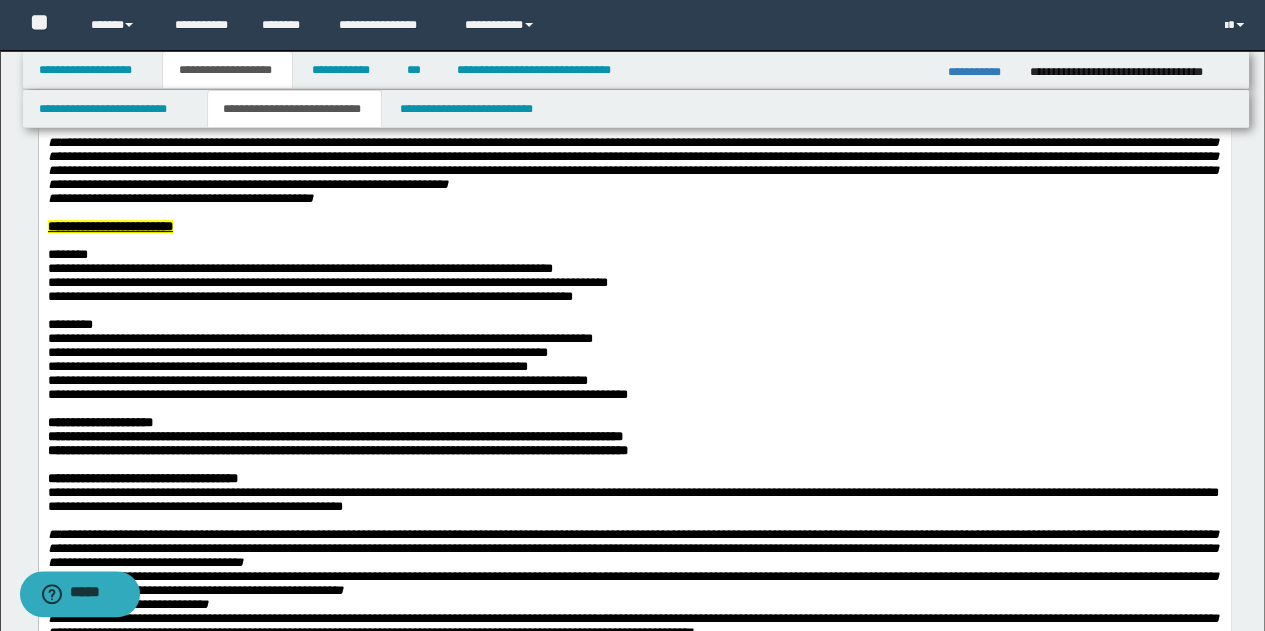 scroll, scrollTop: 0, scrollLeft: 0, axis: both 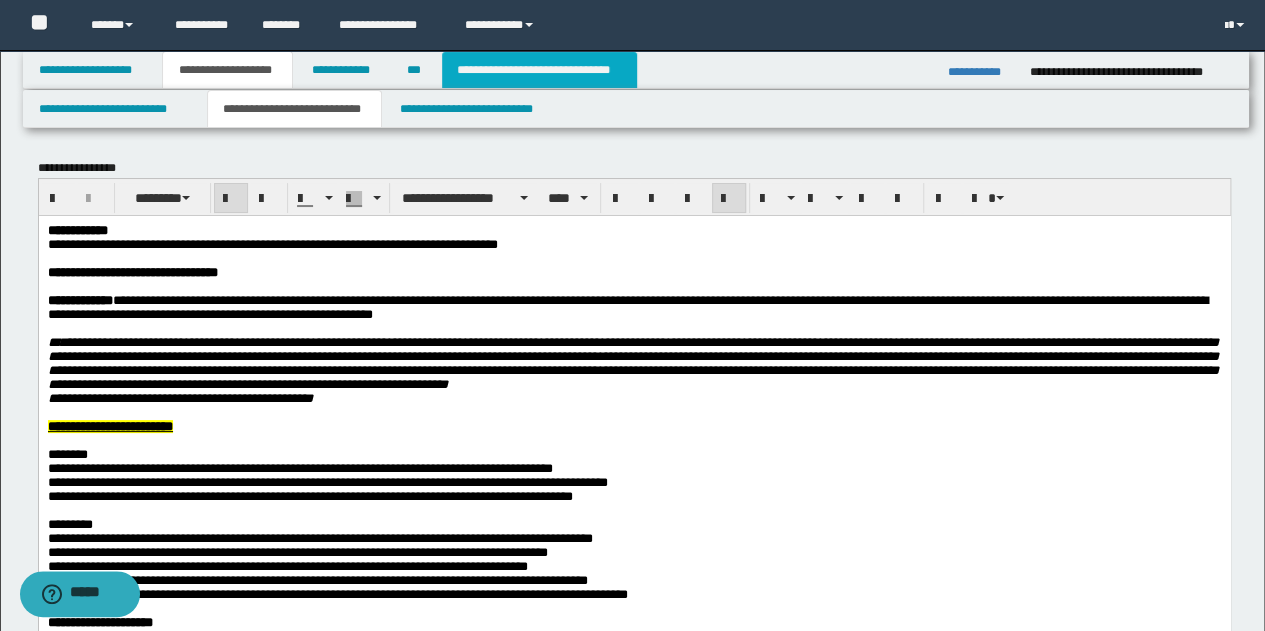 click on "**********" at bounding box center (539, 70) 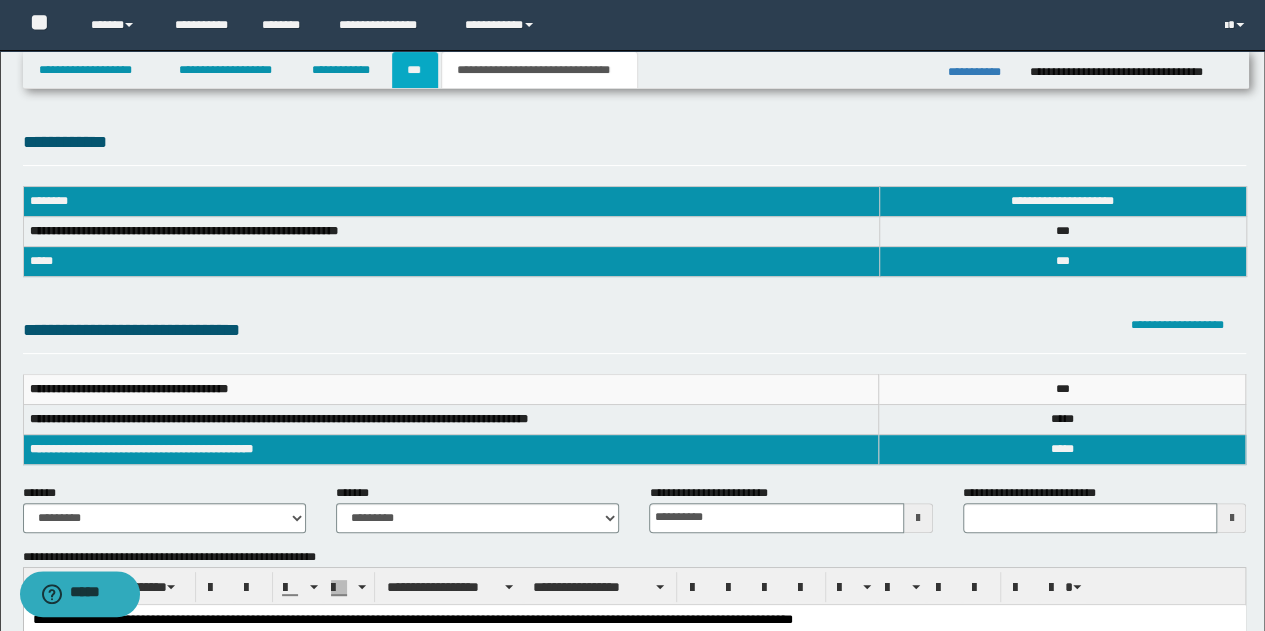click on "***" at bounding box center [415, 70] 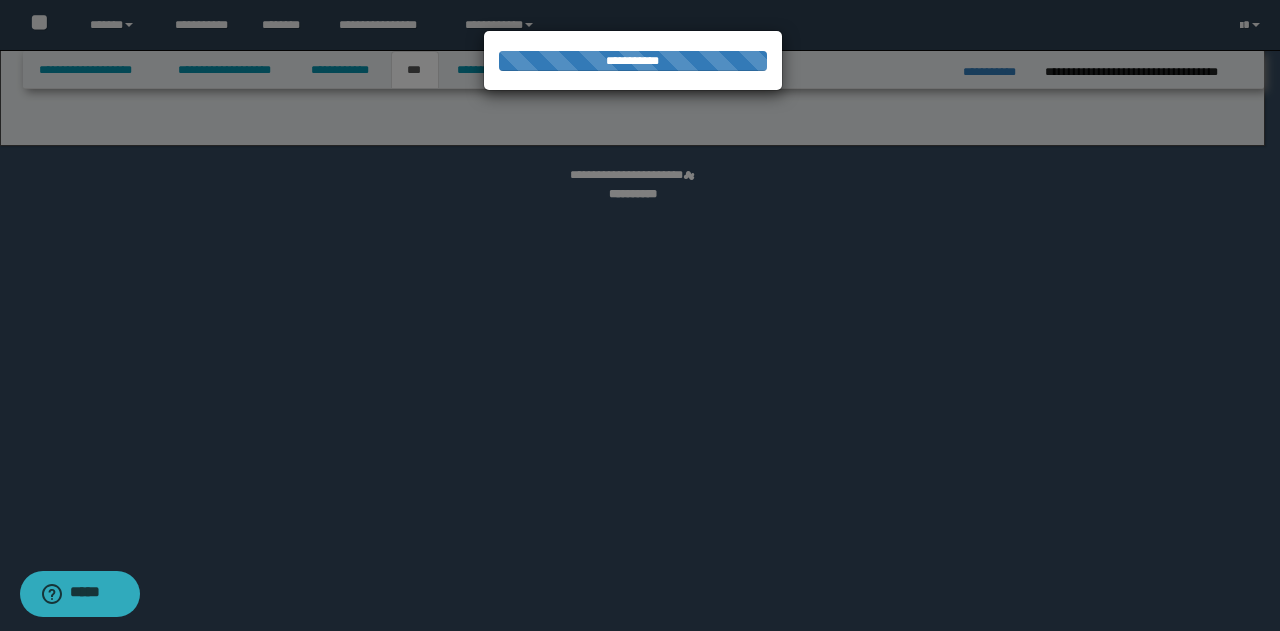 select on "**" 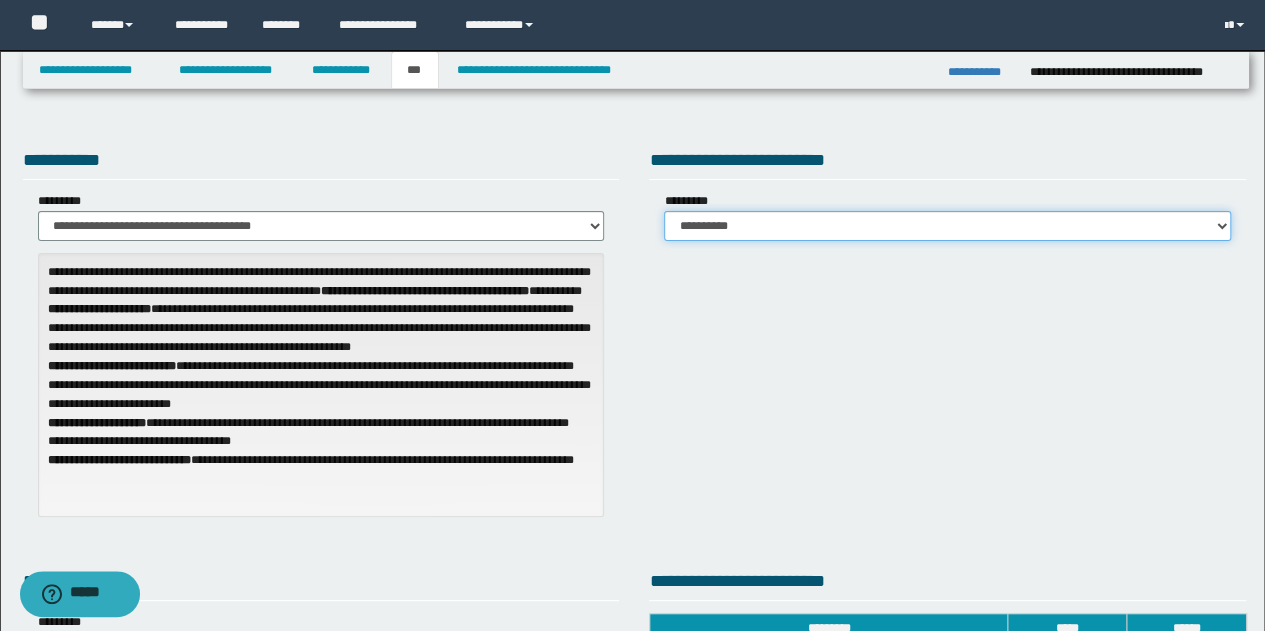 click on "**********" at bounding box center [947, 226] 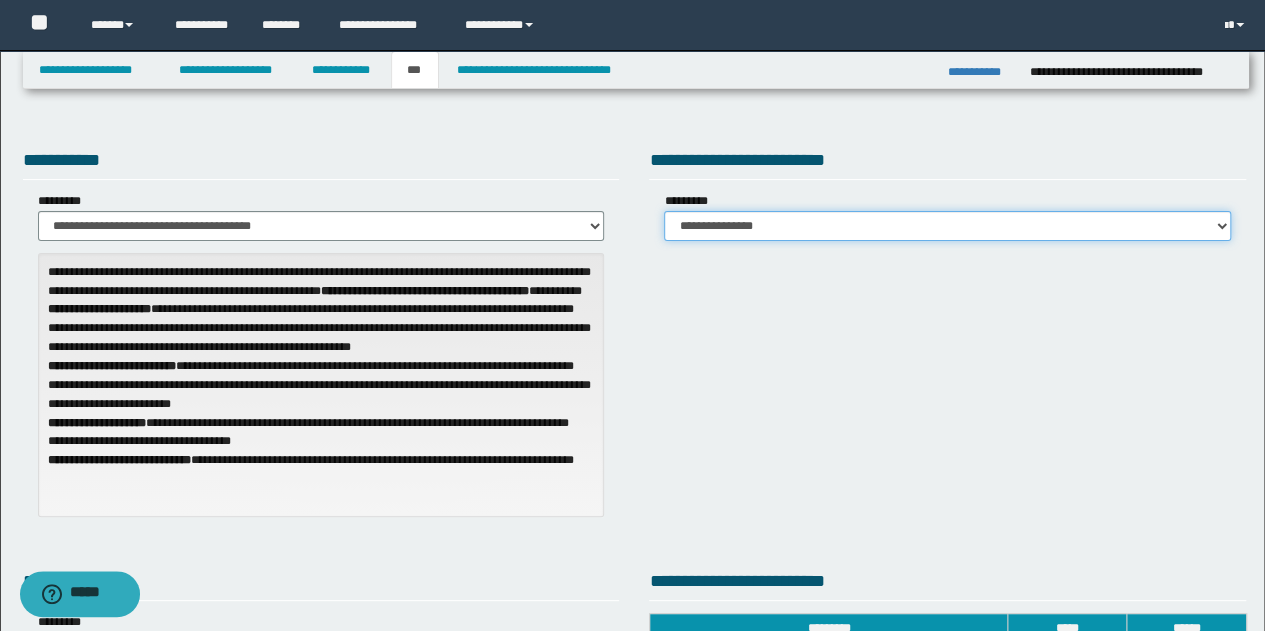 click on "**********" at bounding box center [947, 226] 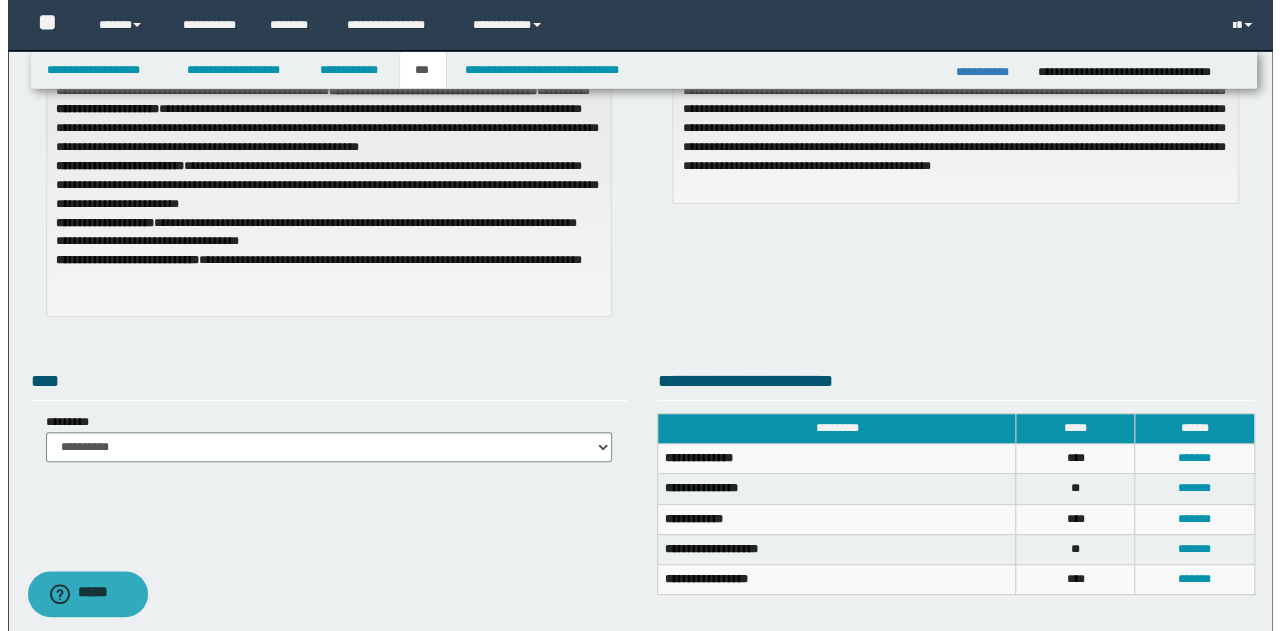 scroll, scrollTop: 400, scrollLeft: 0, axis: vertical 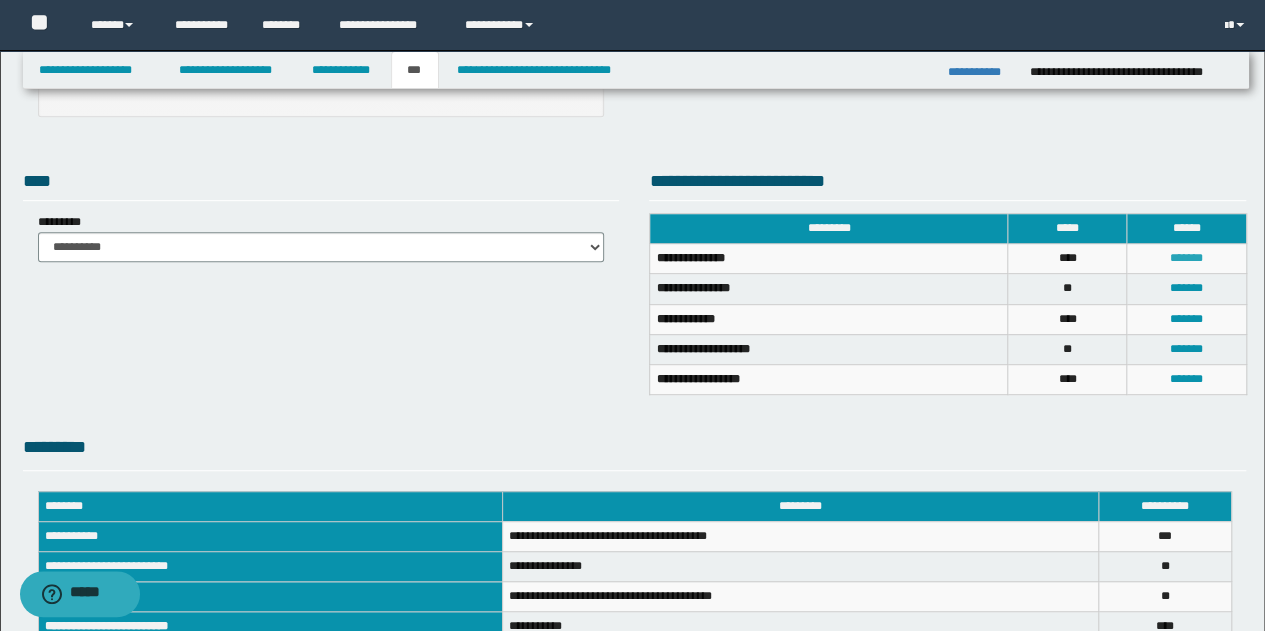 click on "*******" at bounding box center (1186, 258) 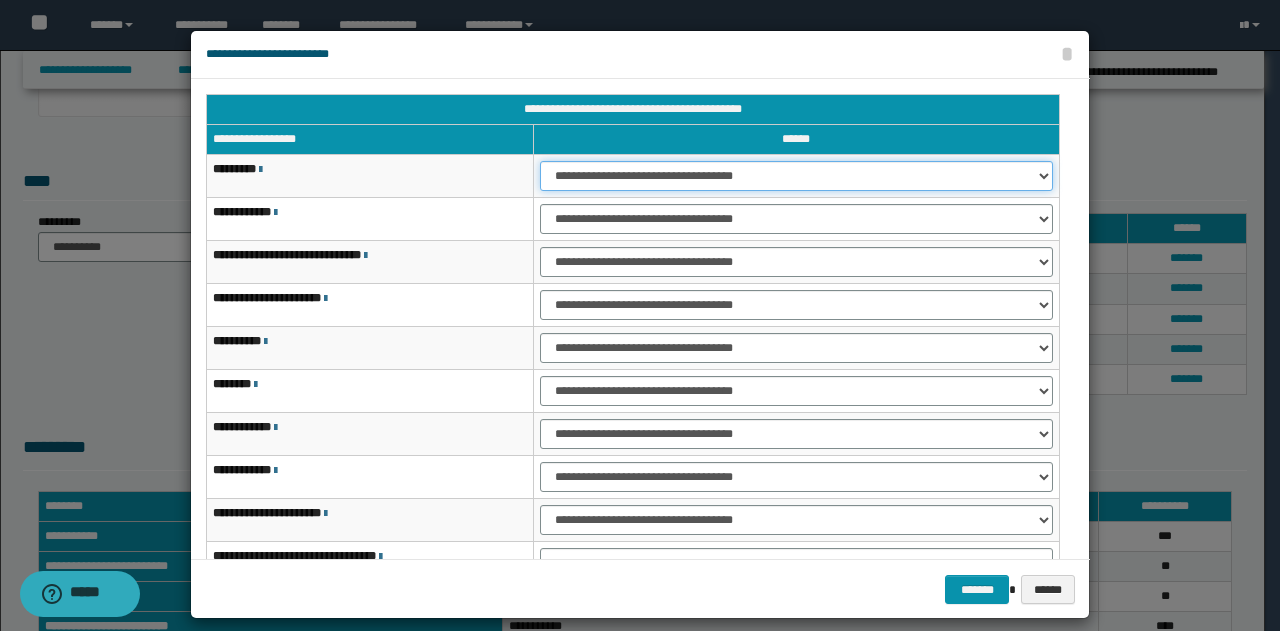 click on "**********" at bounding box center [796, 176] 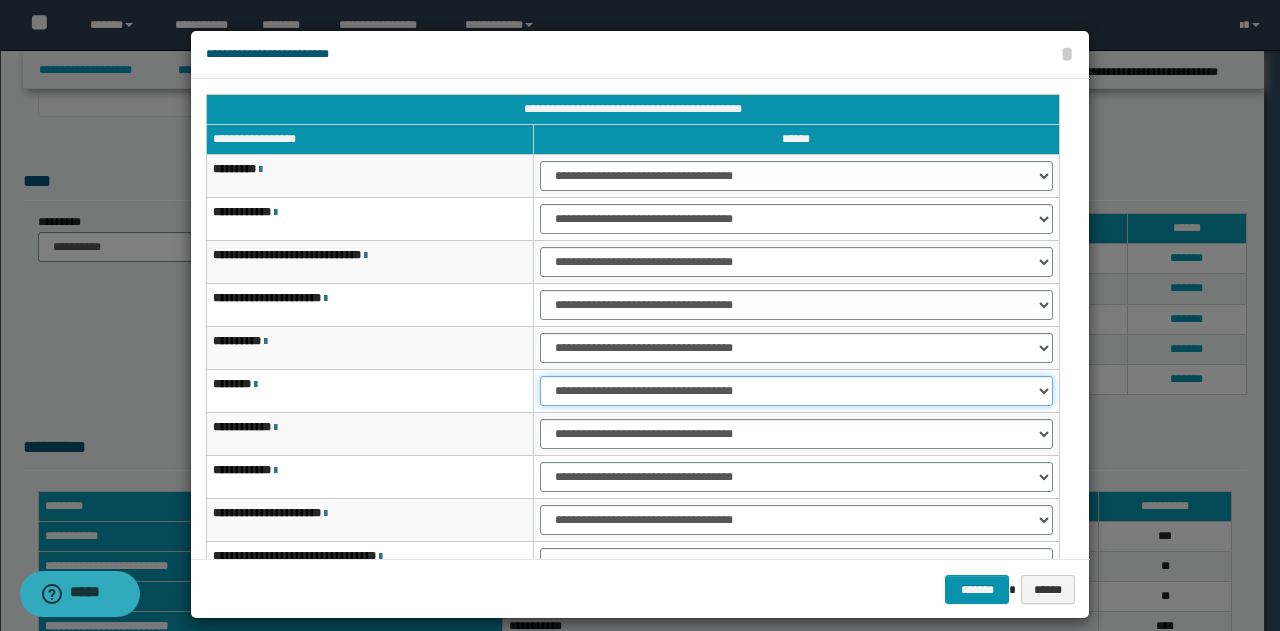 click on "**********" at bounding box center (796, 391) 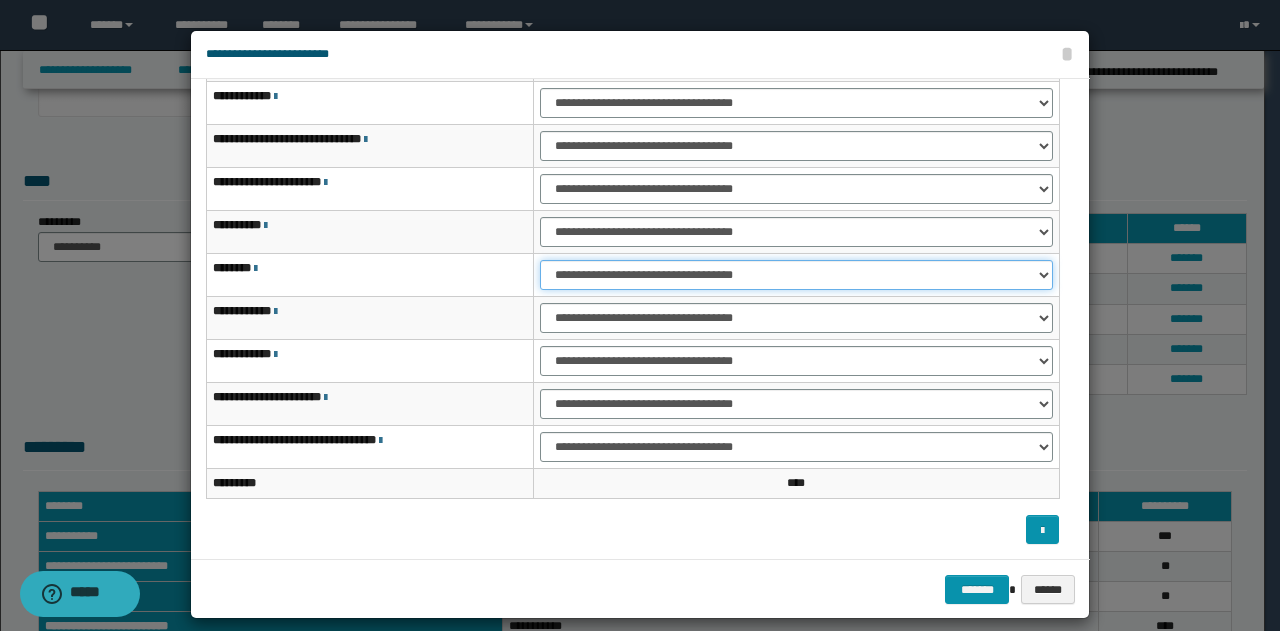 scroll, scrollTop: 18, scrollLeft: 0, axis: vertical 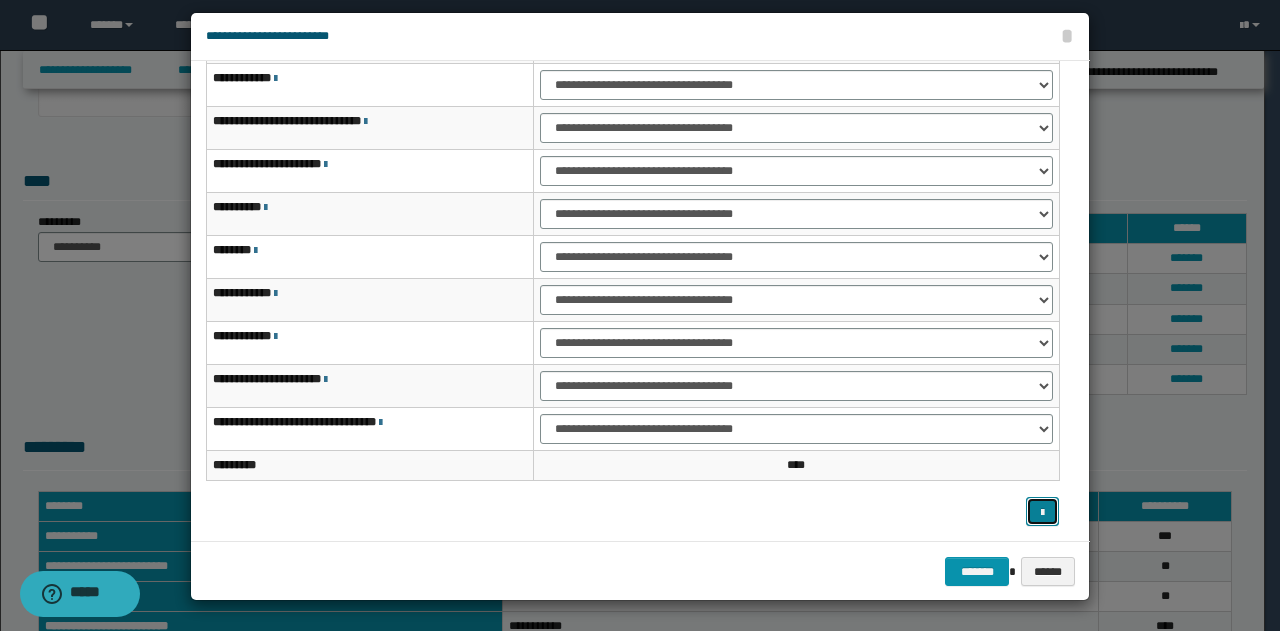 click at bounding box center (1042, 513) 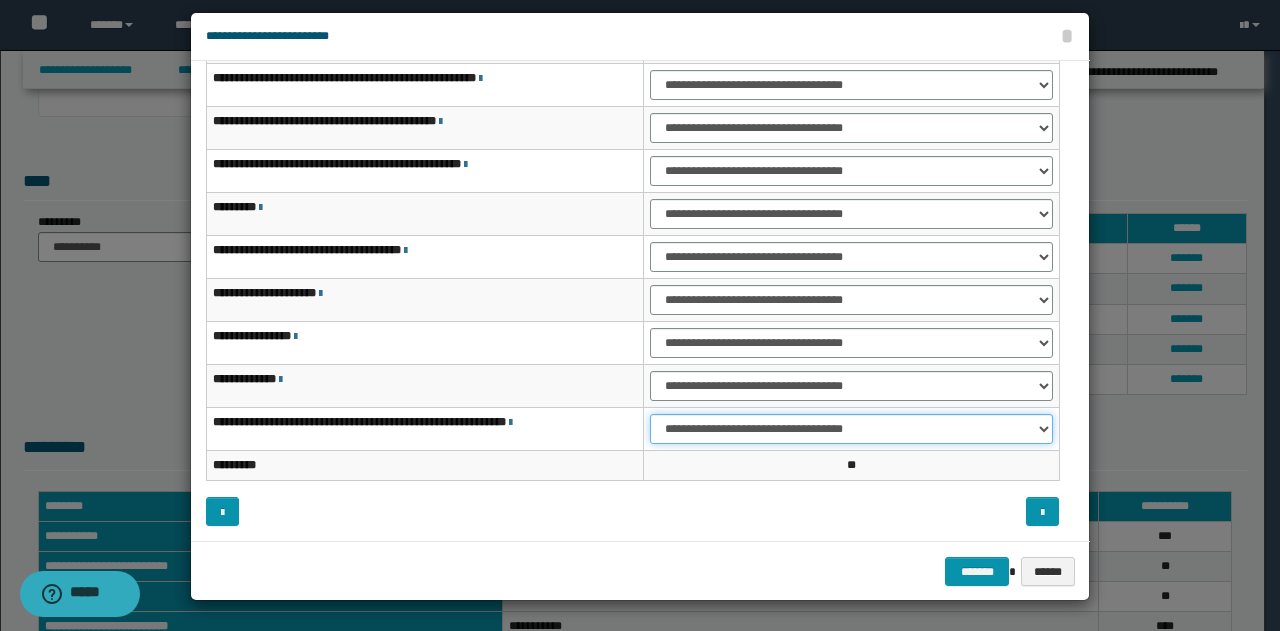click on "**********" at bounding box center [851, 429] 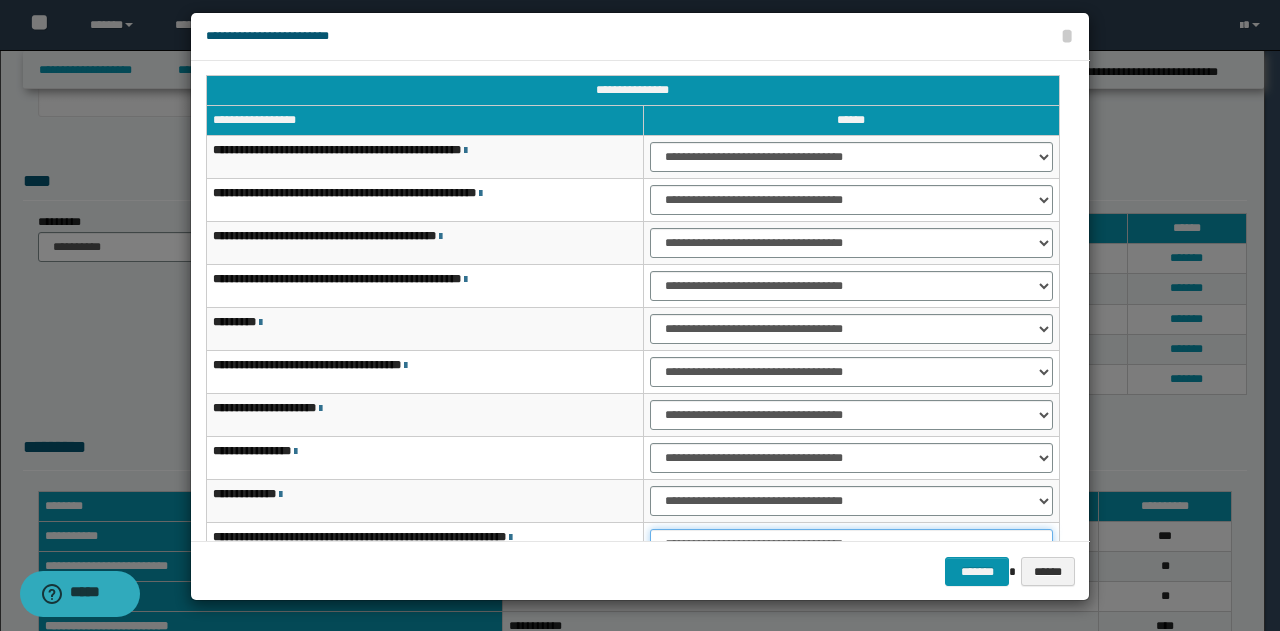scroll, scrollTop: 0, scrollLeft: 0, axis: both 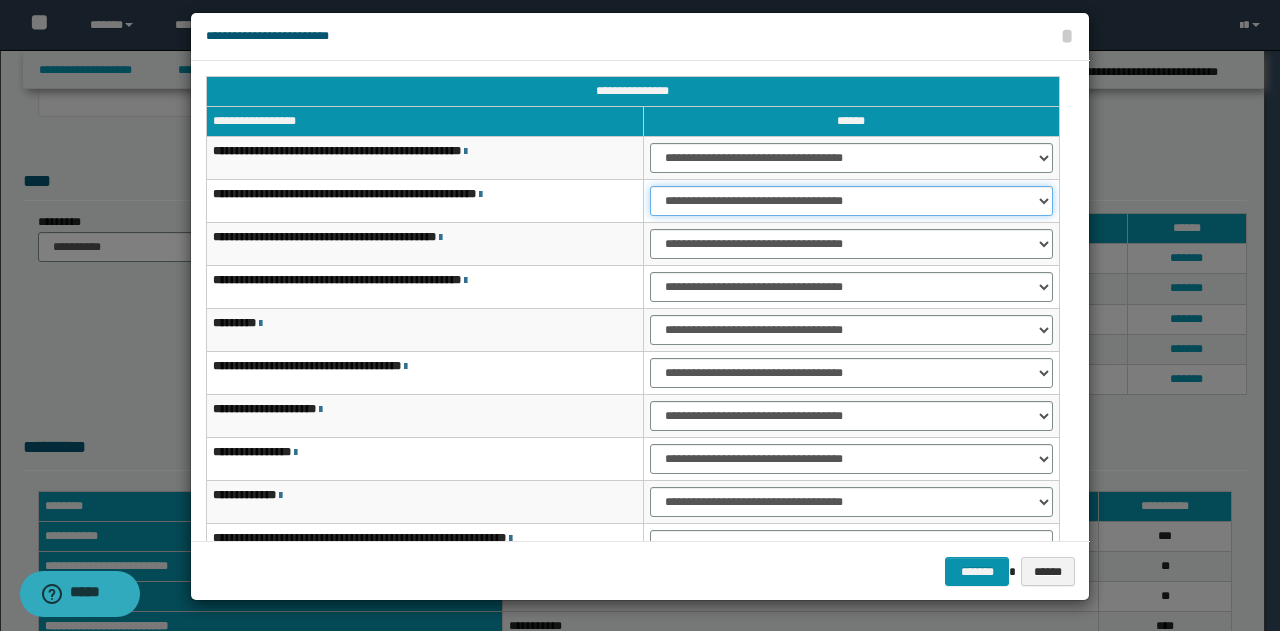 click on "**********" at bounding box center [851, 201] 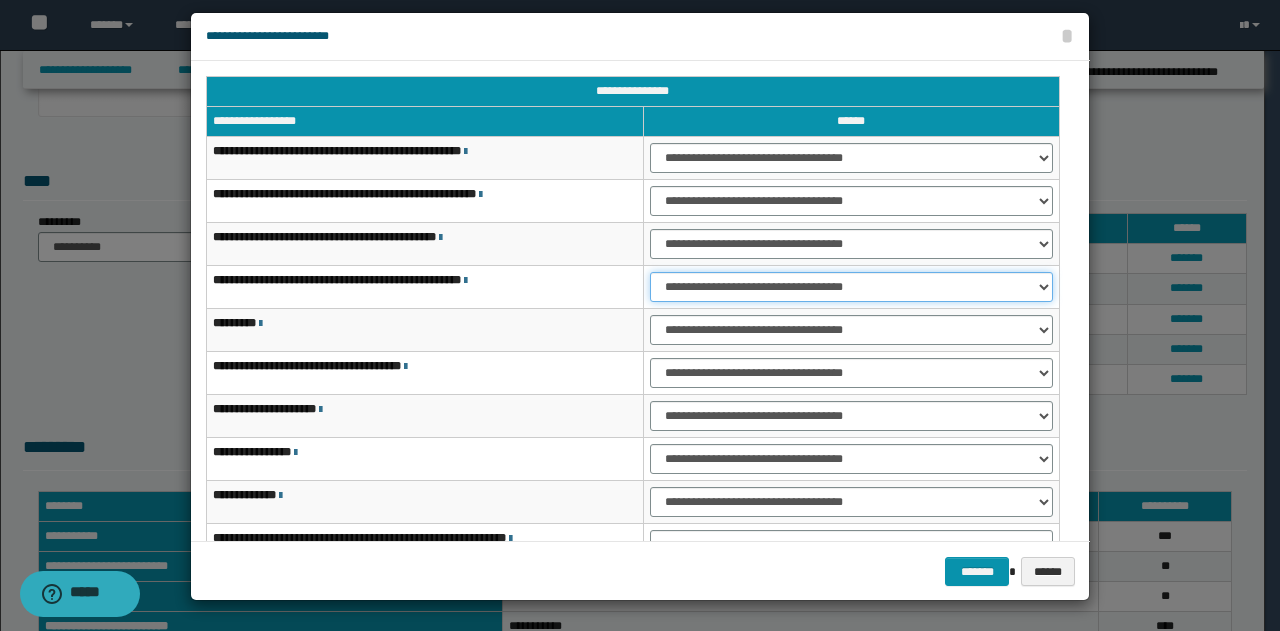 click on "**********" at bounding box center [851, 287] 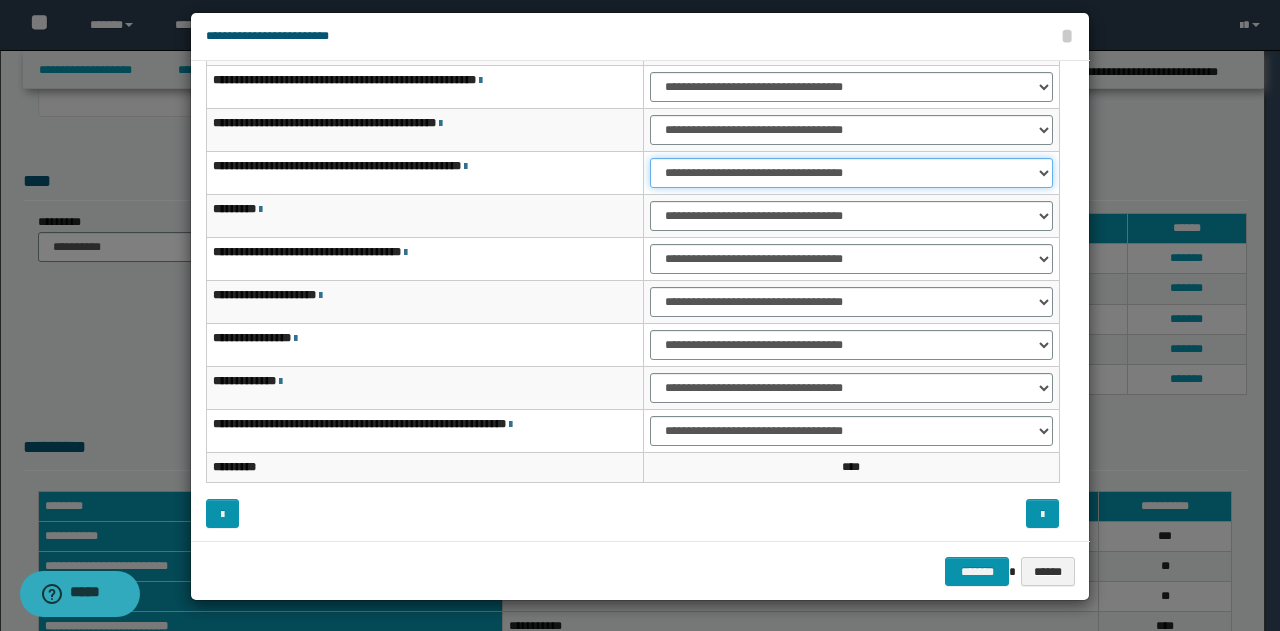 scroll, scrollTop: 116, scrollLeft: 0, axis: vertical 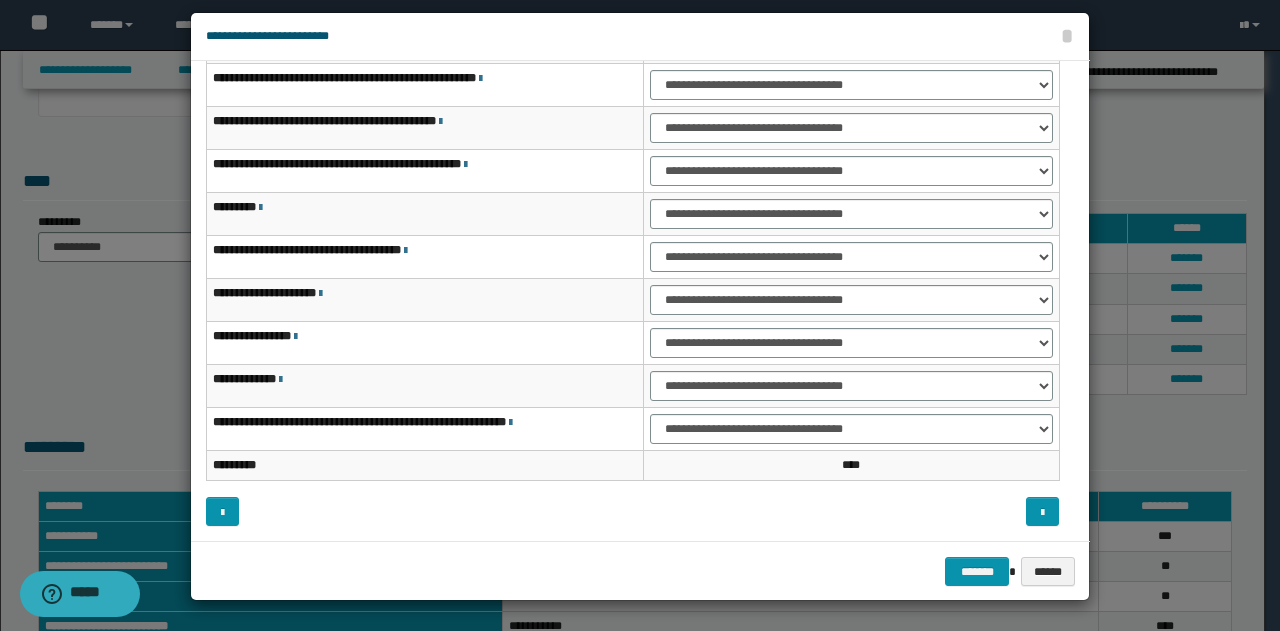 click at bounding box center [320, 294] 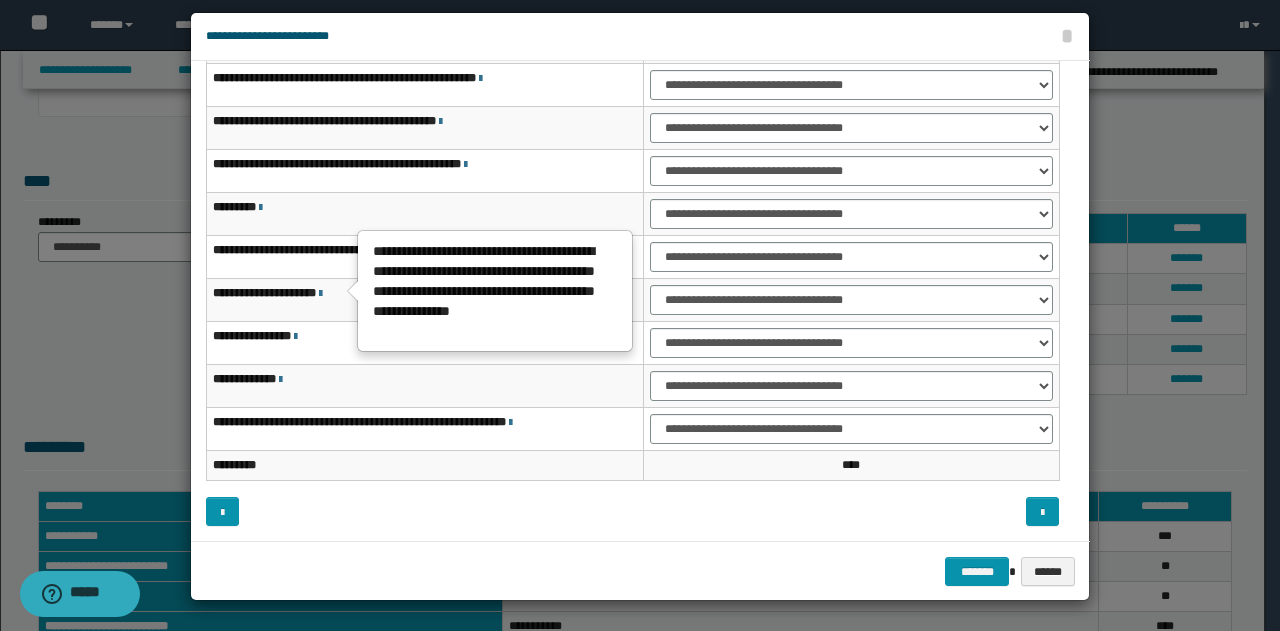 click at bounding box center (320, 294) 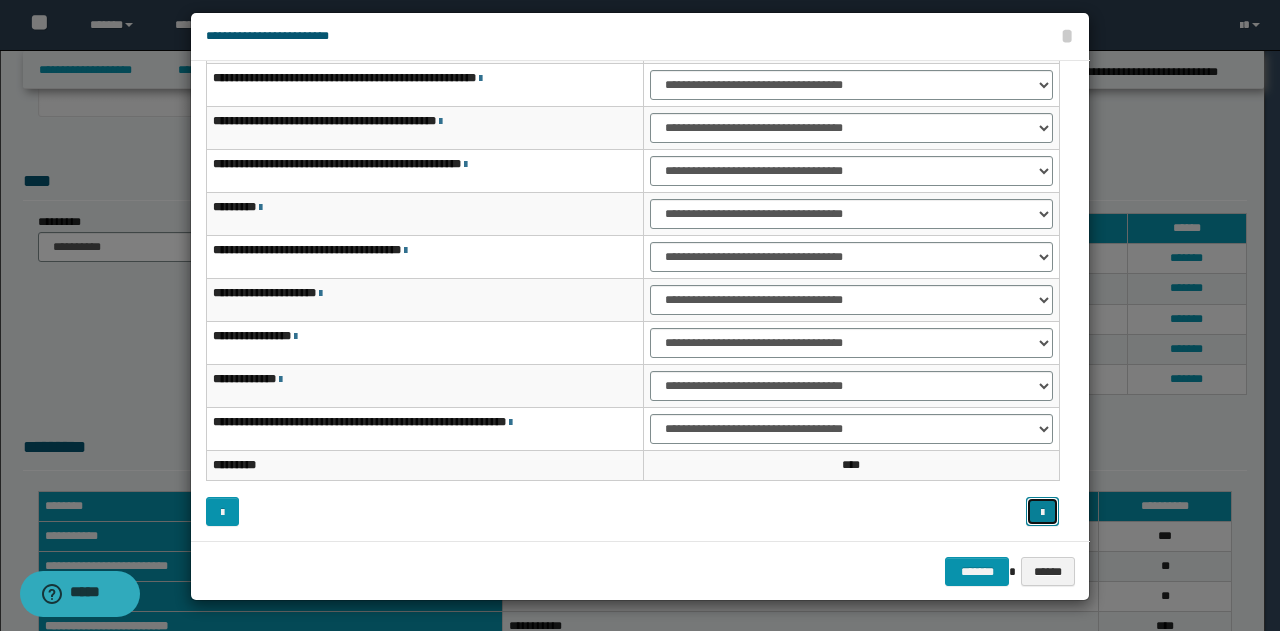 click at bounding box center (1042, 513) 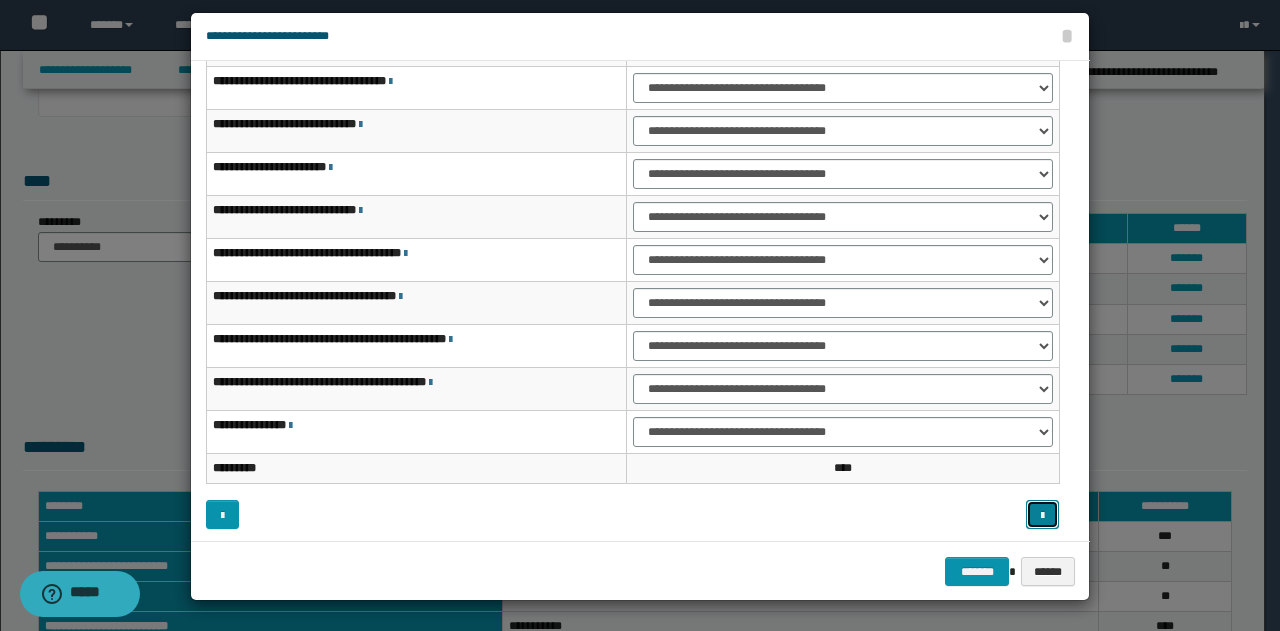 scroll, scrollTop: 116, scrollLeft: 0, axis: vertical 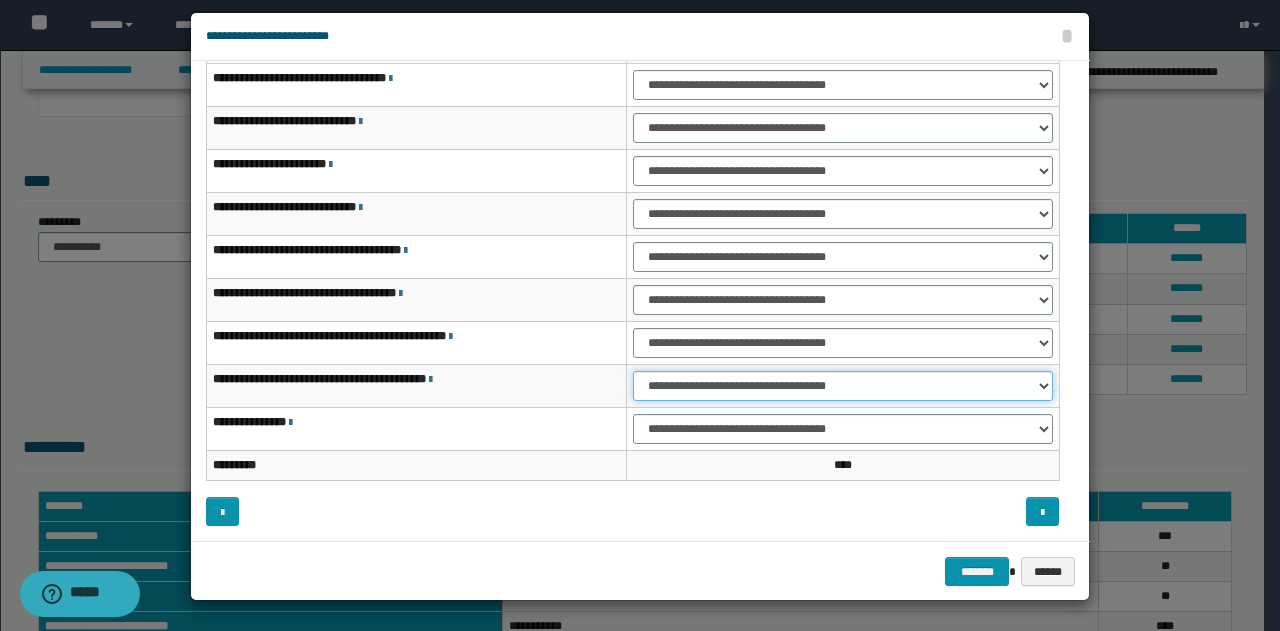click on "**********" at bounding box center [843, 386] 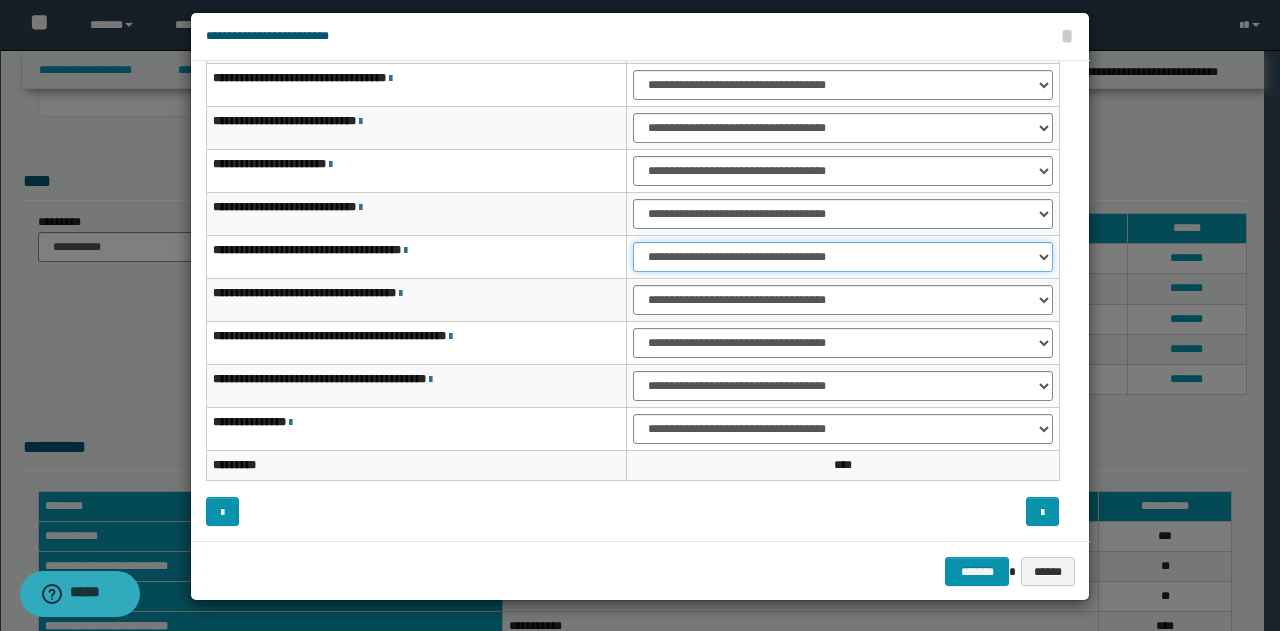 click on "**********" at bounding box center [843, 257] 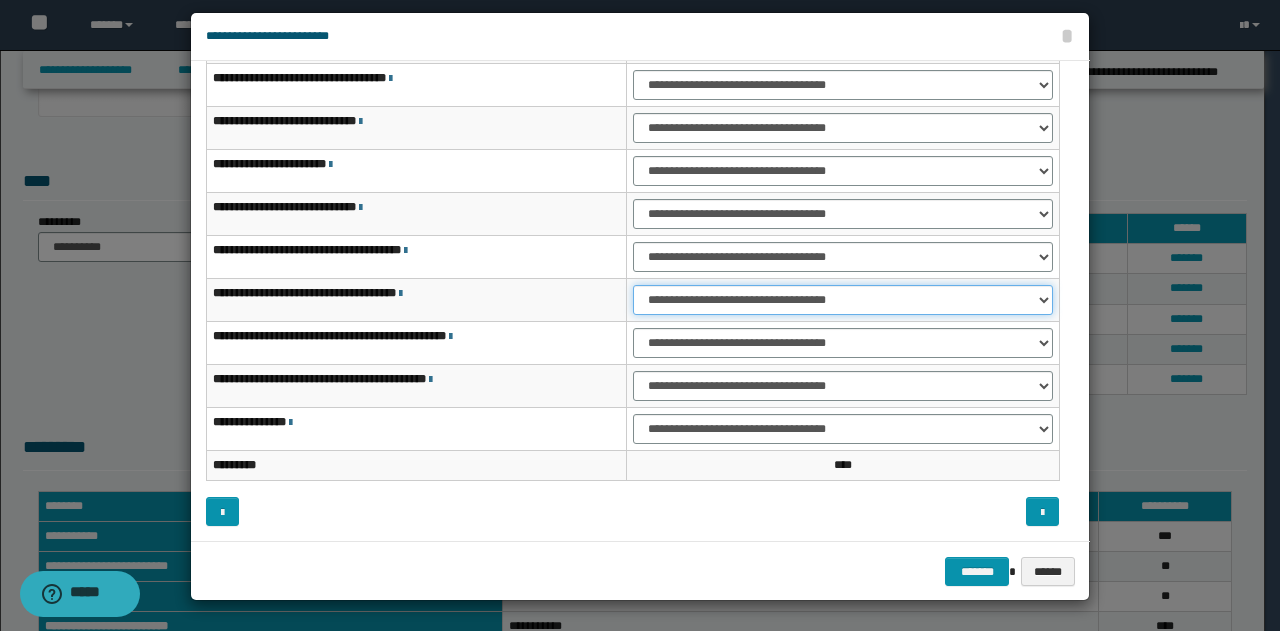 click on "**********" at bounding box center [843, 300] 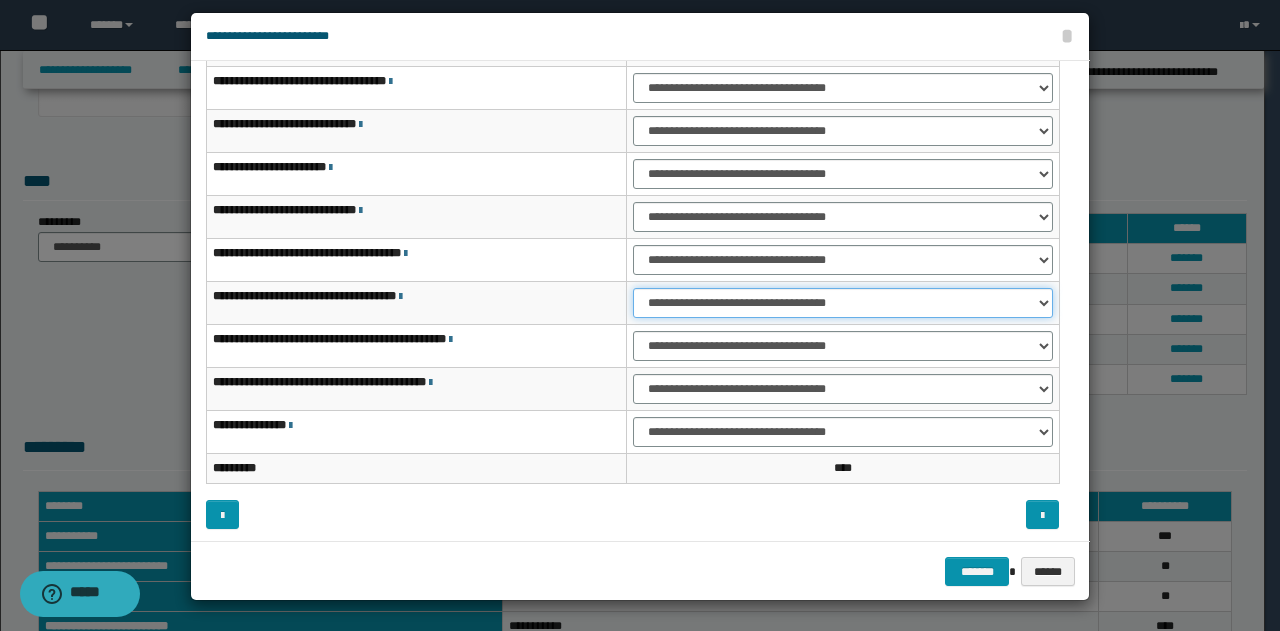 scroll, scrollTop: 116, scrollLeft: 0, axis: vertical 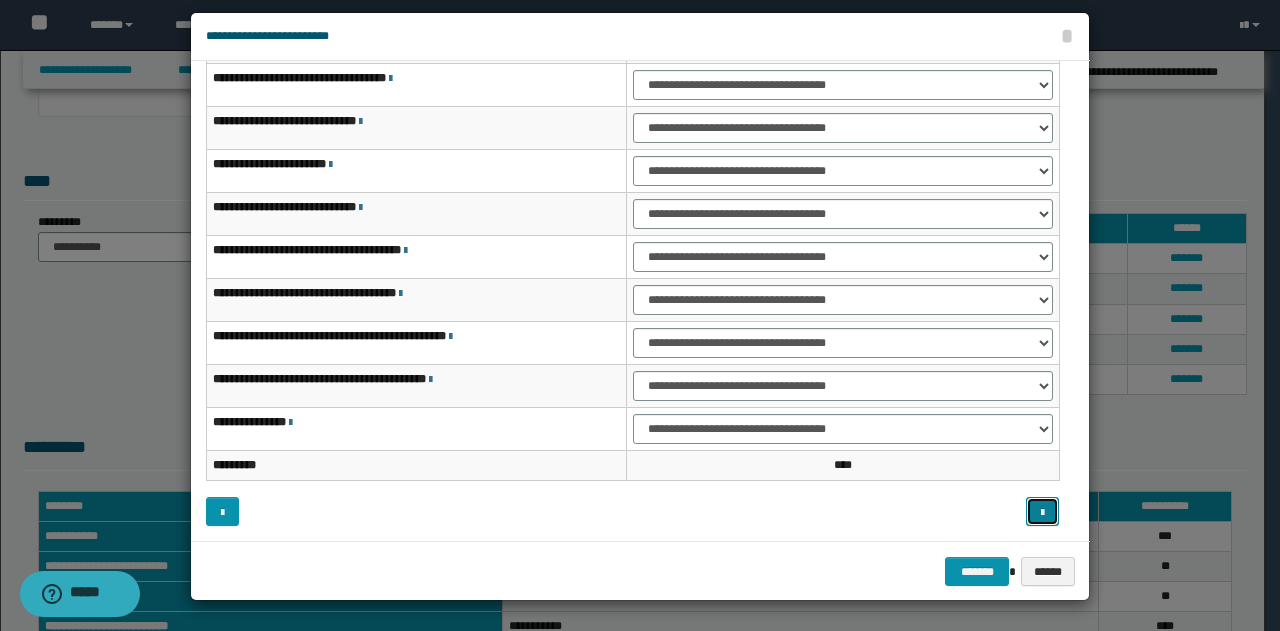 click at bounding box center [1042, 513] 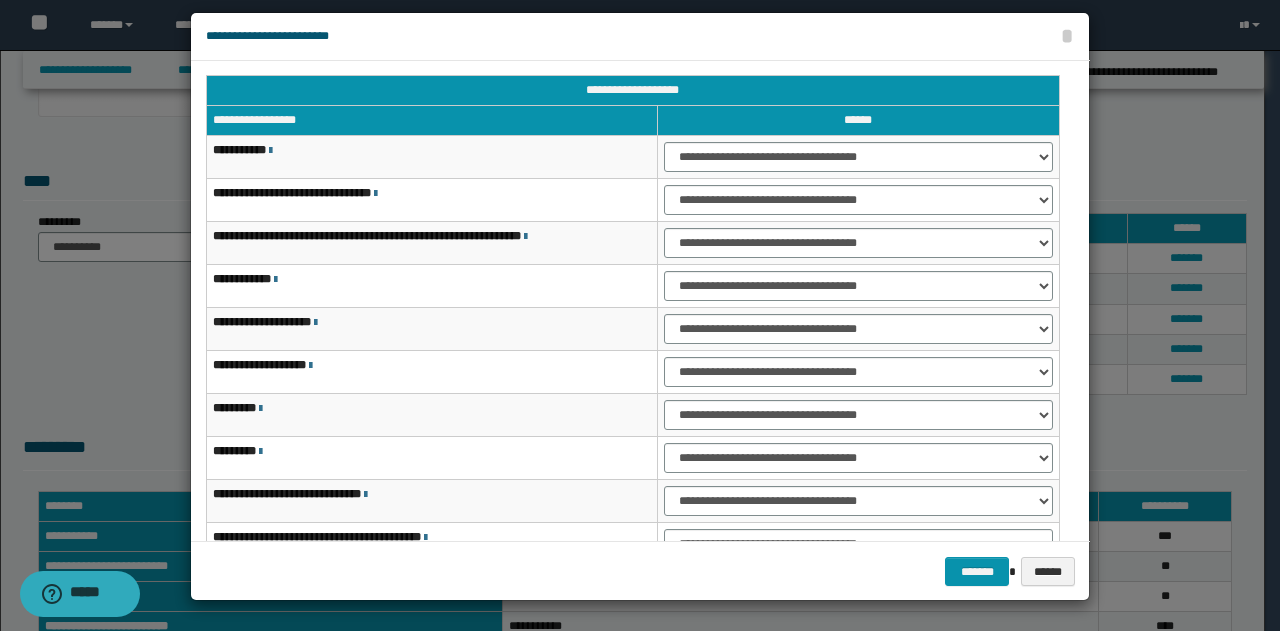 scroll, scrollTop: 0, scrollLeft: 0, axis: both 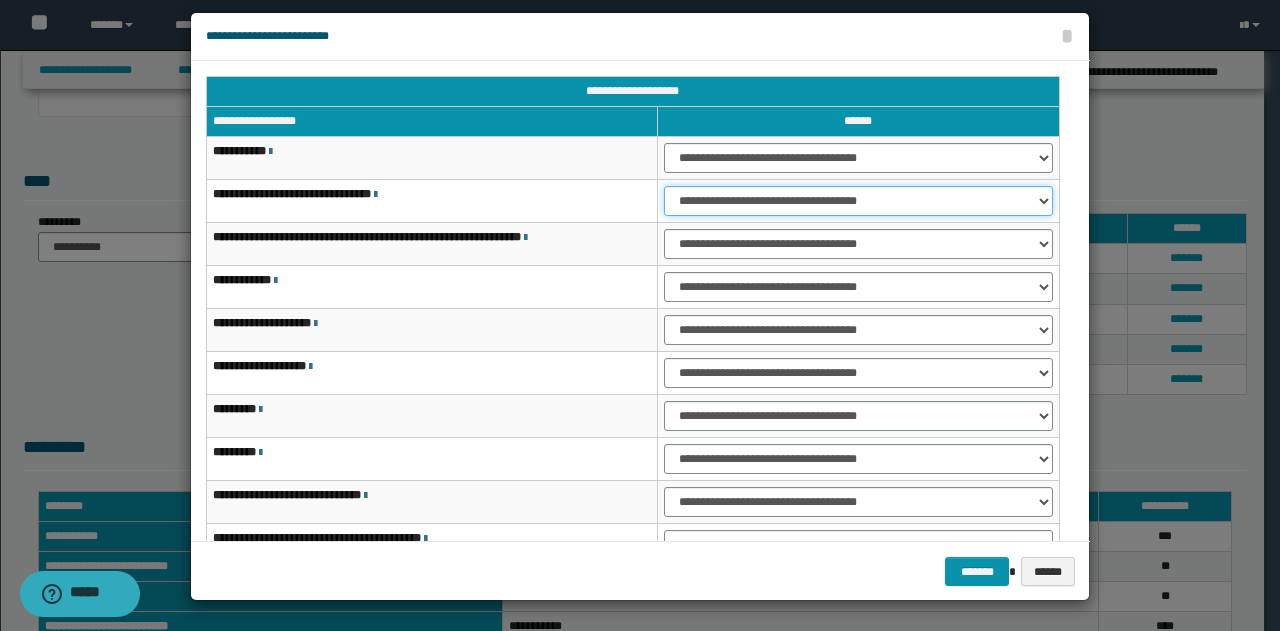 click on "**********" at bounding box center (858, 201) 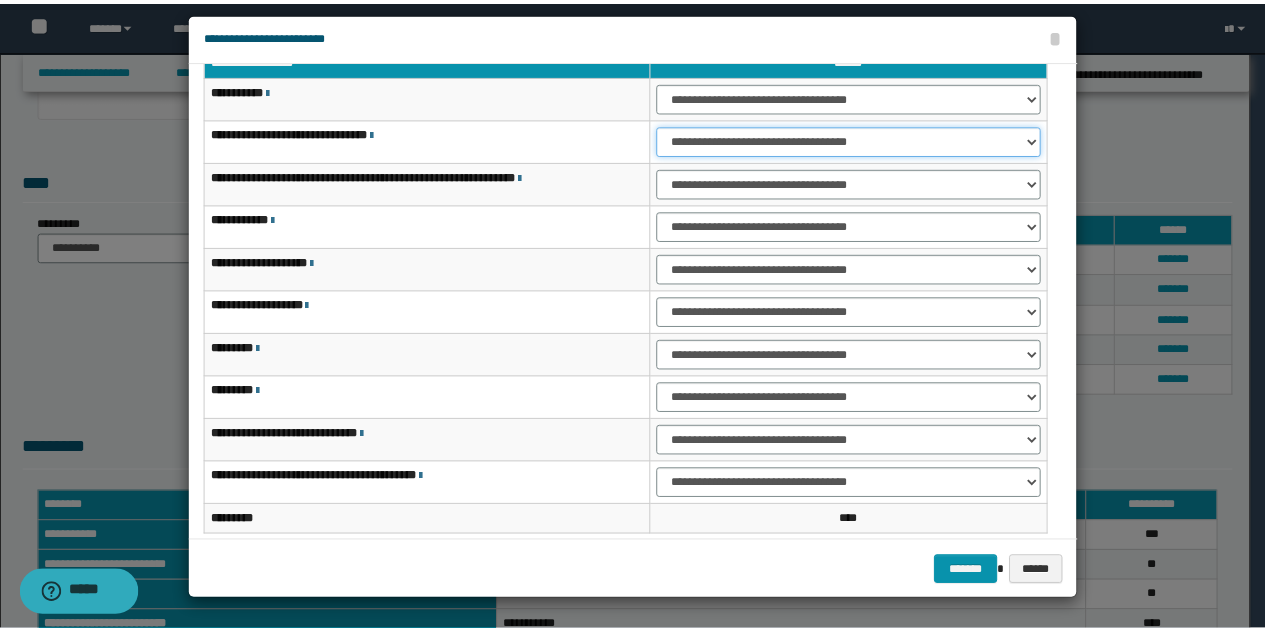 scroll, scrollTop: 116, scrollLeft: 0, axis: vertical 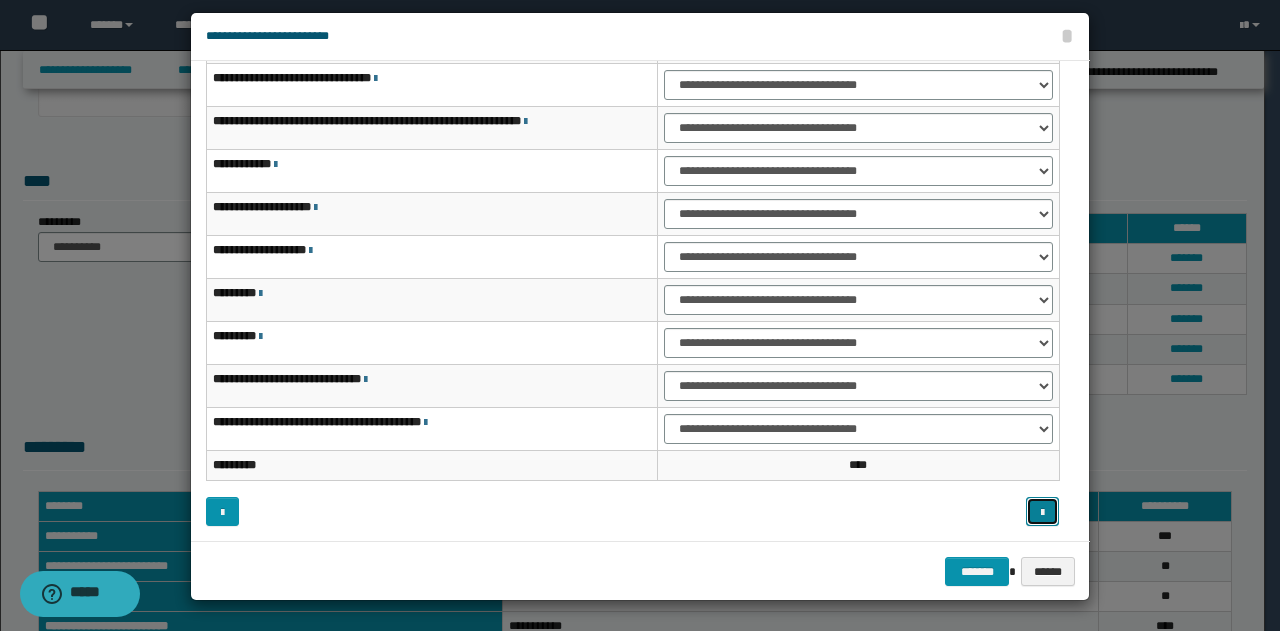 click at bounding box center (1042, 513) 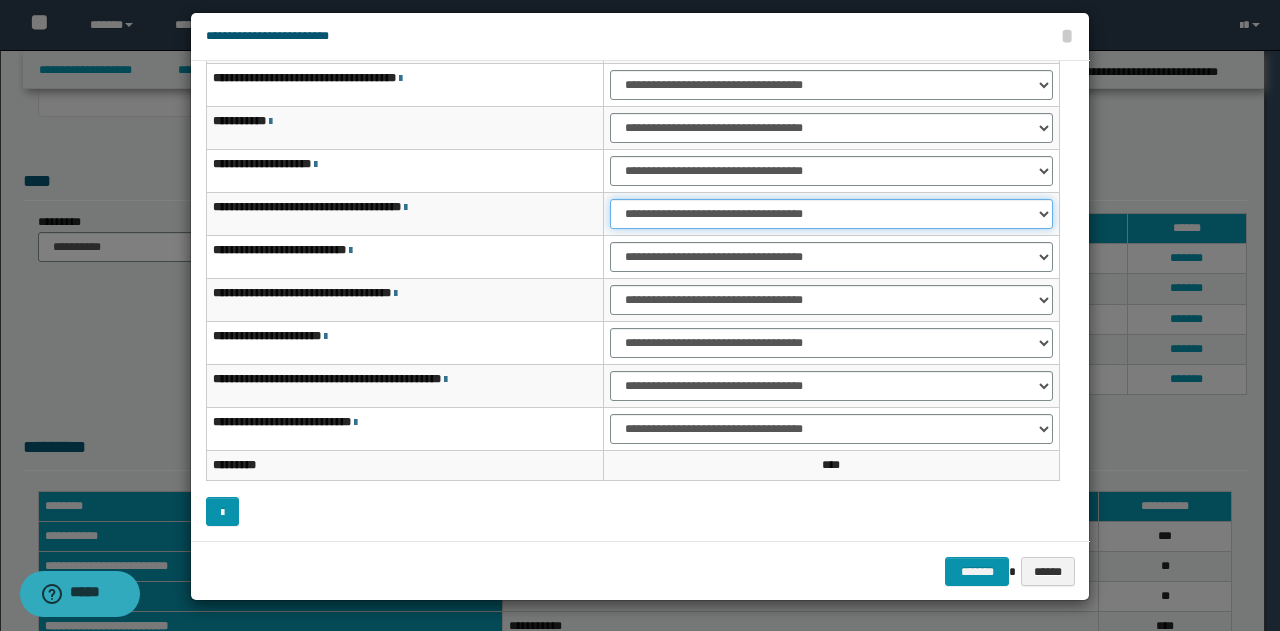 click on "**********" at bounding box center [831, 214] 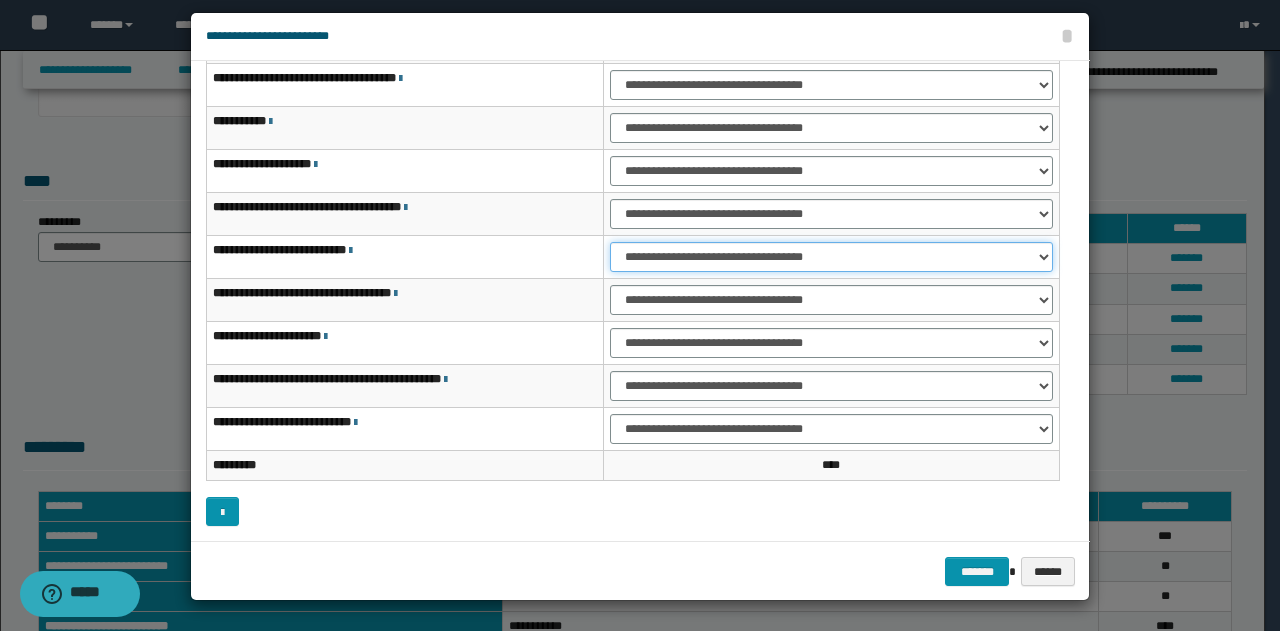 click on "**********" at bounding box center [831, 257] 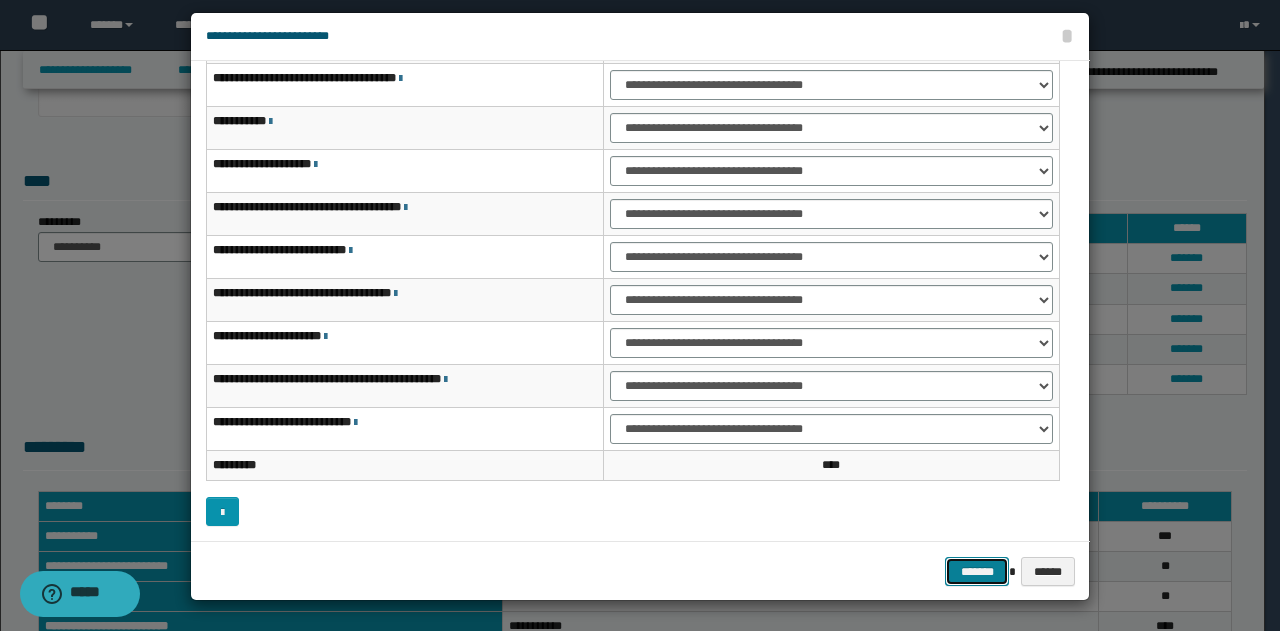click on "*******" at bounding box center (977, 571) 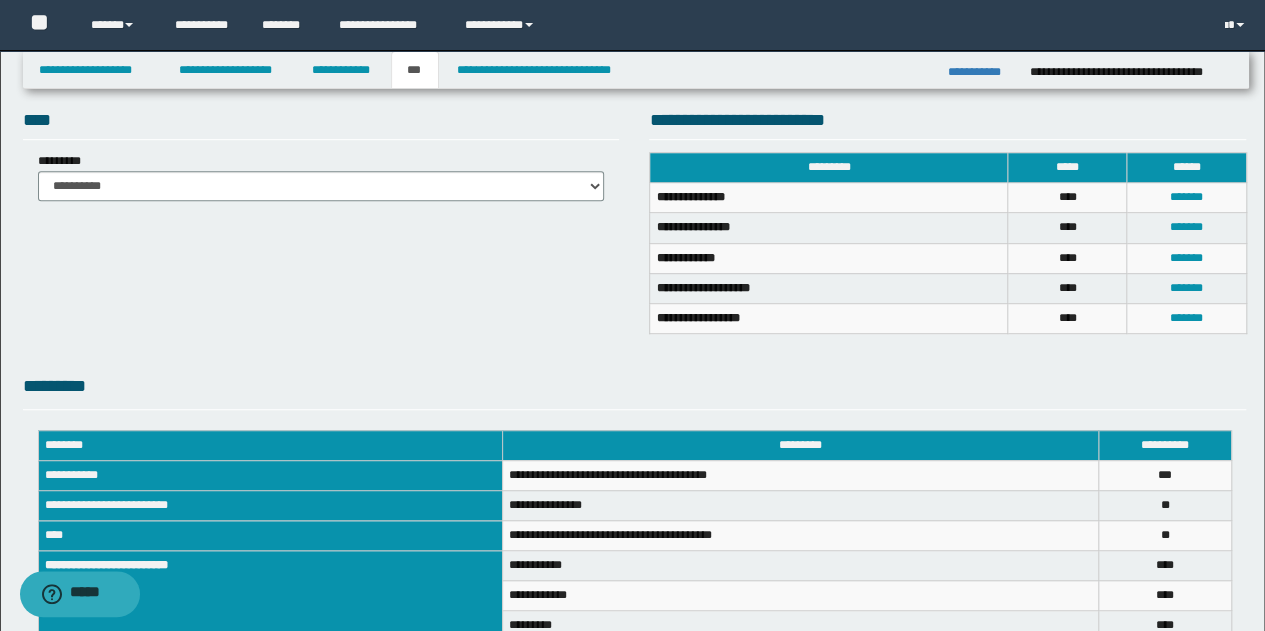 scroll, scrollTop: 186, scrollLeft: 0, axis: vertical 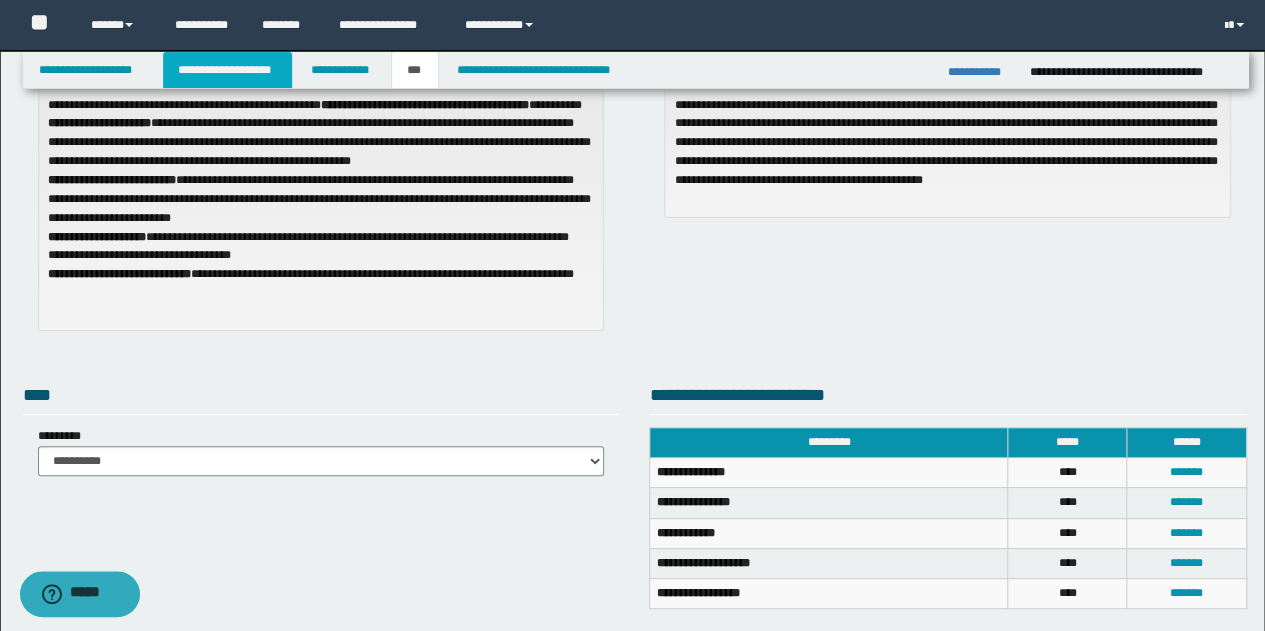 click on "**********" at bounding box center (227, 70) 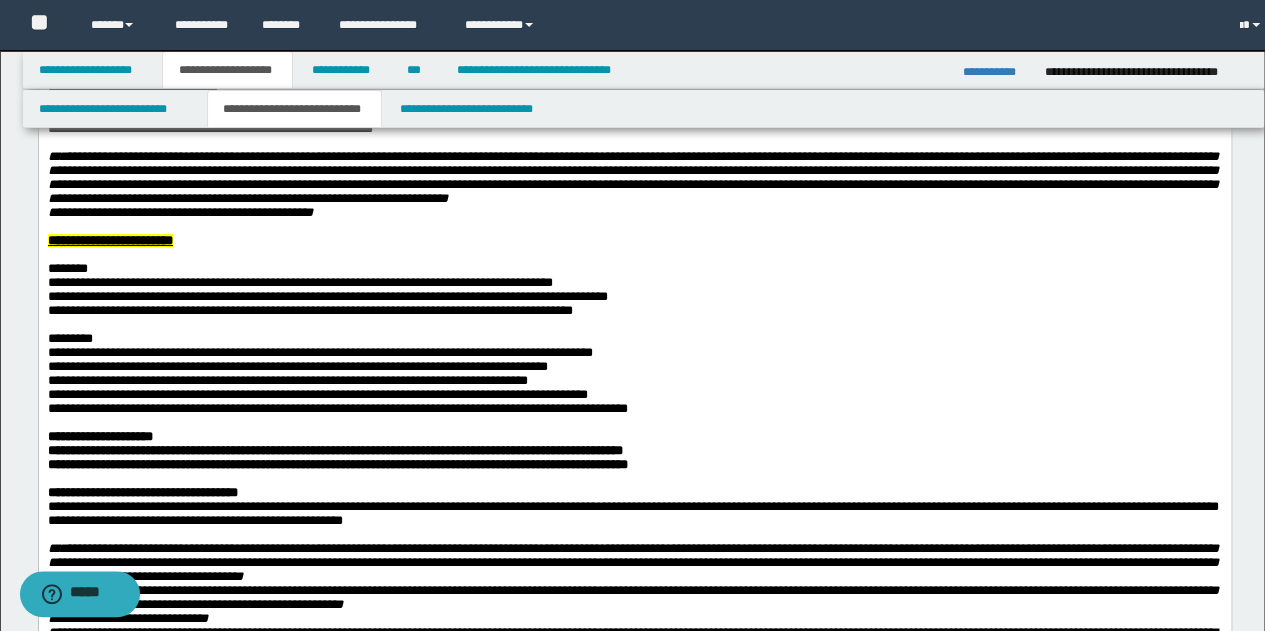 scroll, scrollTop: 216, scrollLeft: 0, axis: vertical 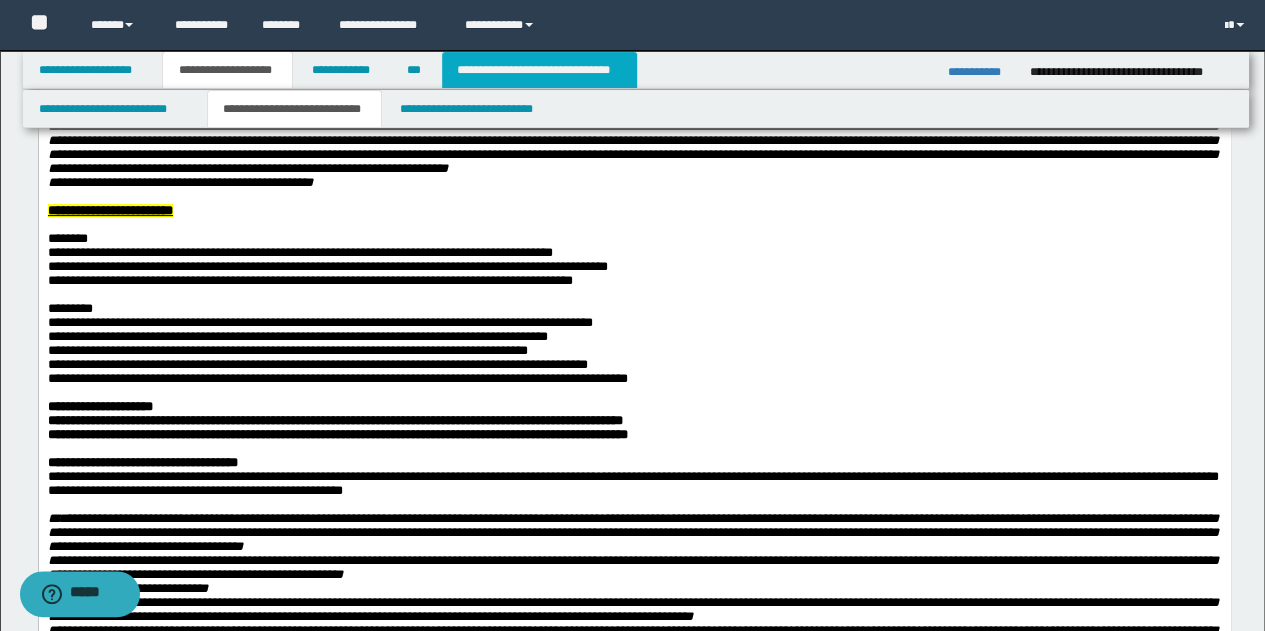 click on "**********" at bounding box center [539, 70] 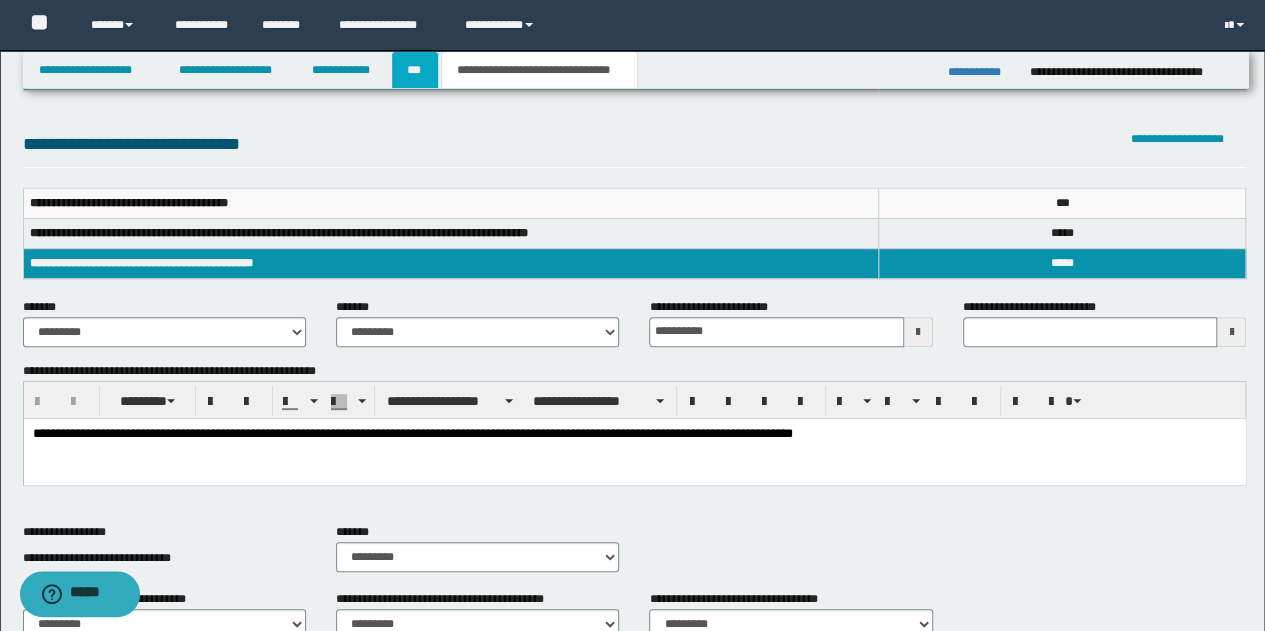 click on "***" at bounding box center [415, 70] 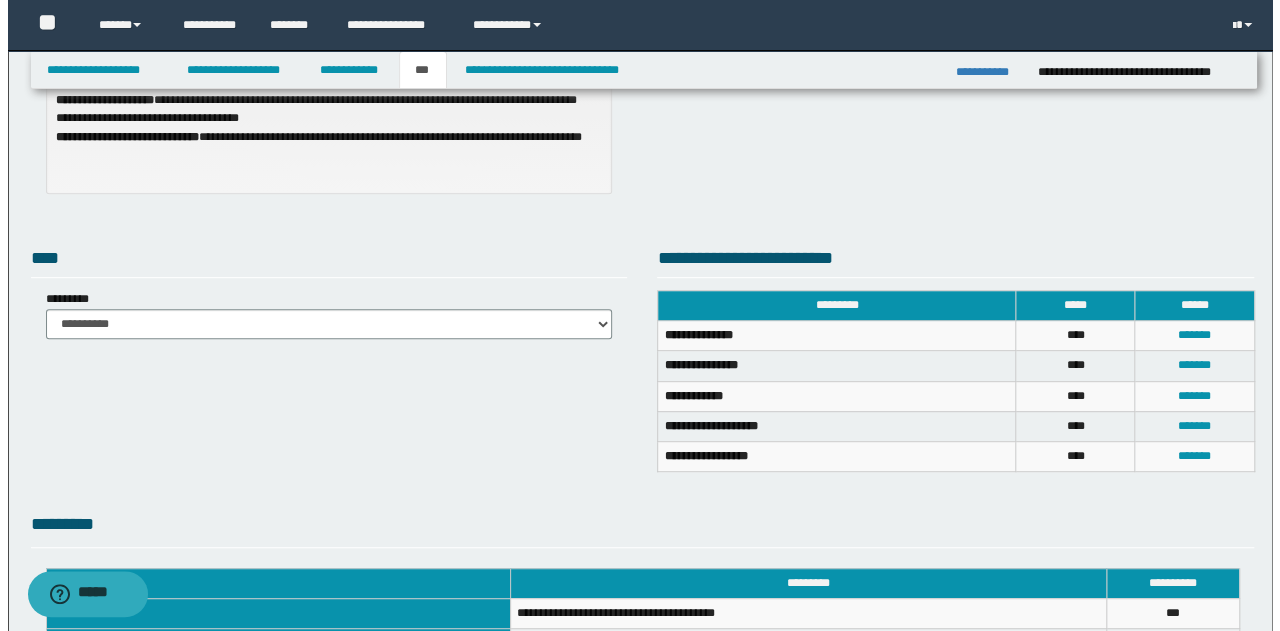 scroll, scrollTop: 486, scrollLeft: 0, axis: vertical 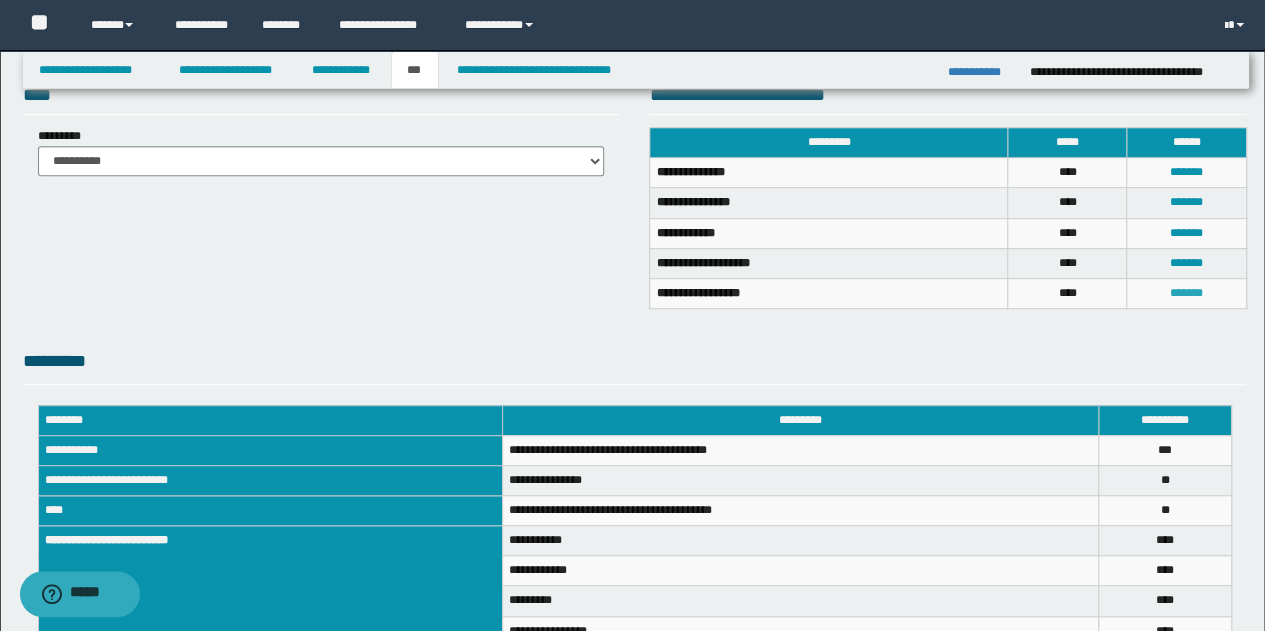 click on "*******" at bounding box center (1186, 293) 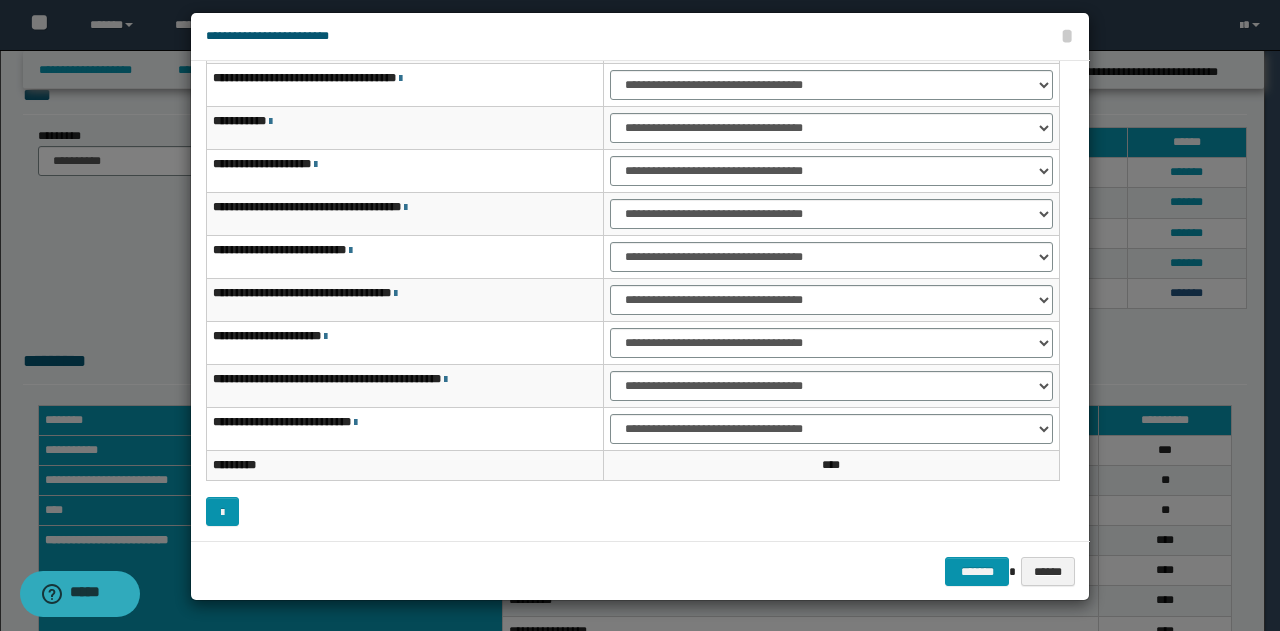 scroll, scrollTop: 0, scrollLeft: 0, axis: both 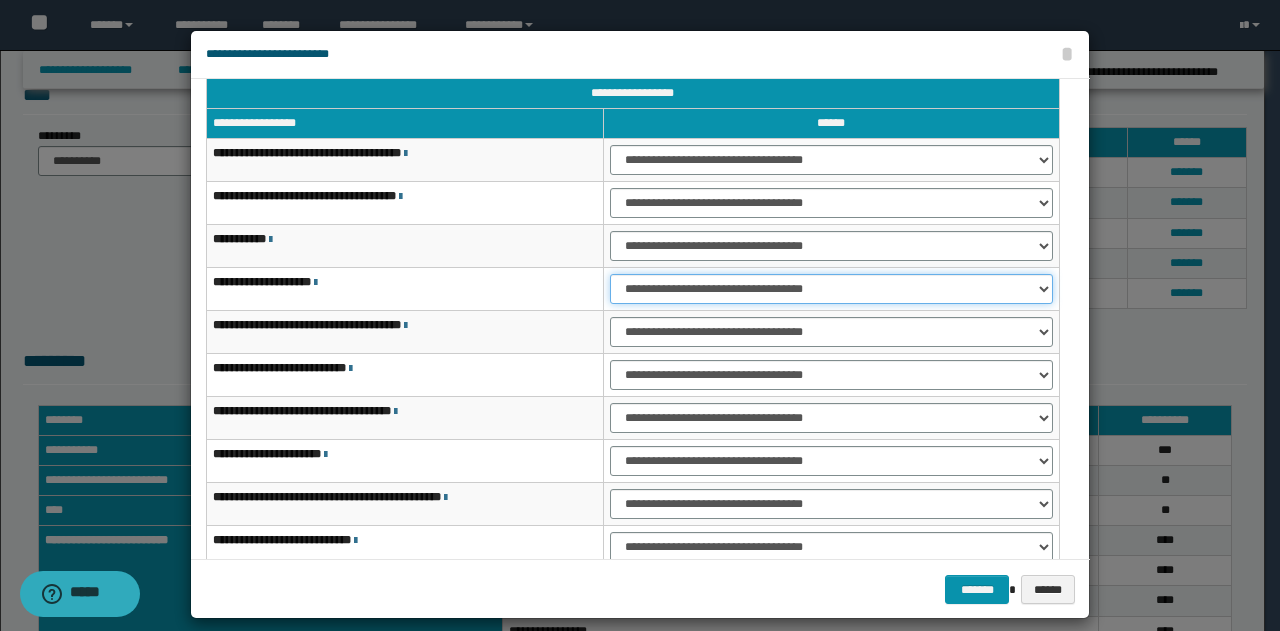 click on "**********" at bounding box center [831, 289] 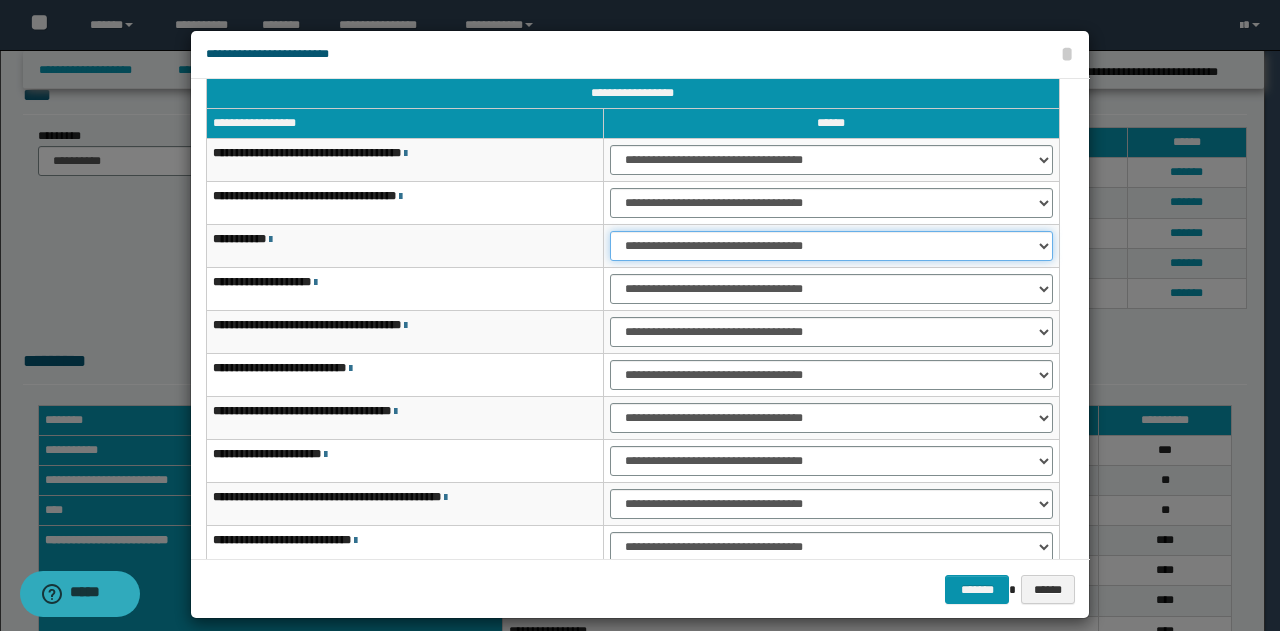 click on "**********" at bounding box center (831, 246) 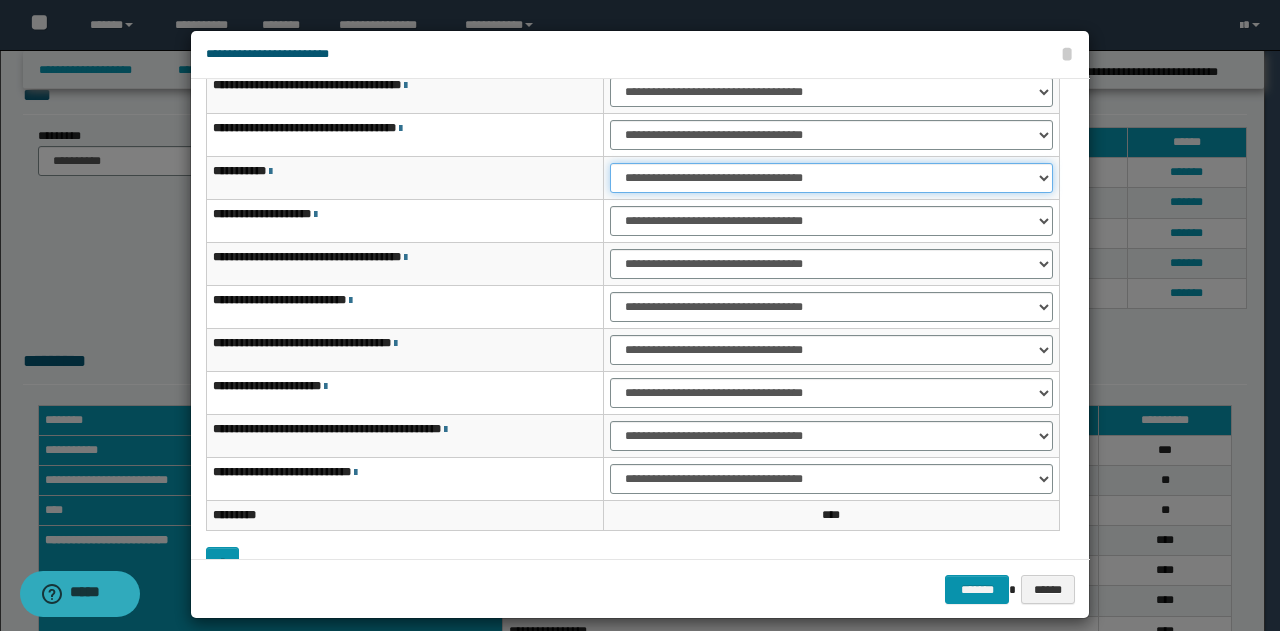 scroll, scrollTop: 116, scrollLeft: 0, axis: vertical 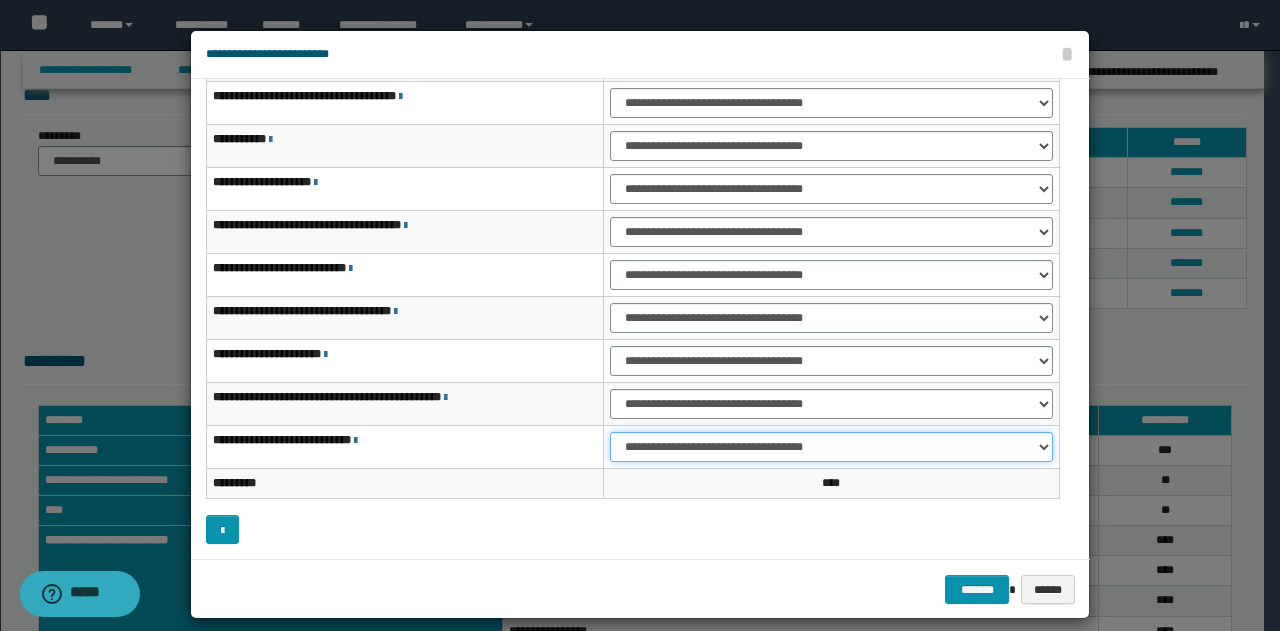 click on "**********" at bounding box center [831, 447] 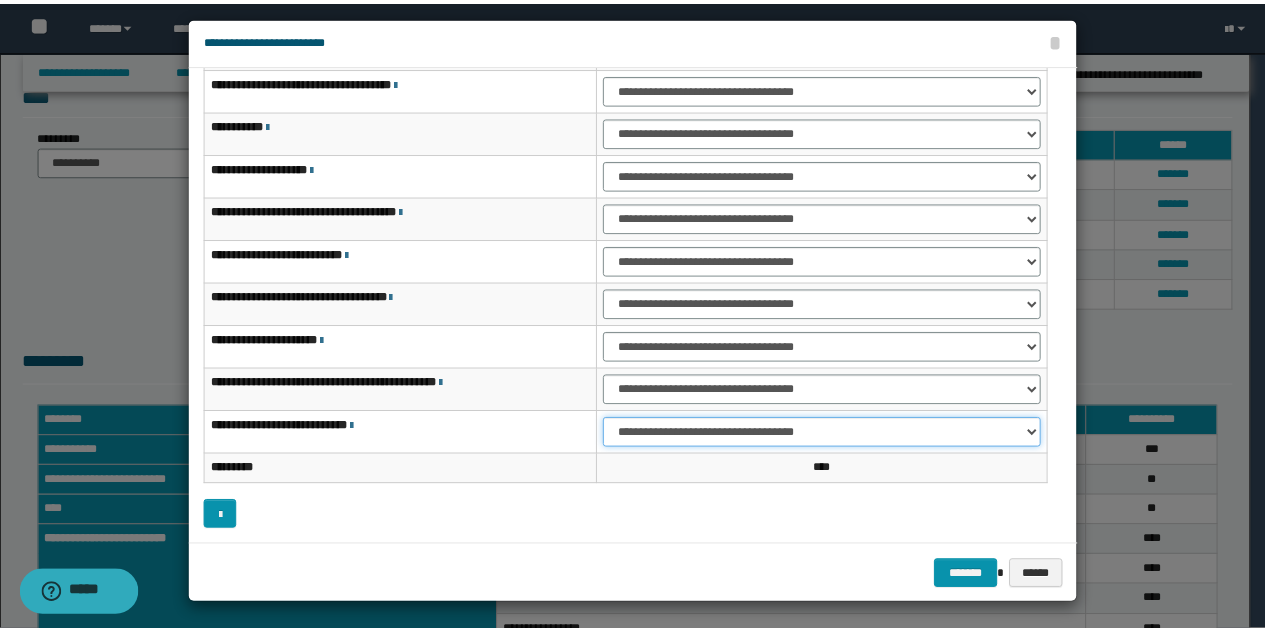 scroll, scrollTop: 18, scrollLeft: 0, axis: vertical 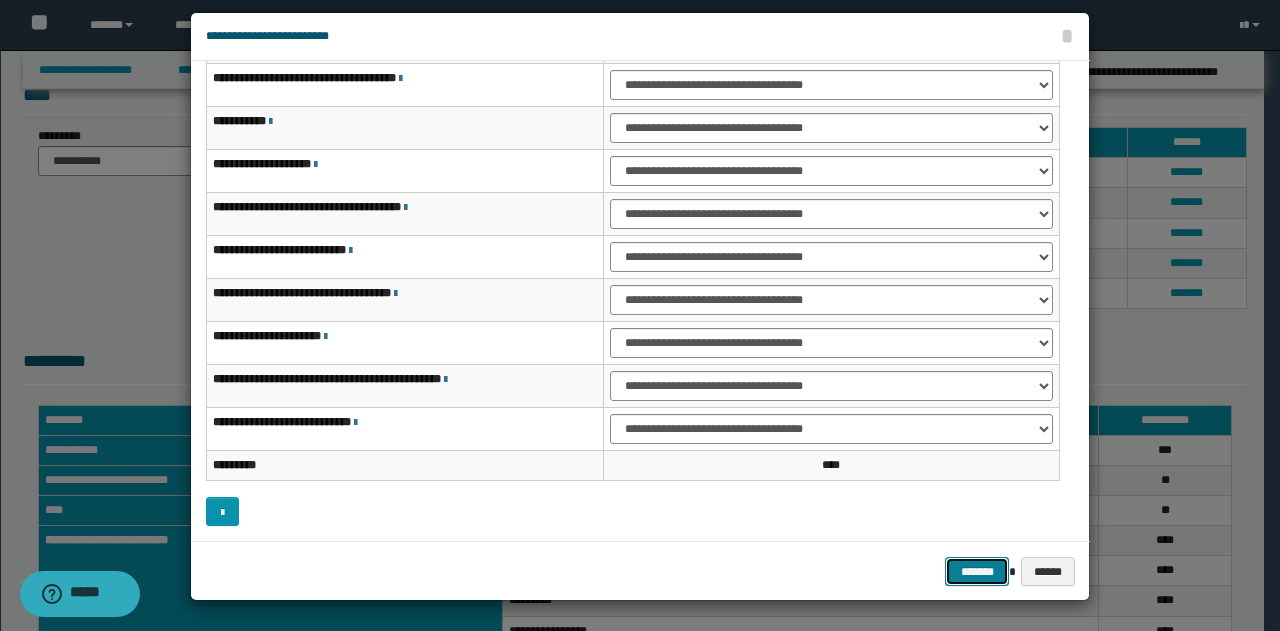 click on "*******" at bounding box center [977, 571] 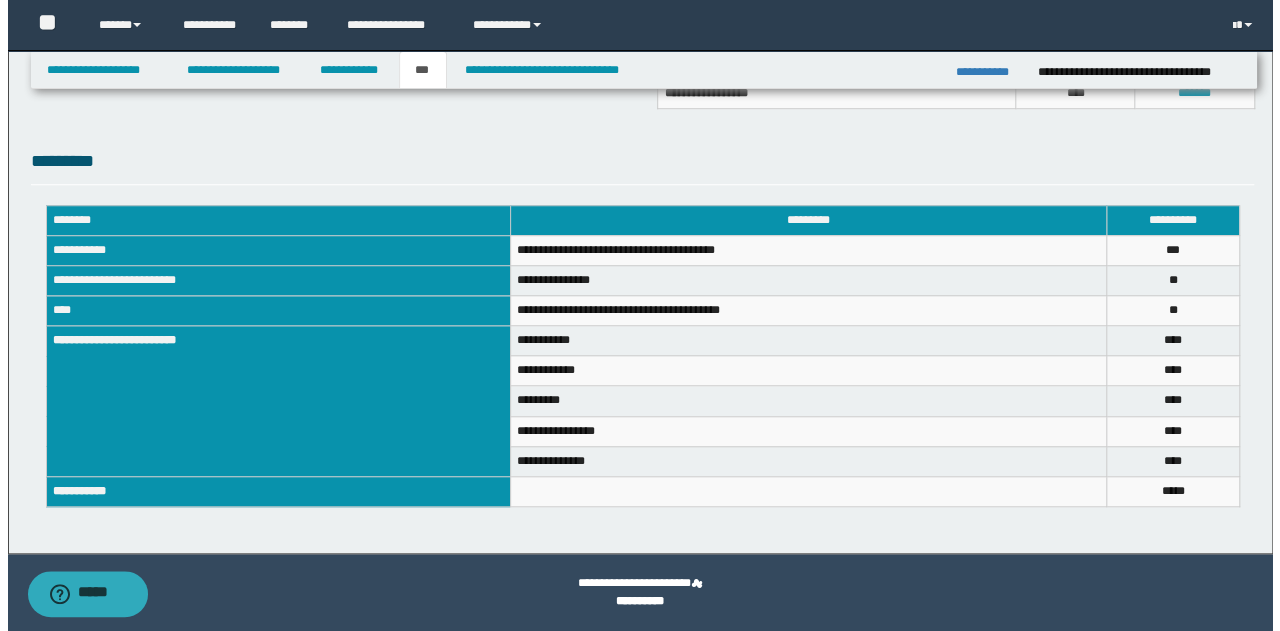 scroll, scrollTop: 486, scrollLeft: 0, axis: vertical 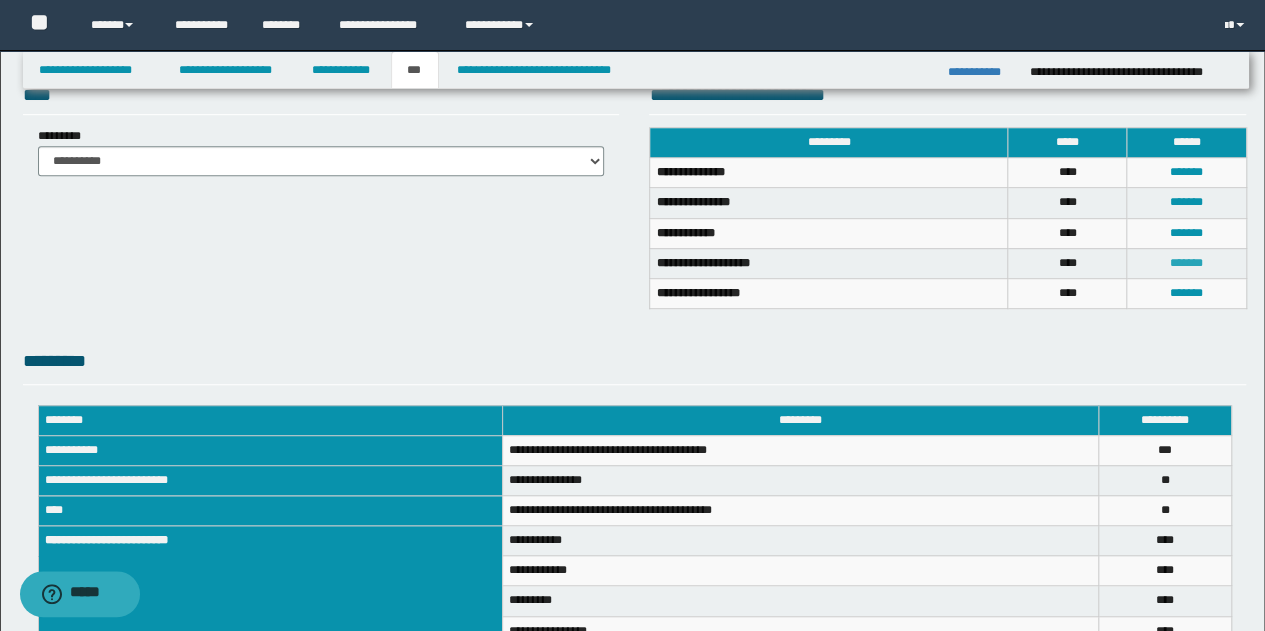 click on "*******" at bounding box center [1186, 263] 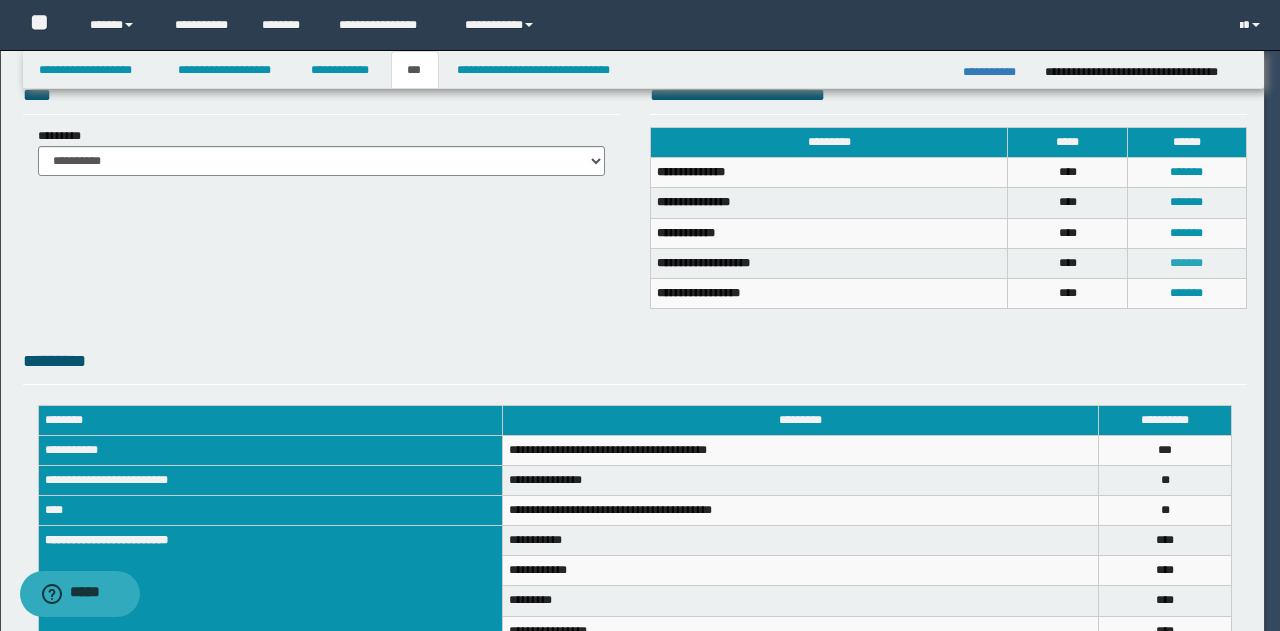 scroll, scrollTop: 0, scrollLeft: 0, axis: both 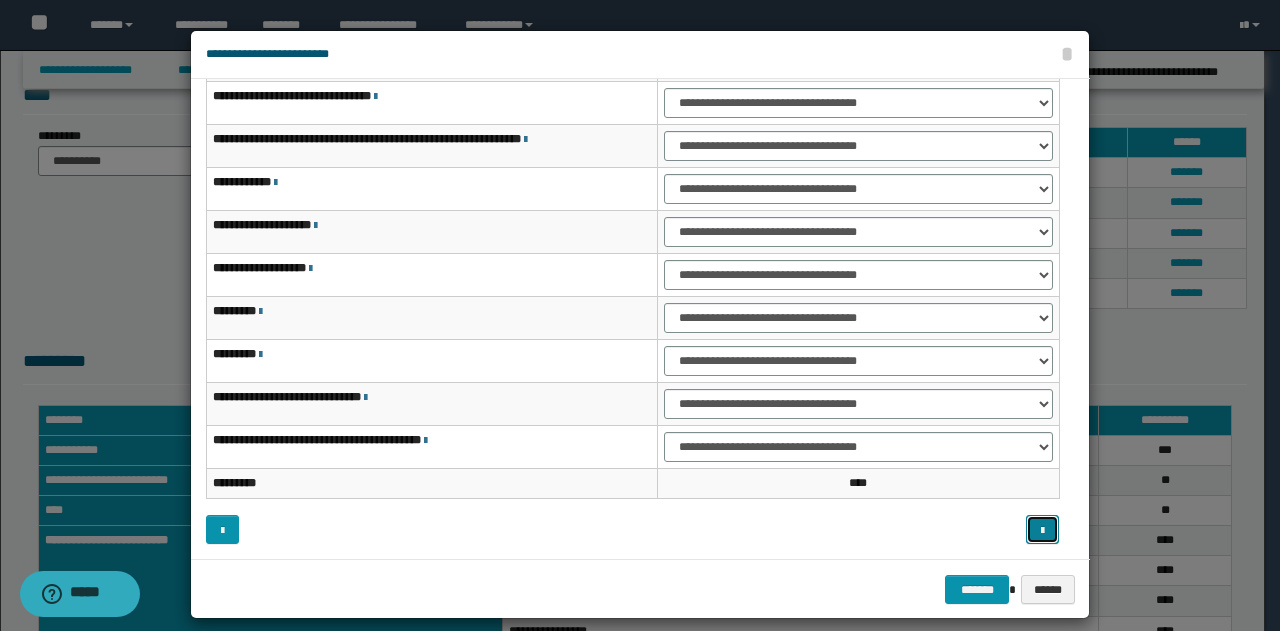 click at bounding box center [1042, 531] 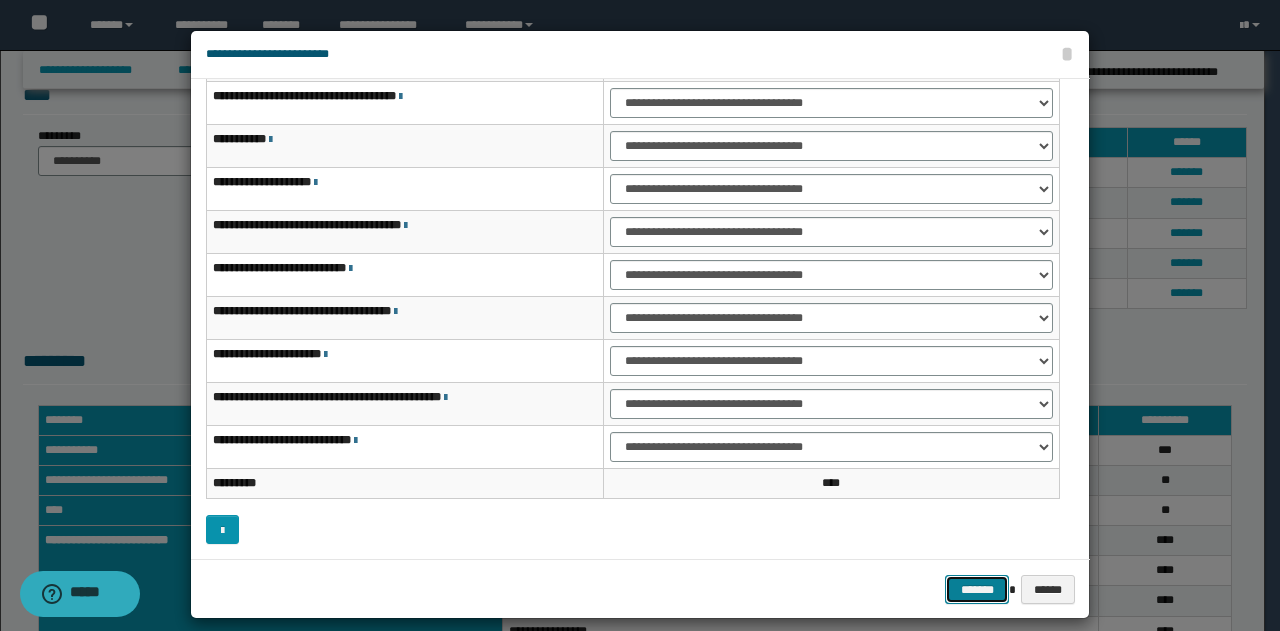 click on "*******" at bounding box center (977, 589) 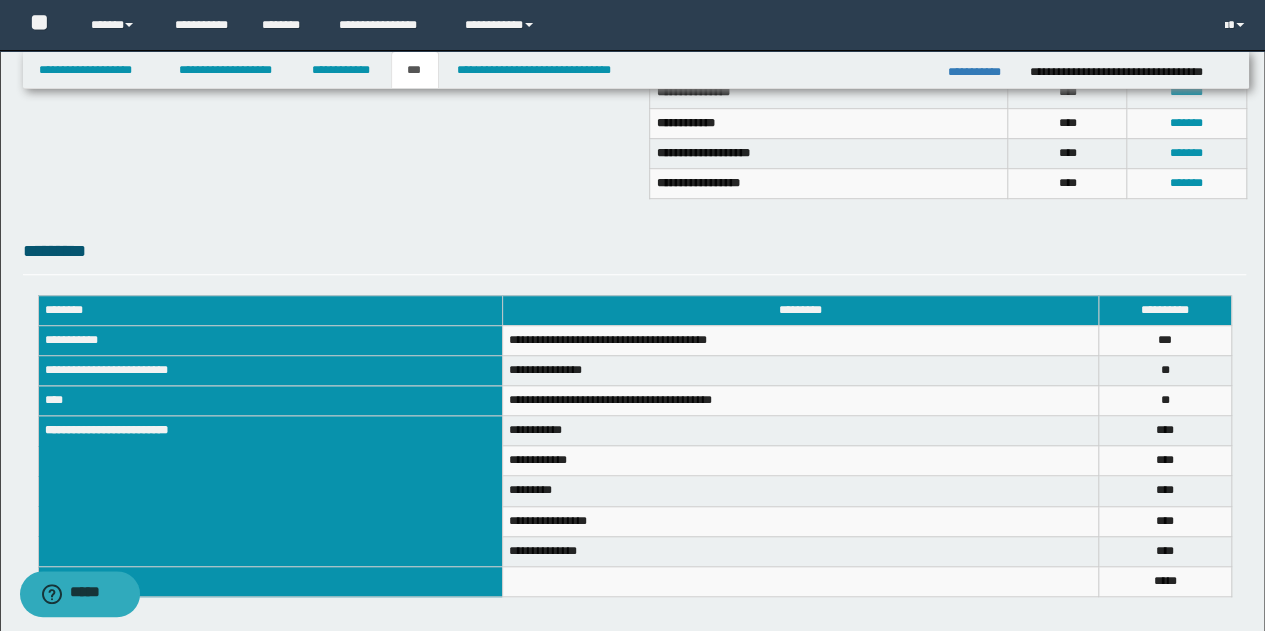 scroll, scrollTop: 686, scrollLeft: 0, axis: vertical 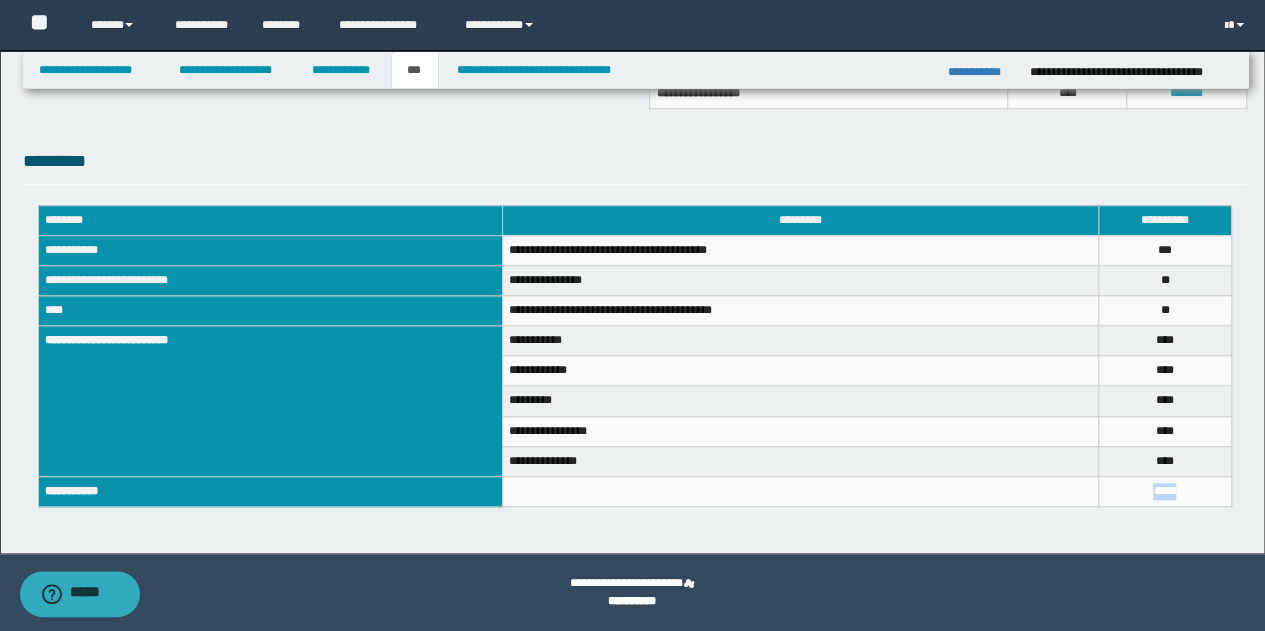 drag, startPoint x: 1198, startPoint y: 483, endPoint x: 1128, endPoint y: 493, distance: 70.71068 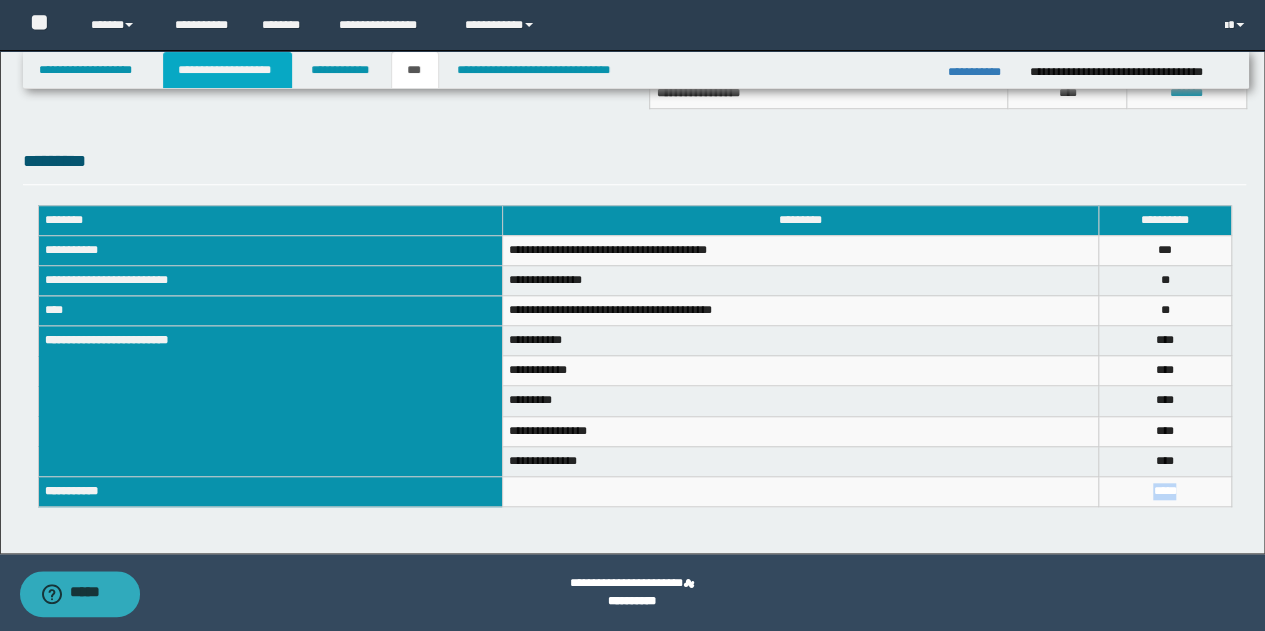 click on "**********" at bounding box center [227, 70] 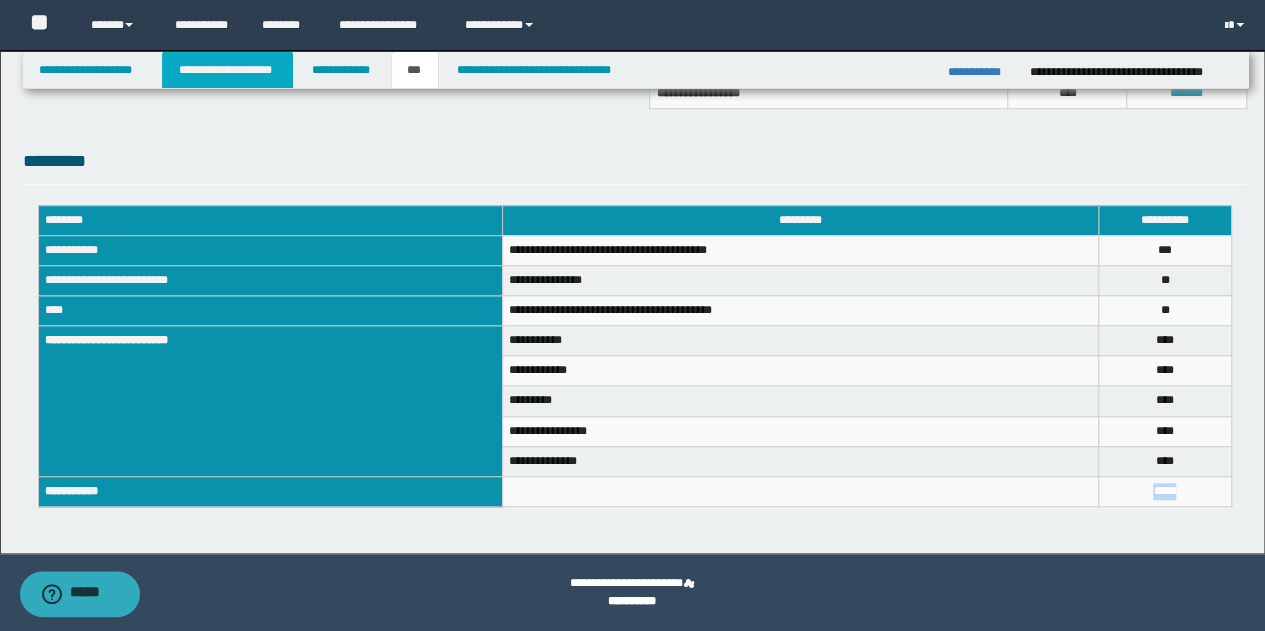 scroll, scrollTop: 716, scrollLeft: 0, axis: vertical 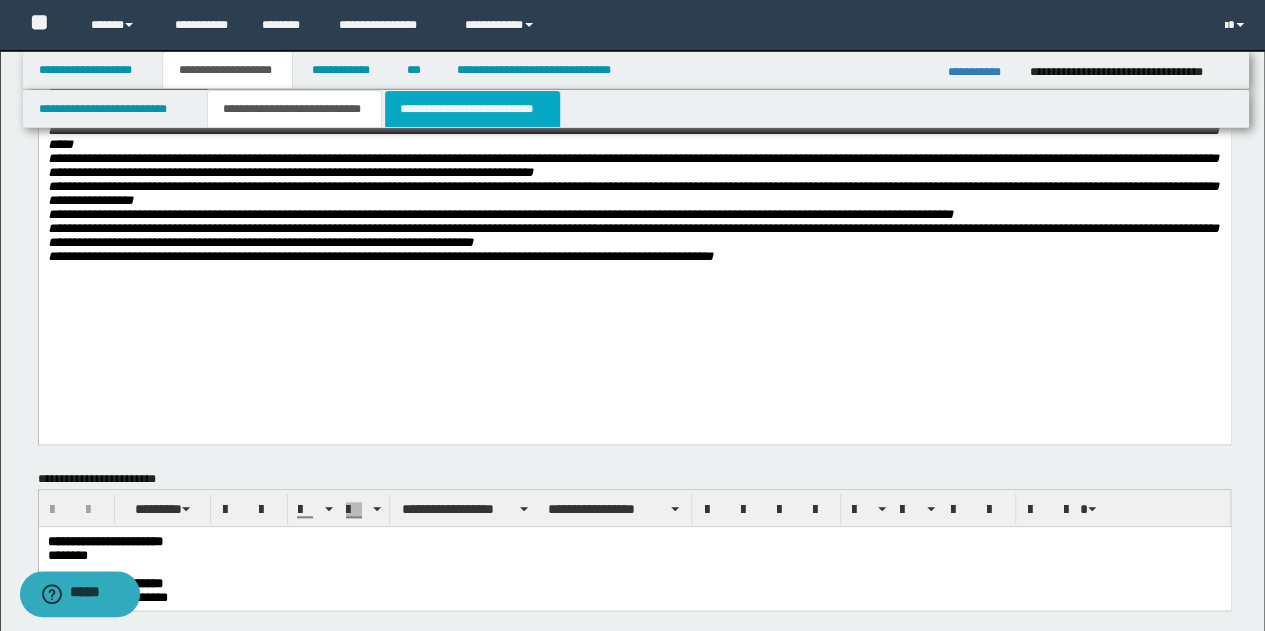 click on "**********" at bounding box center [472, 109] 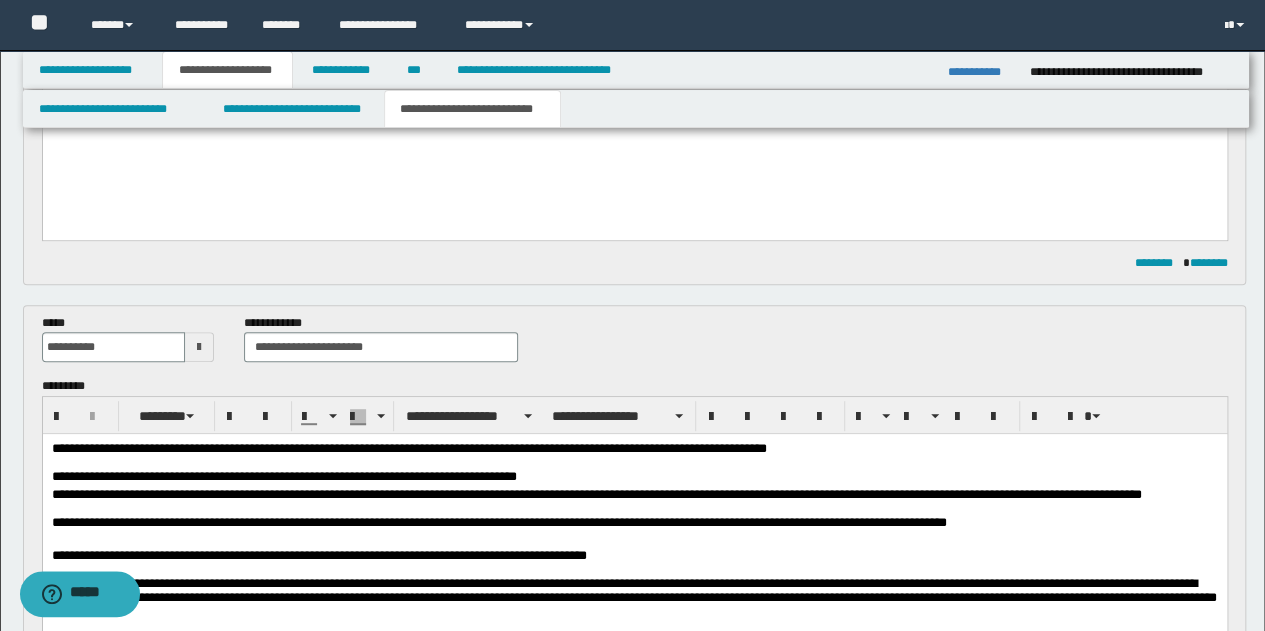 scroll, scrollTop: 316, scrollLeft: 0, axis: vertical 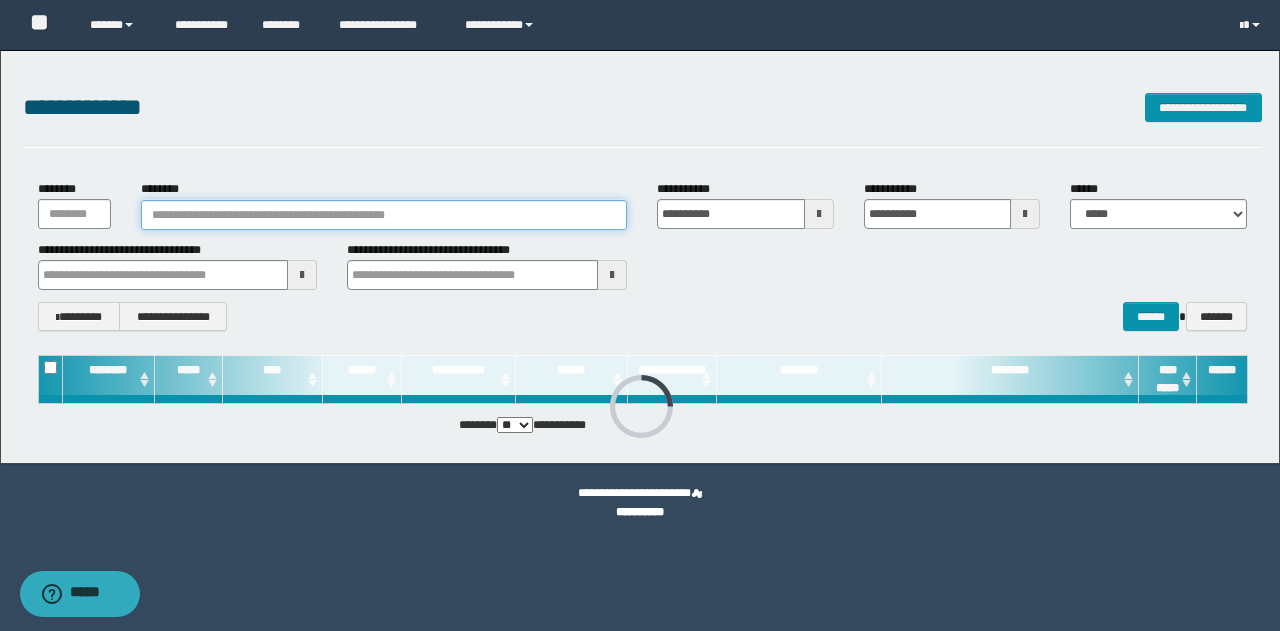 click on "********" at bounding box center (384, 215) 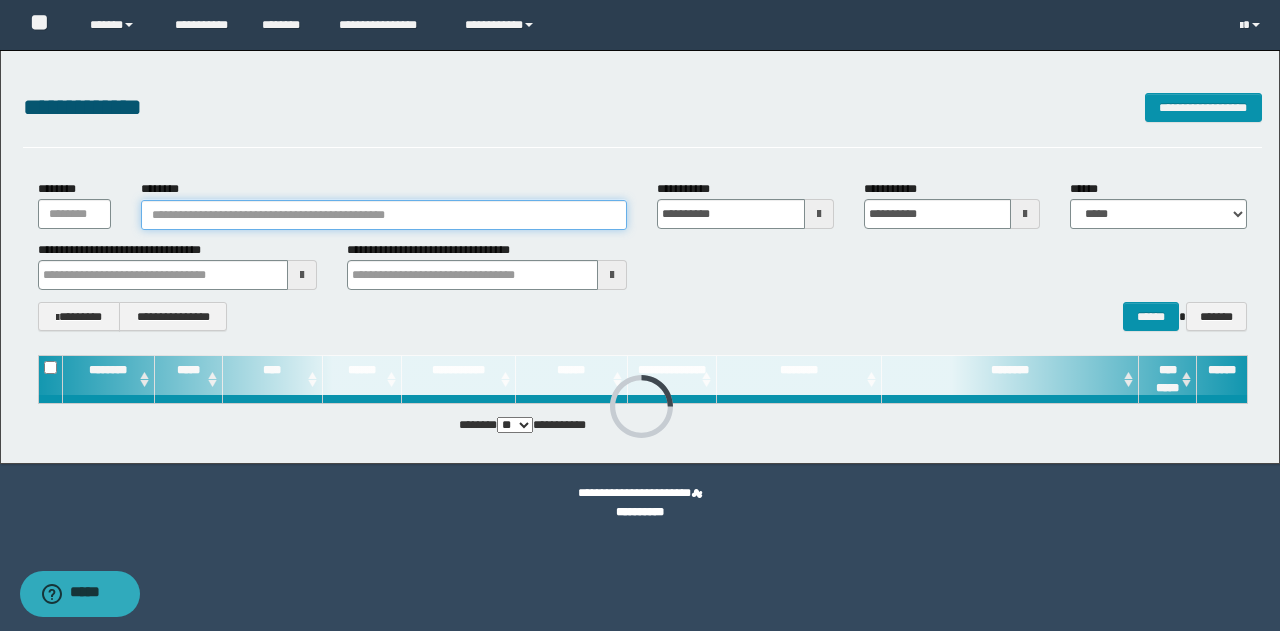 paste on "********" 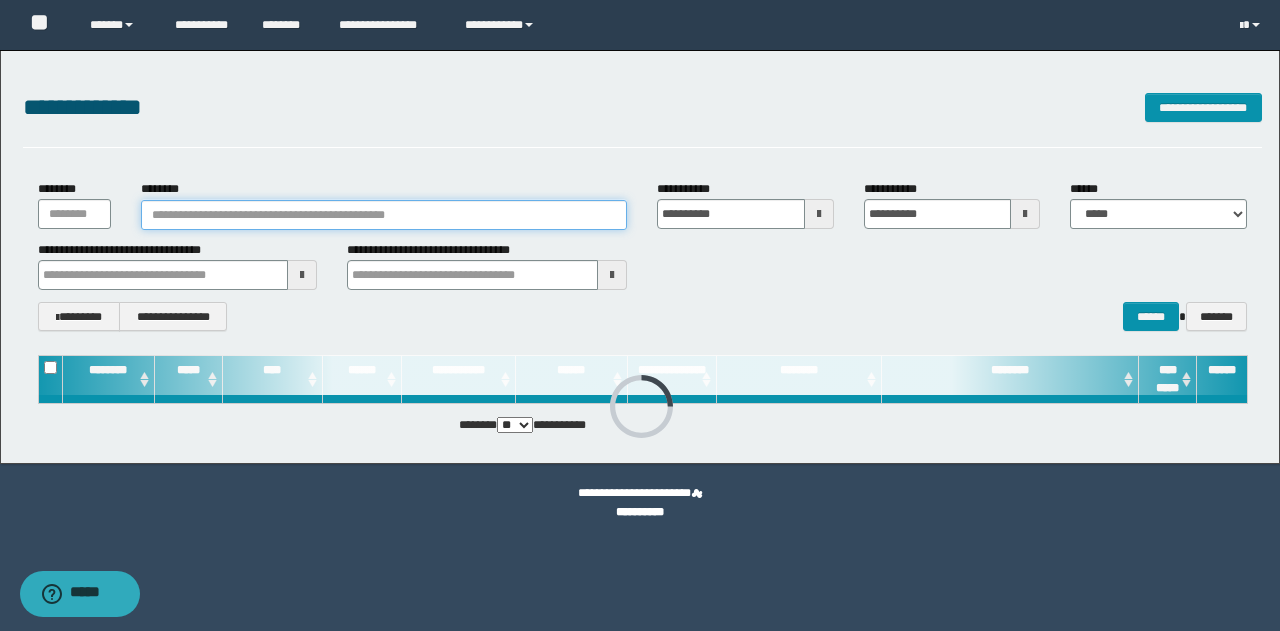 type on "********" 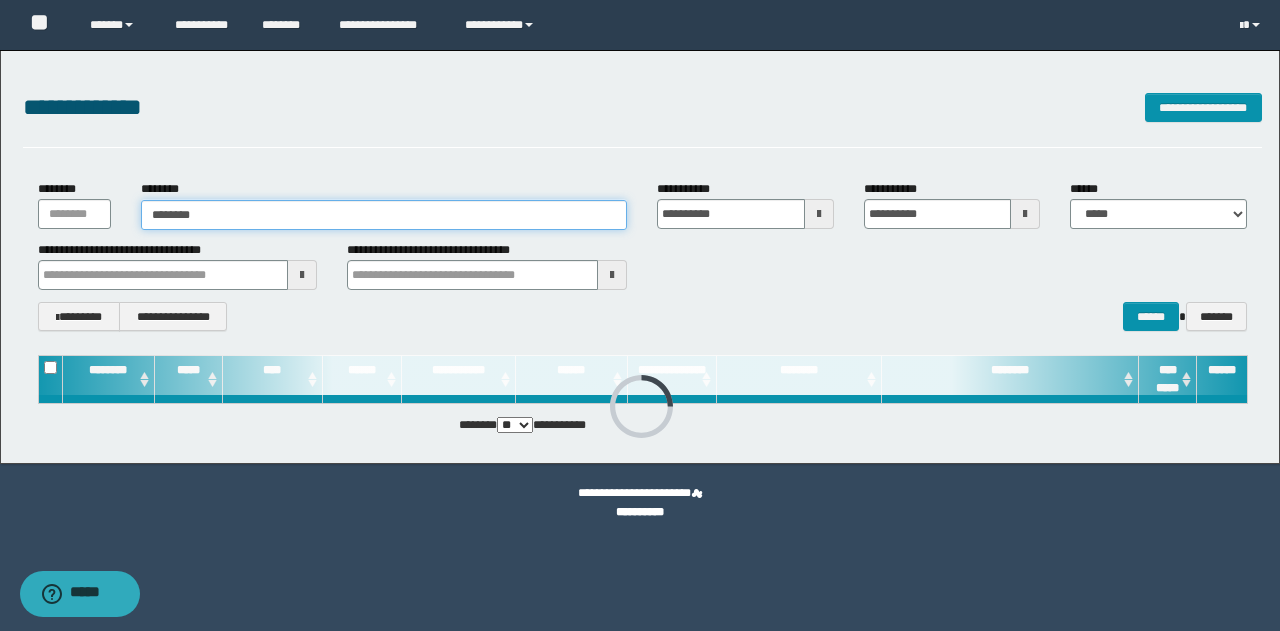 type on "********" 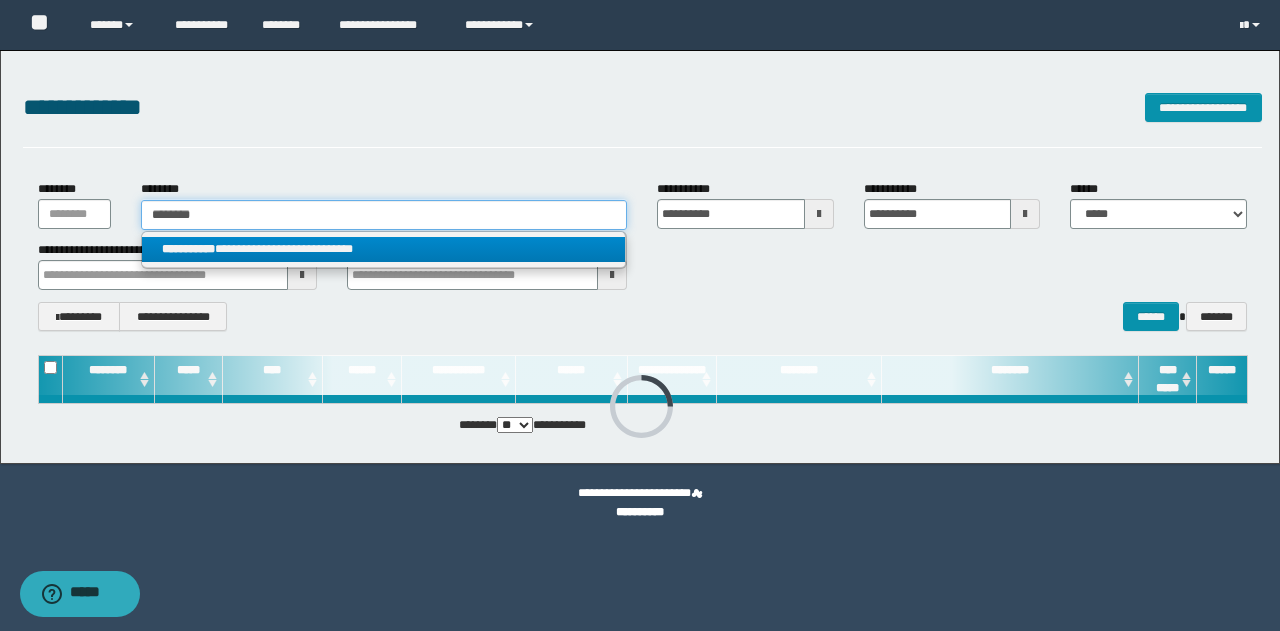 type on "********" 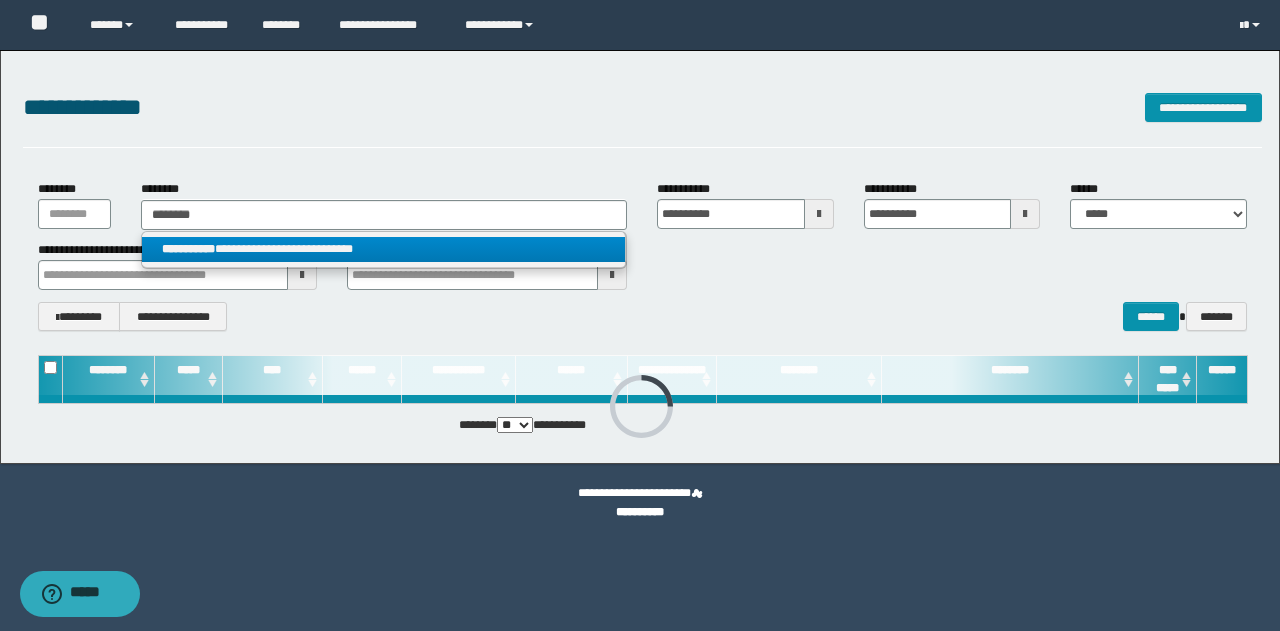 click on "**********" at bounding box center [384, 249] 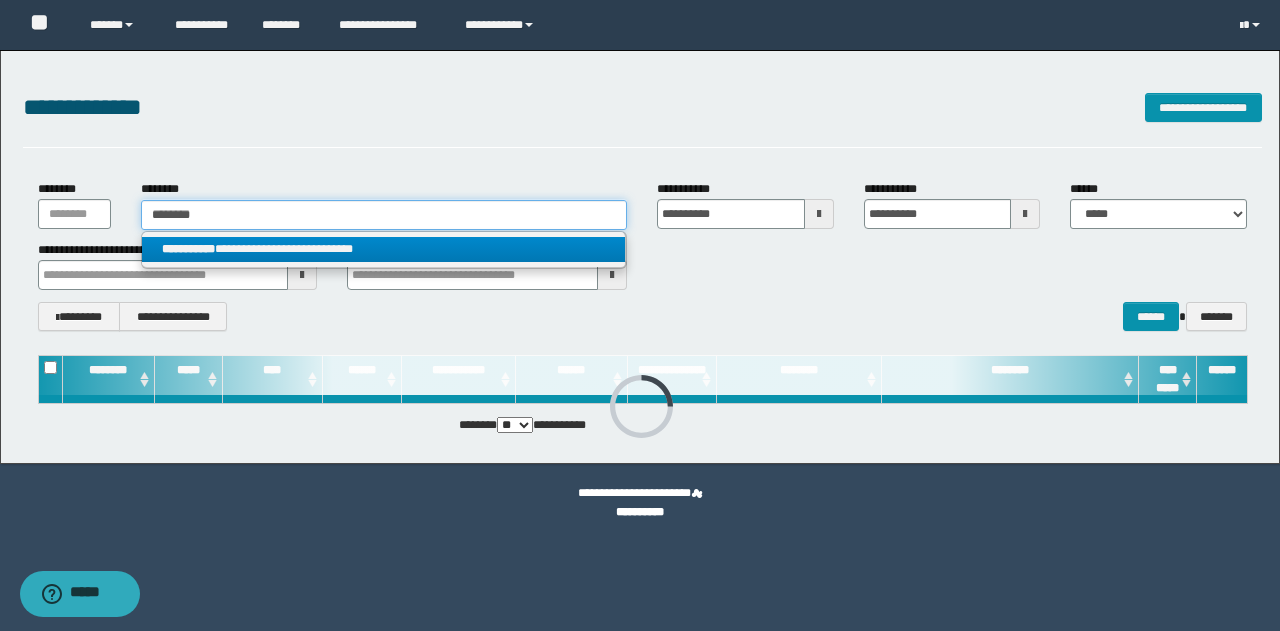 type 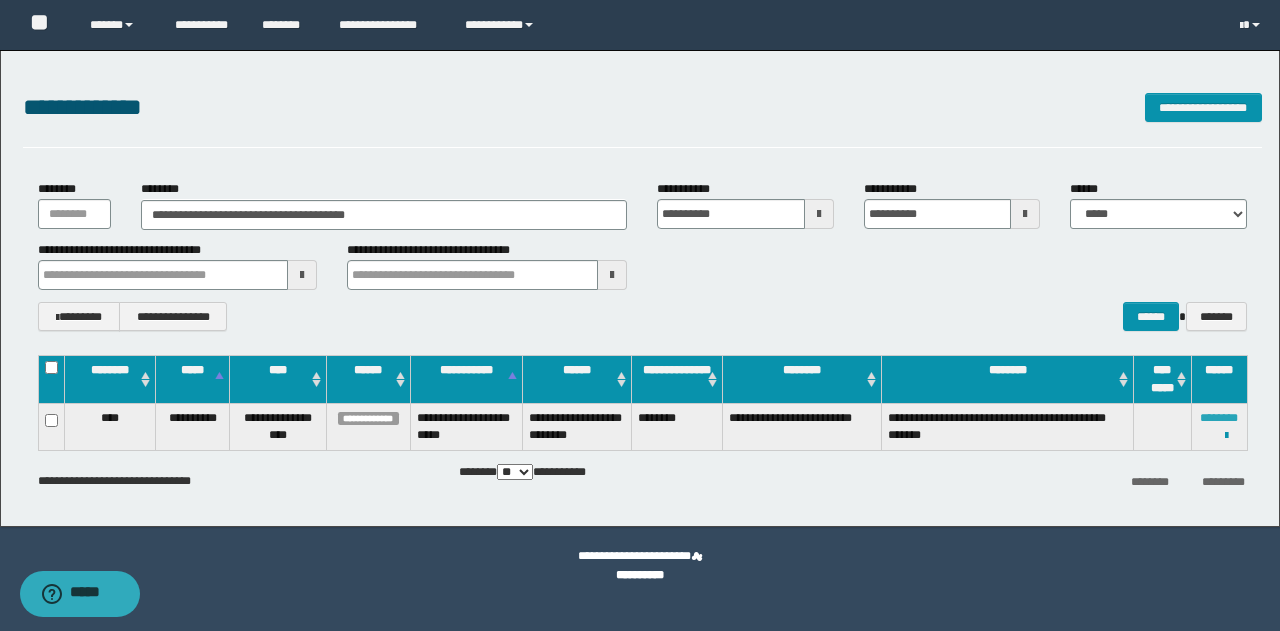click on "********" at bounding box center [1219, 418] 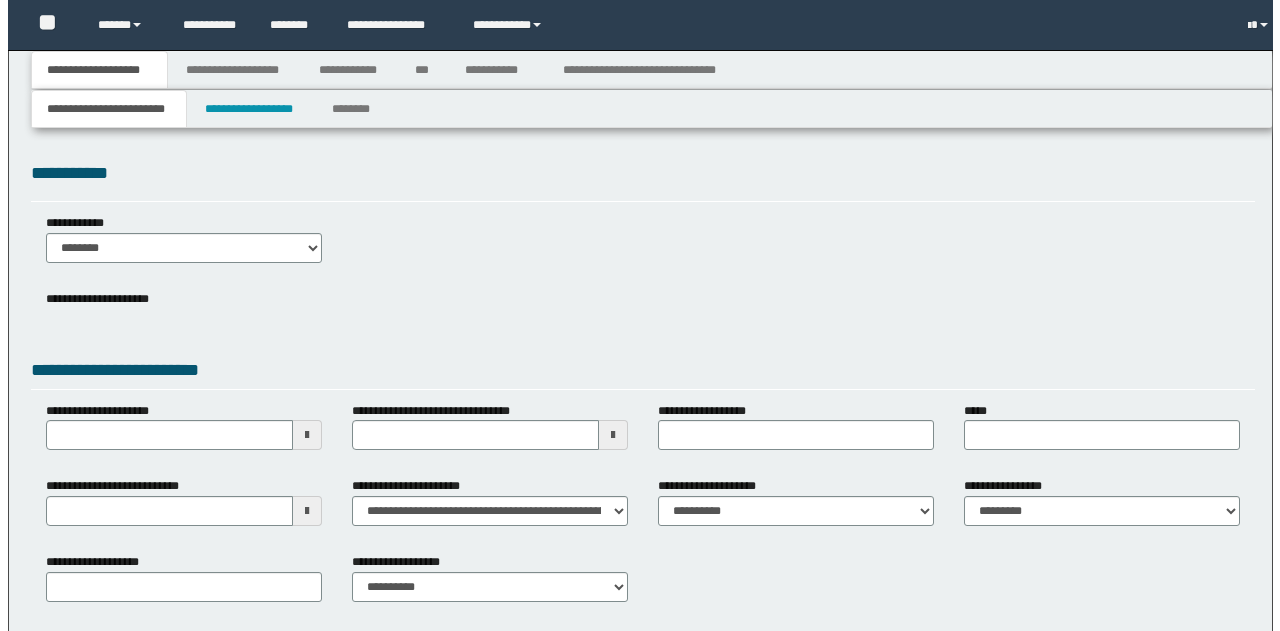 scroll, scrollTop: 0, scrollLeft: 0, axis: both 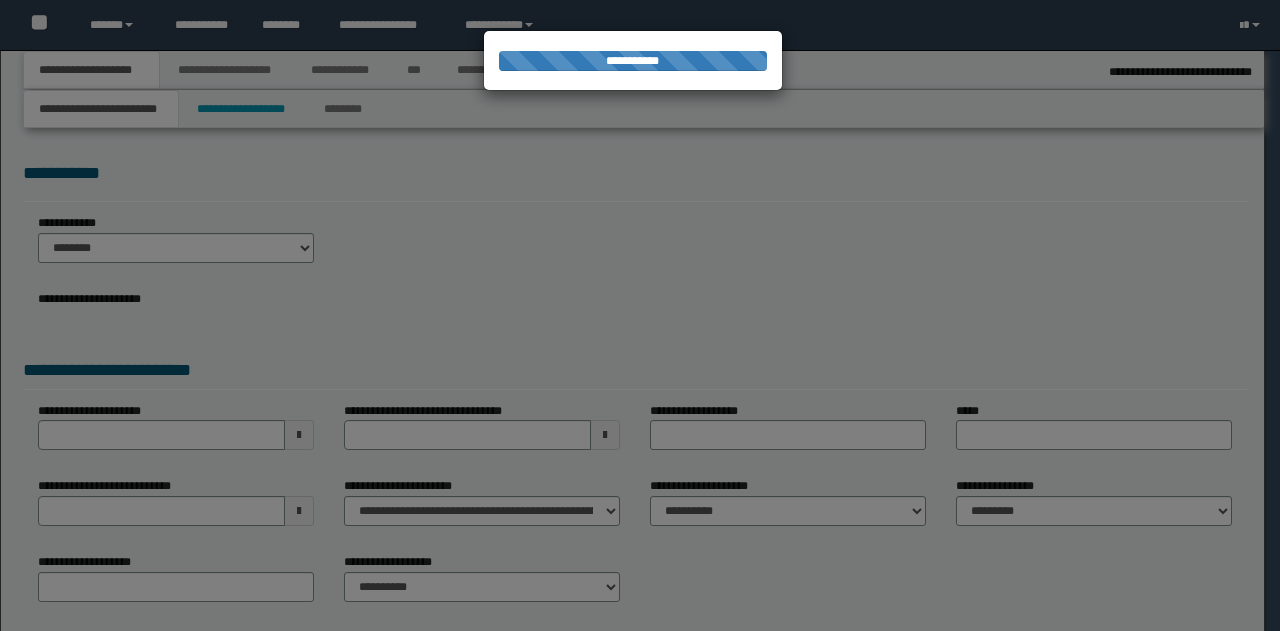 type on "********" 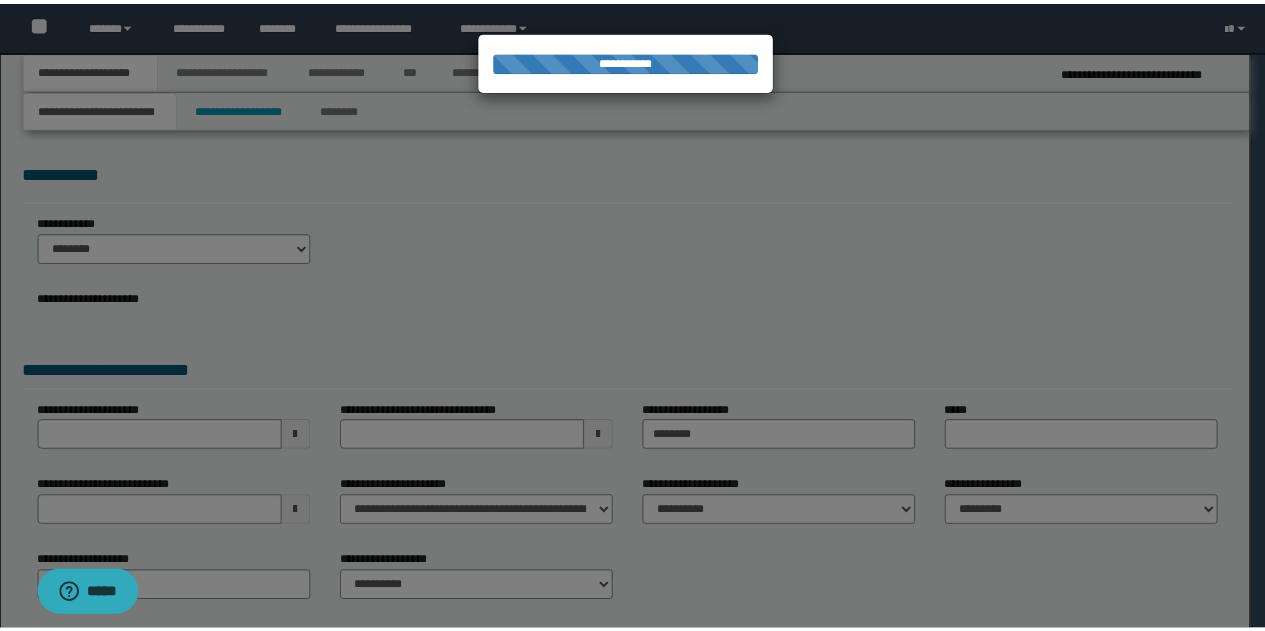 scroll, scrollTop: 0, scrollLeft: 0, axis: both 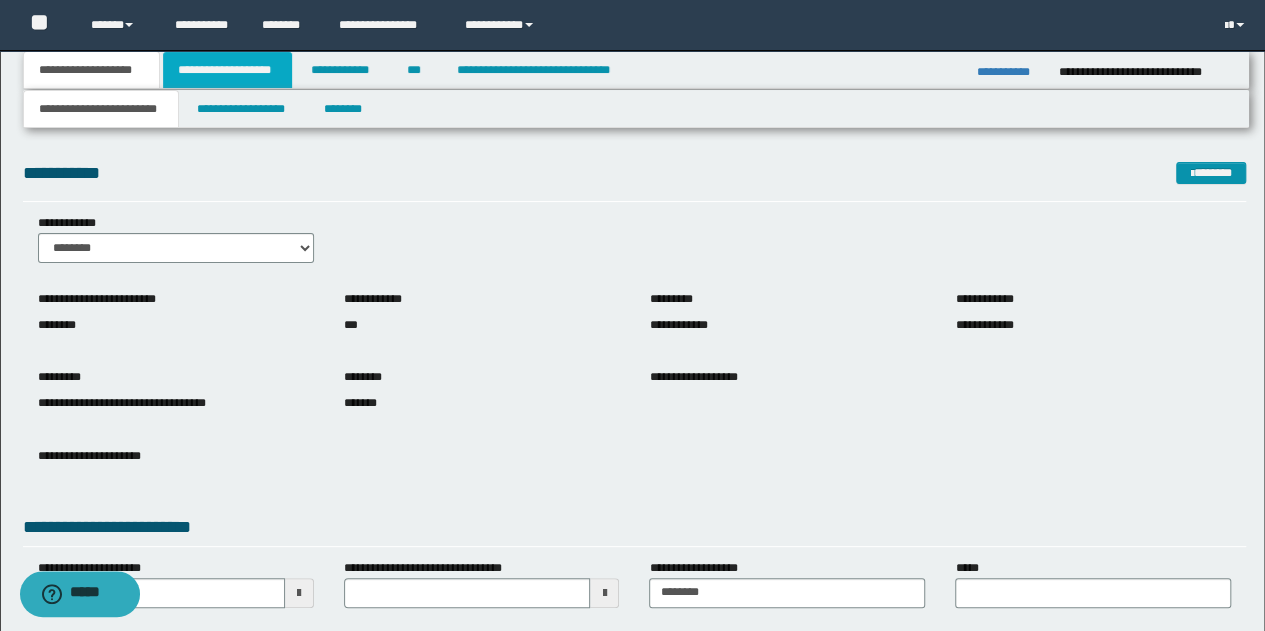 click on "**********" at bounding box center [227, 70] 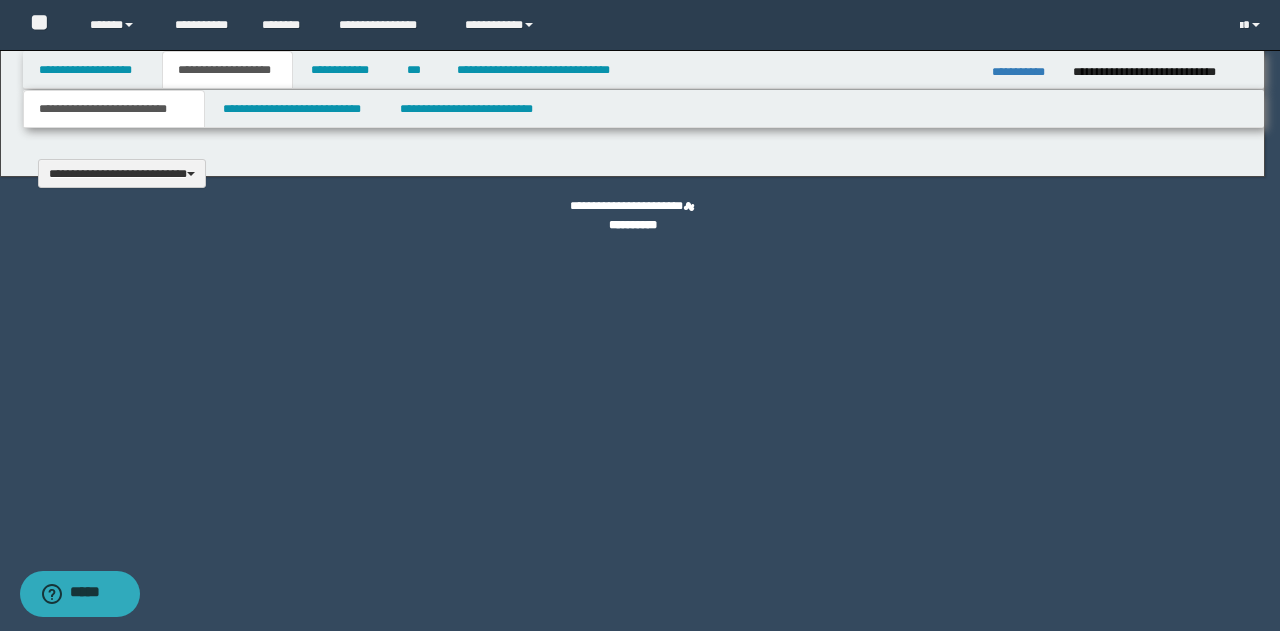 type 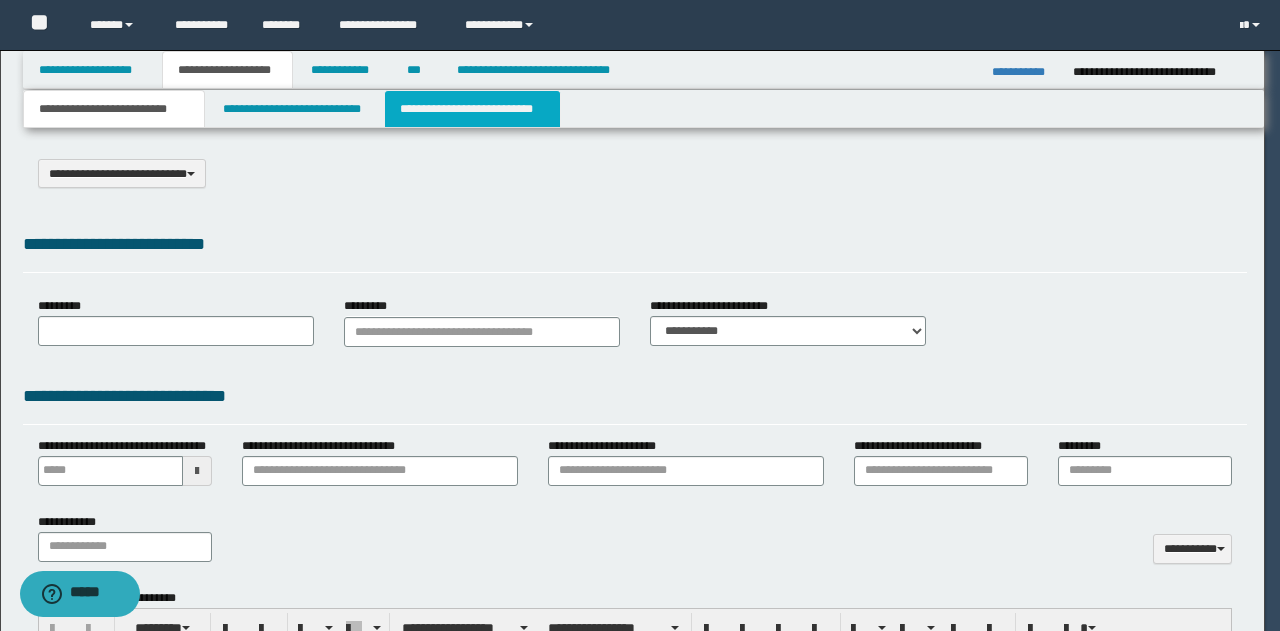 scroll, scrollTop: 0, scrollLeft: 0, axis: both 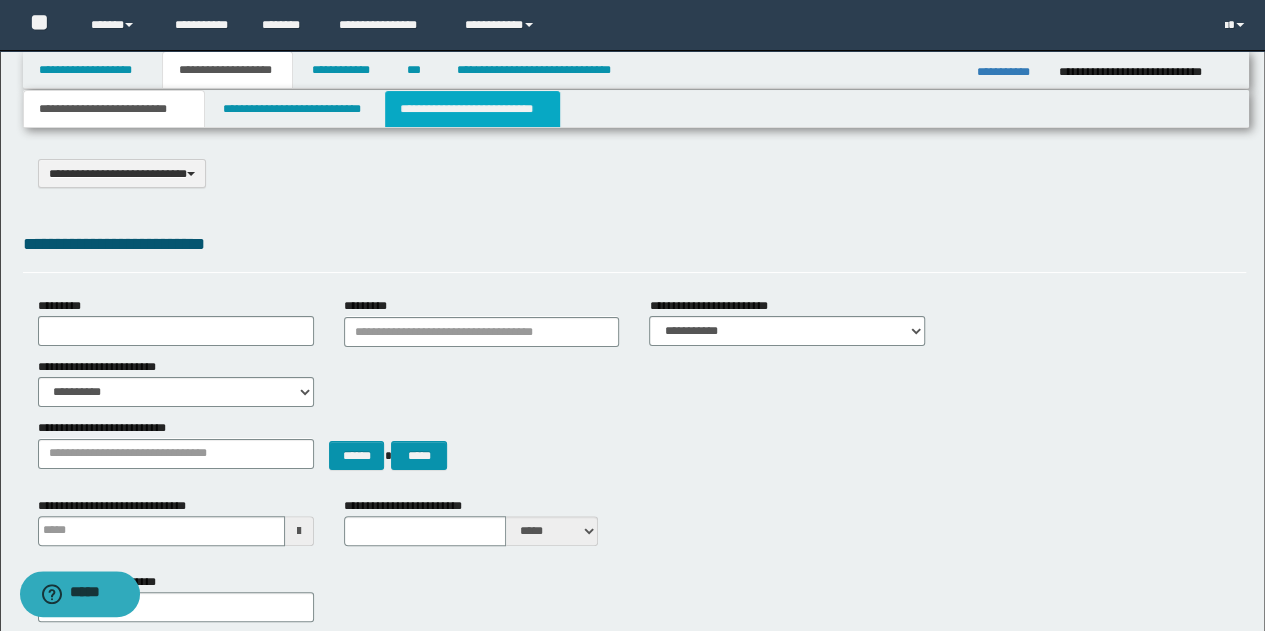 click on "**********" at bounding box center [472, 109] 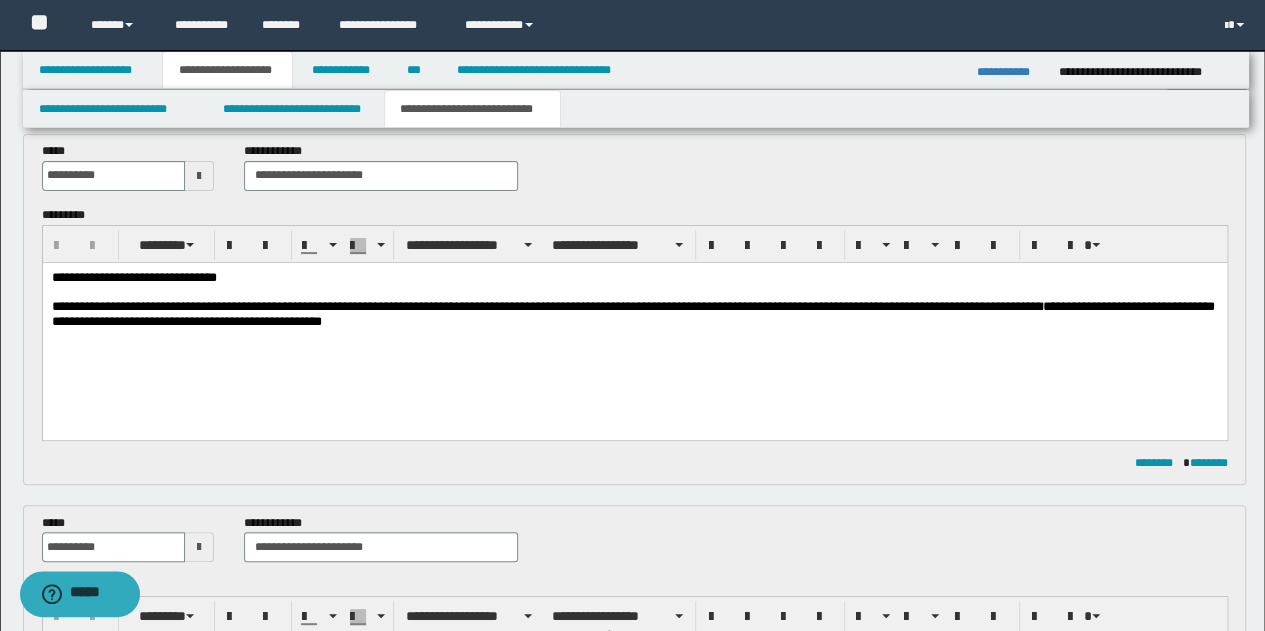 scroll, scrollTop: 0, scrollLeft: 0, axis: both 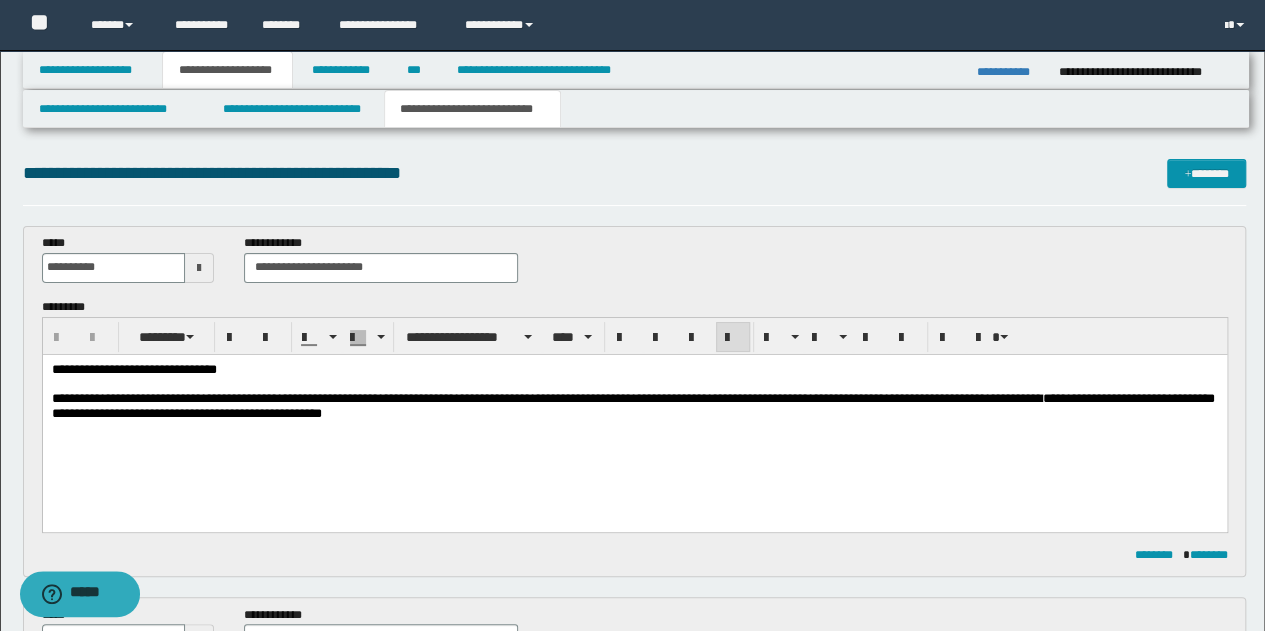 click on "**********" at bounding box center [634, 416] 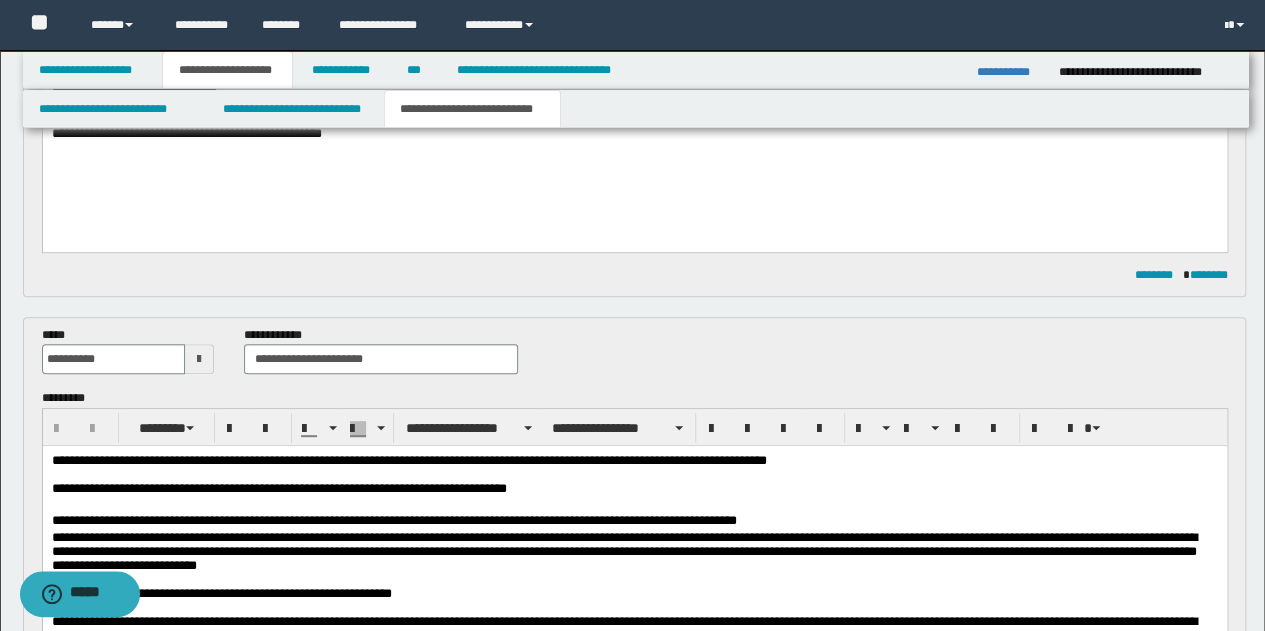 scroll, scrollTop: 400, scrollLeft: 0, axis: vertical 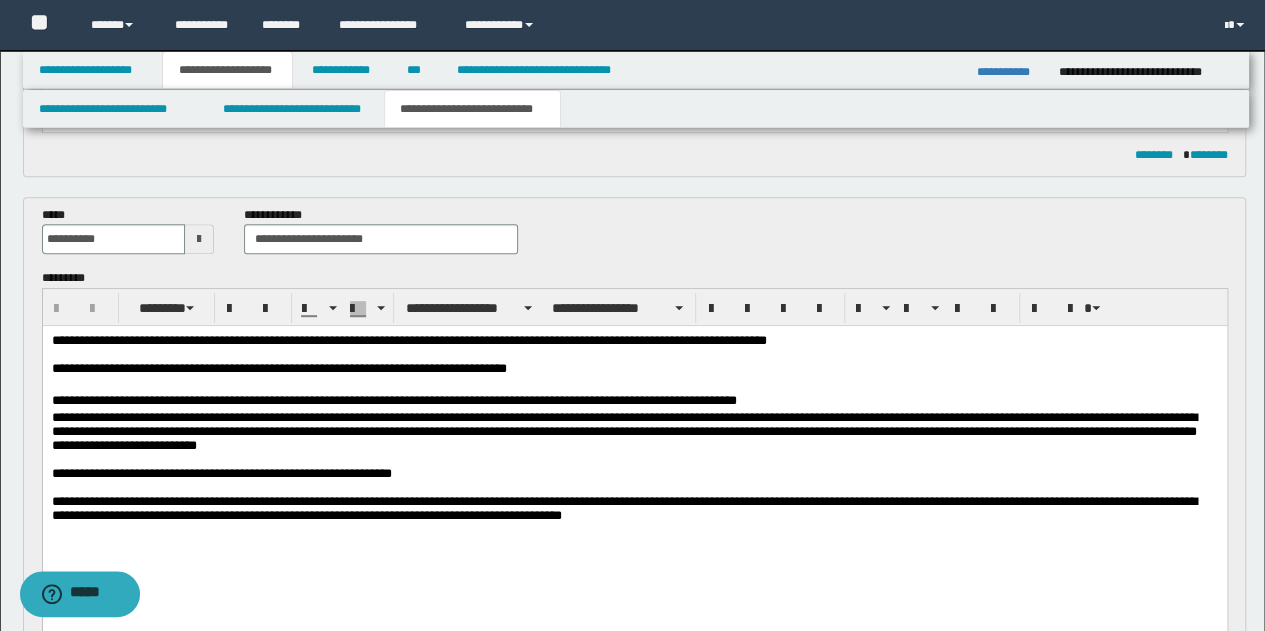 click on "**********" at bounding box center [634, 458] 